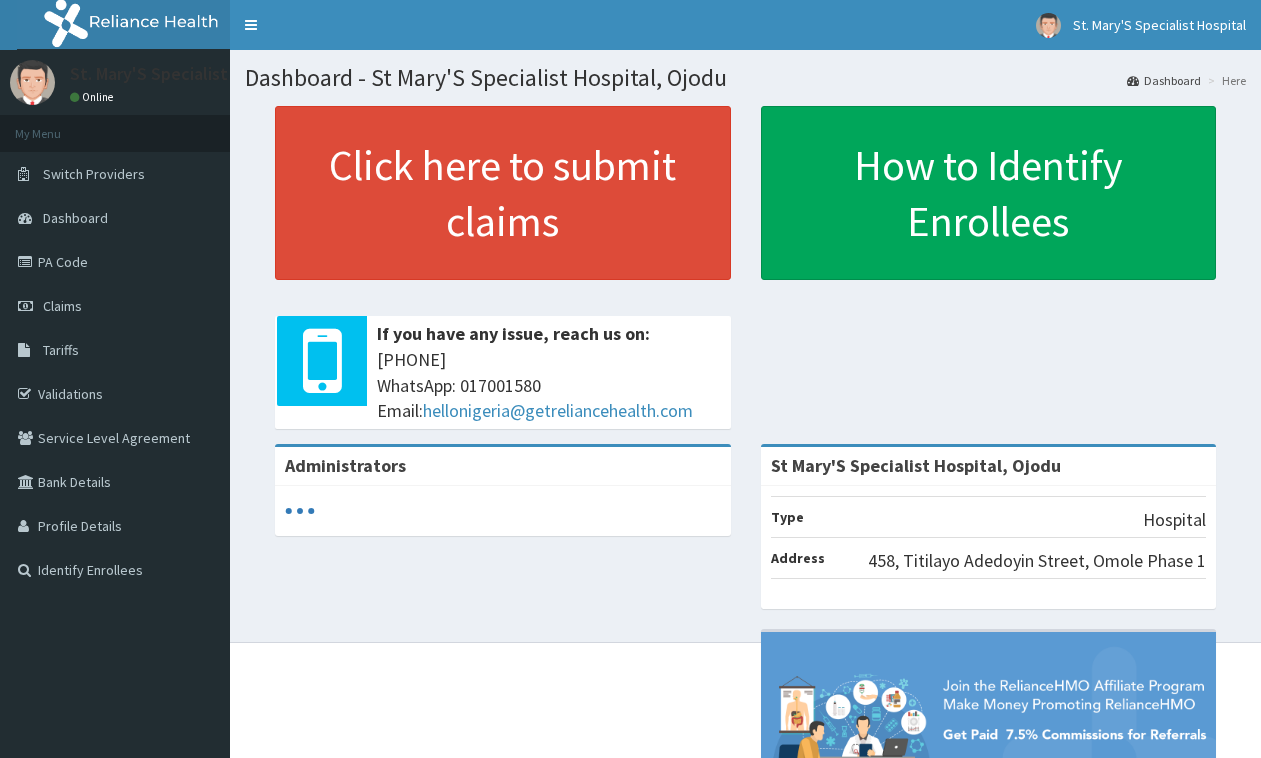 scroll, scrollTop: 0, scrollLeft: 0, axis: both 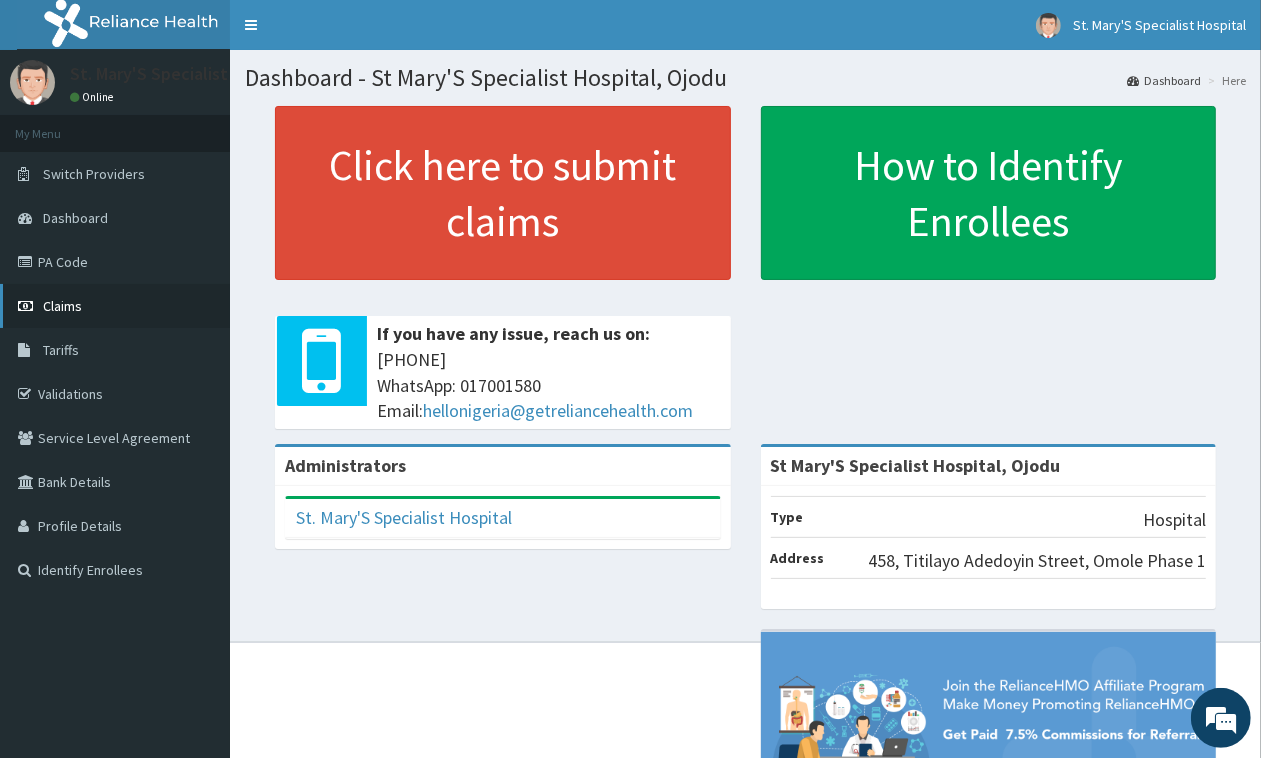 click on "Claims" at bounding box center [115, 306] 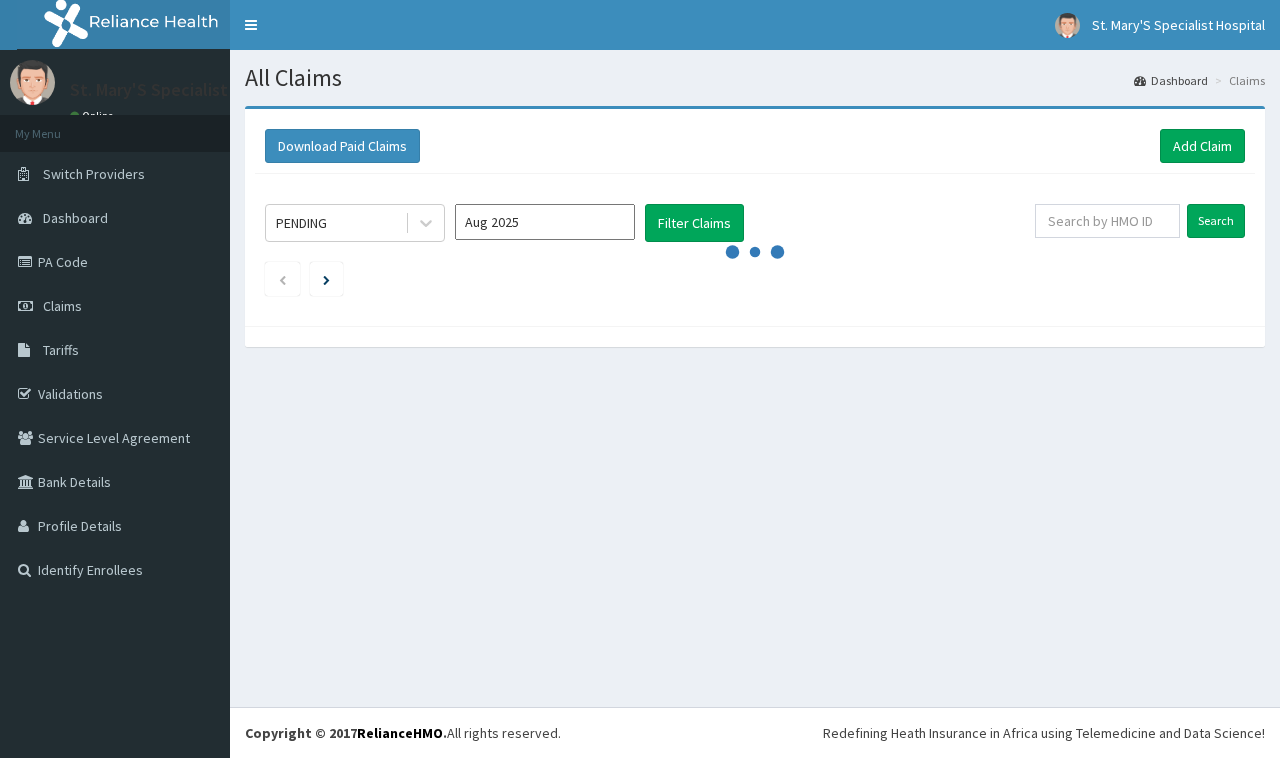 scroll, scrollTop: 0, scrollLeft: 0, axis: both 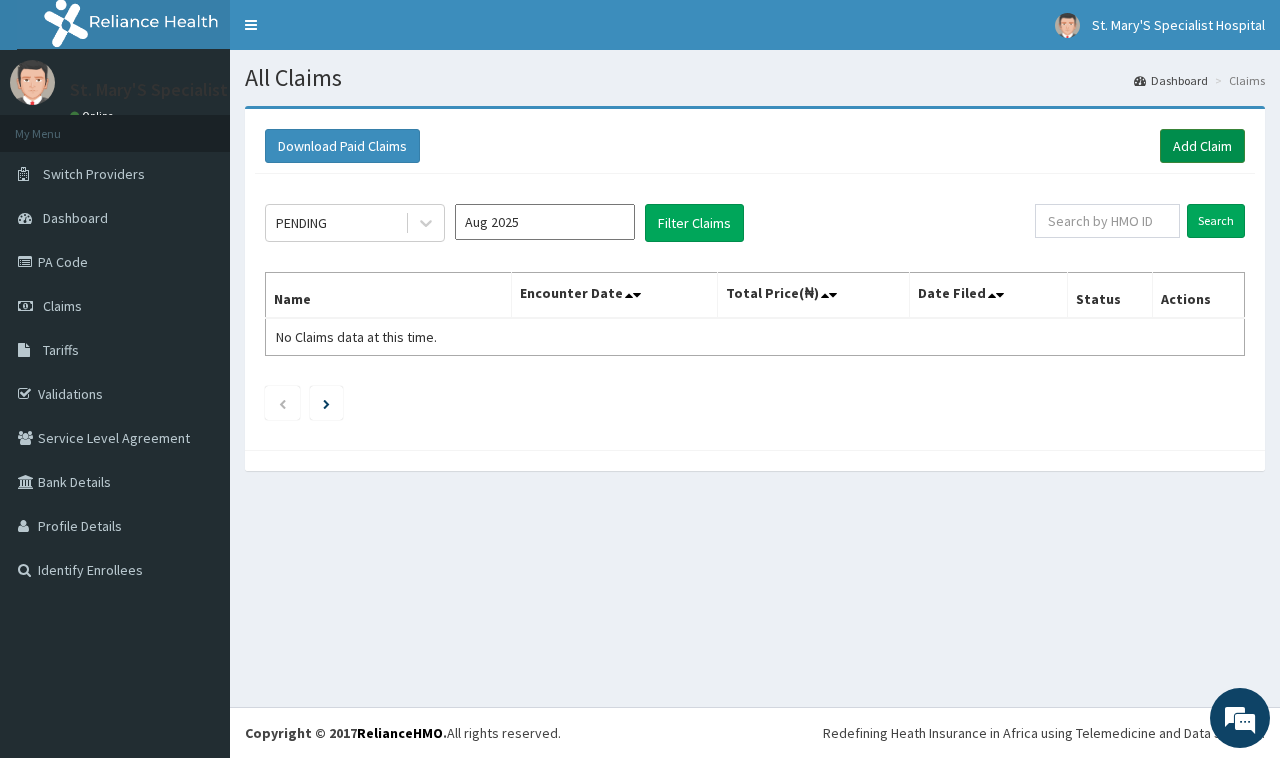 click on "Add Claim" at bounding box center [1202, 146] 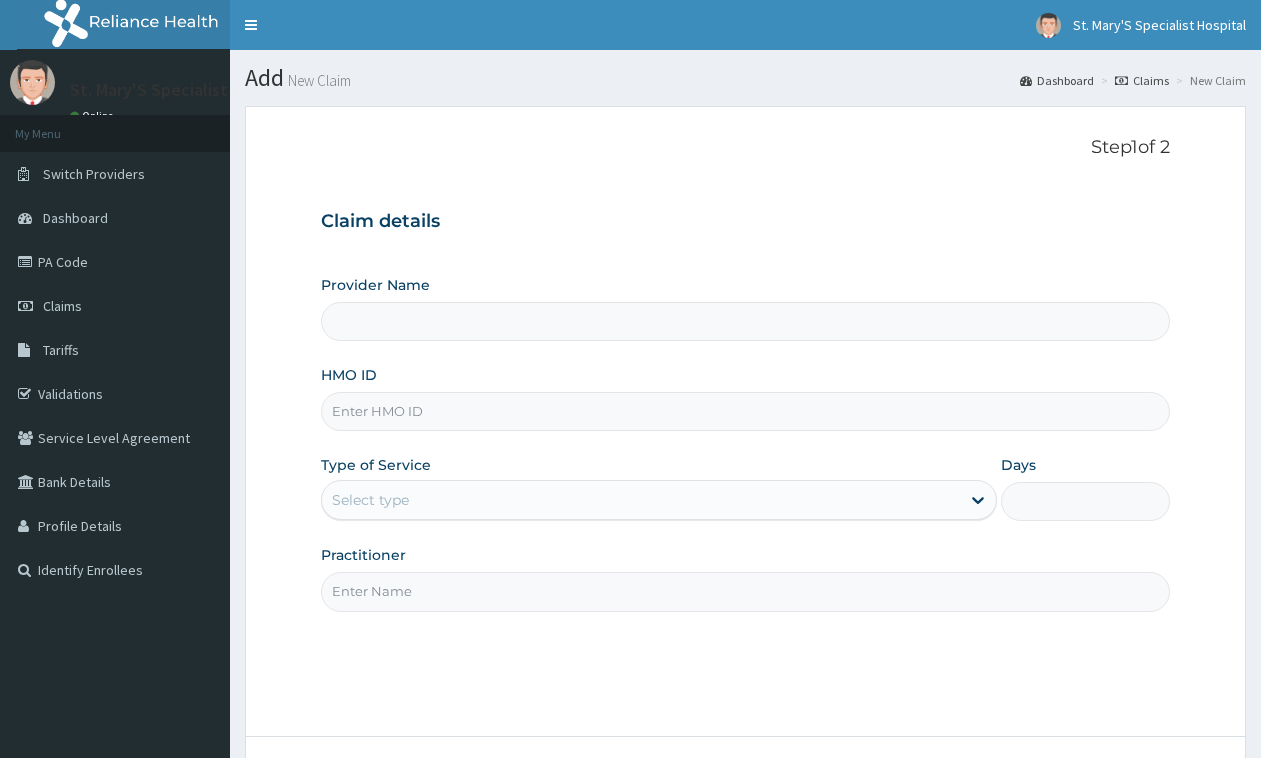 scroll, scrollTop: 0, scrollLeft: 0, axis: both 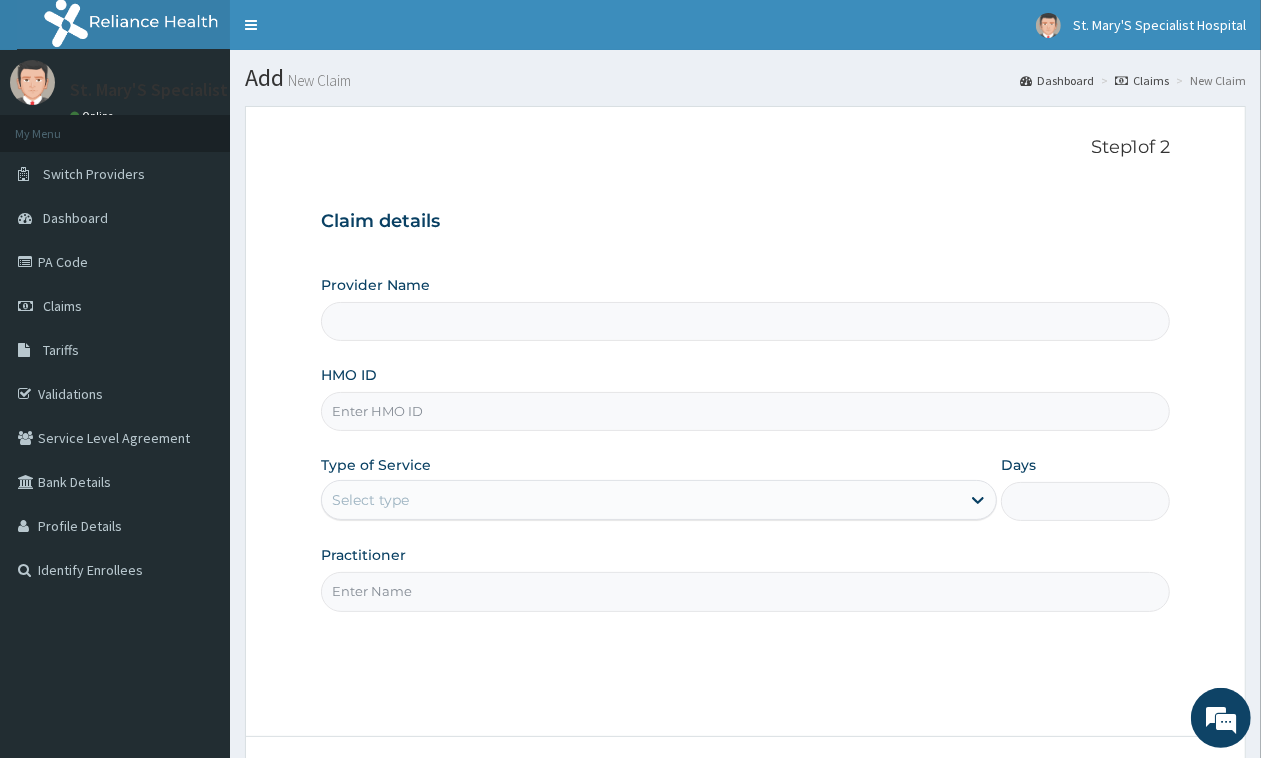 click on "HMO ID" at bounding box center [745, 411] 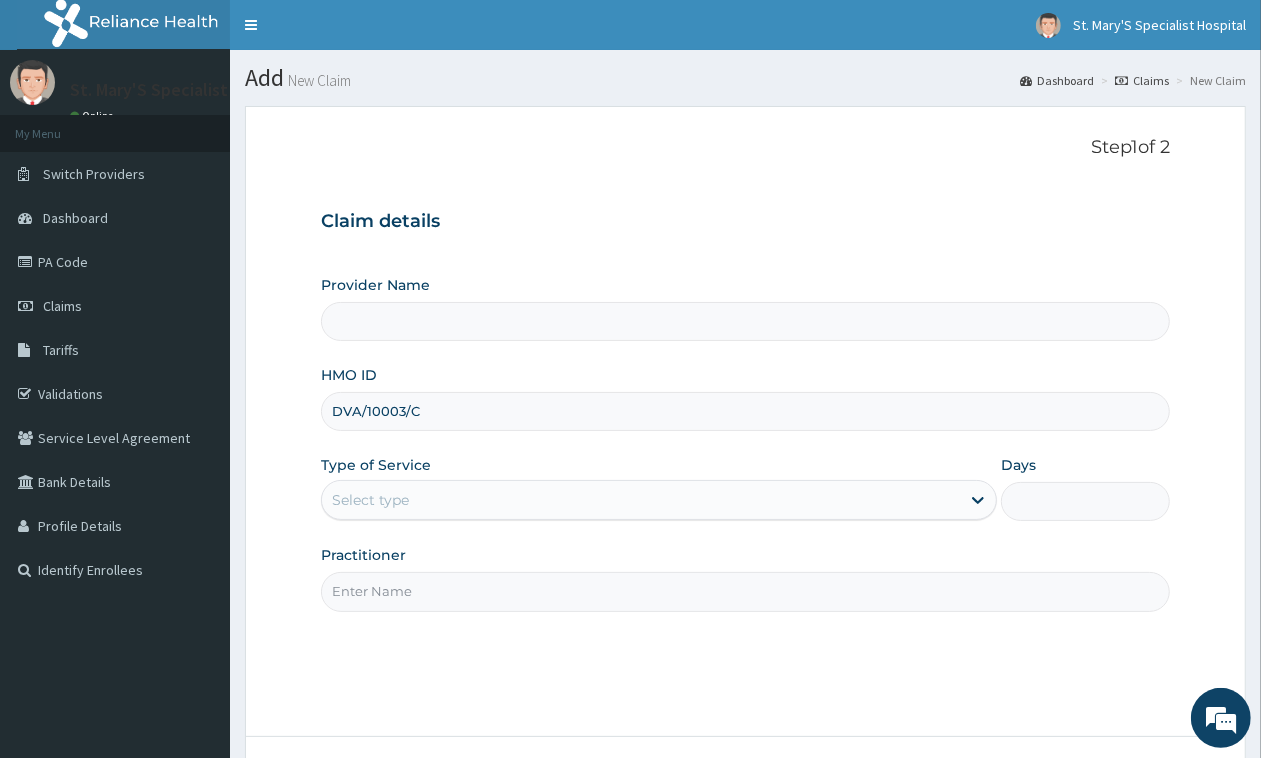 type on "DVA/10003/C" 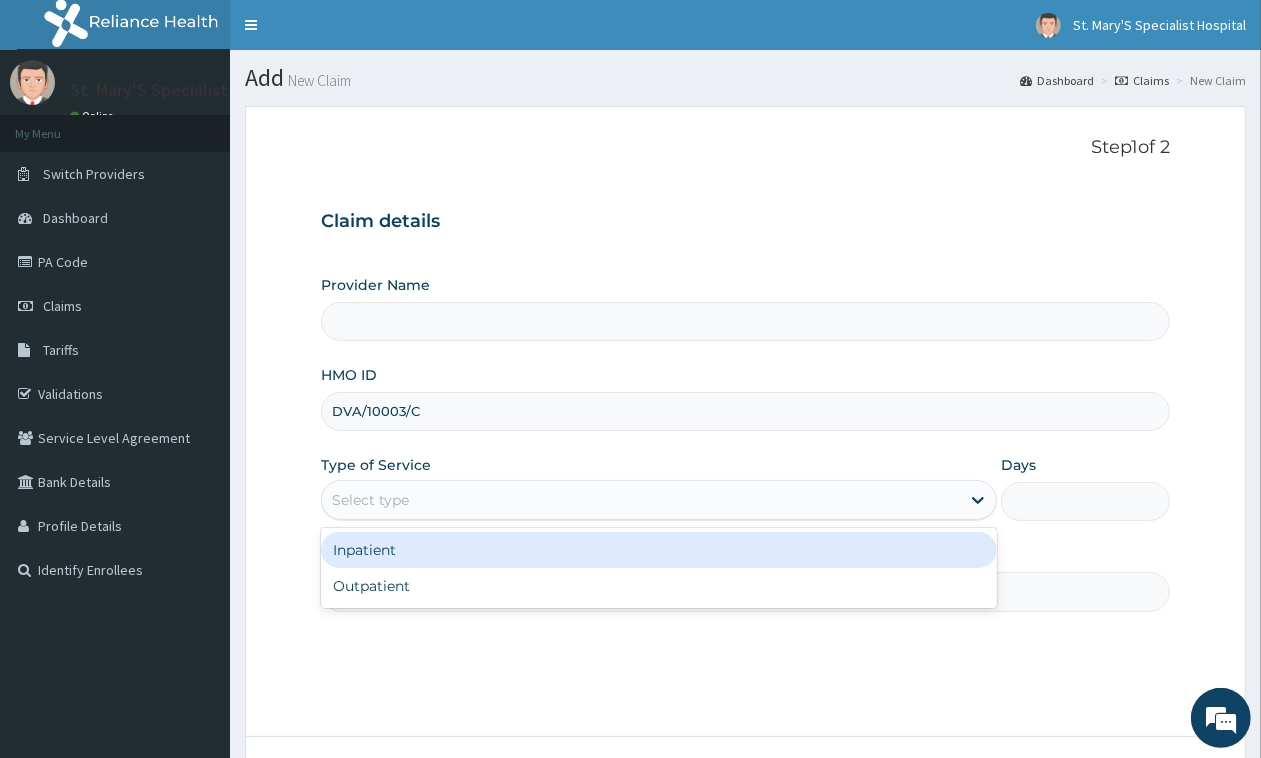 click on "Select type" at bounding box center [641, 500] 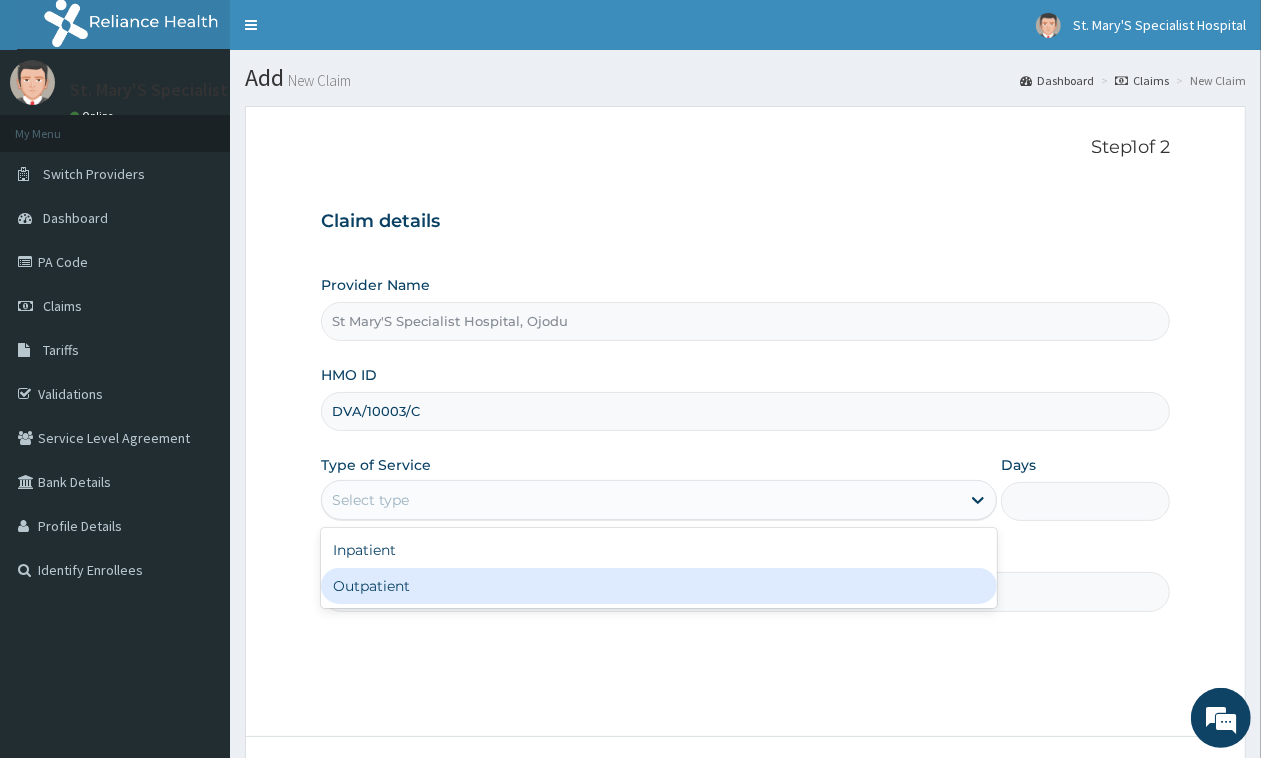 click on "Outpatient" at bounding box center [659, 586] 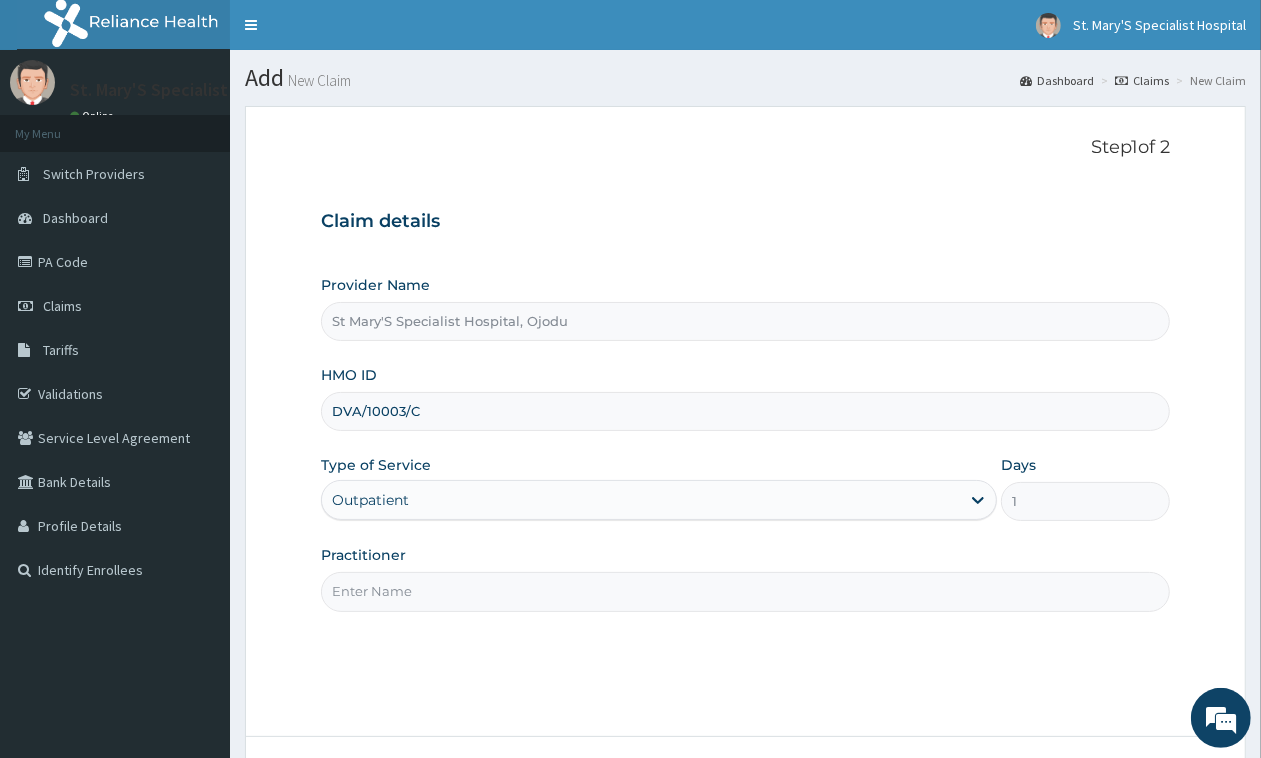 scroll, scrollTop: 0, scrollLeft: 0, axis: both 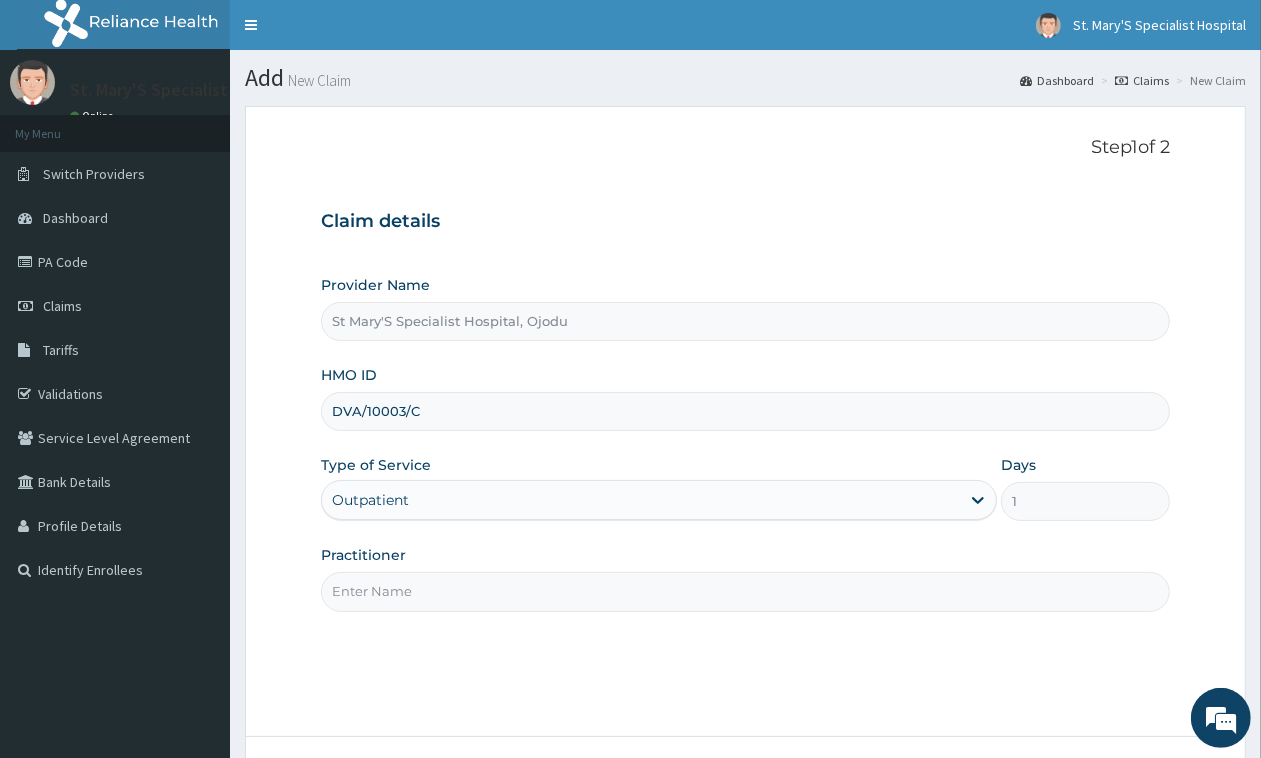 click on "Practitioner" at bounding box center [745, 591] 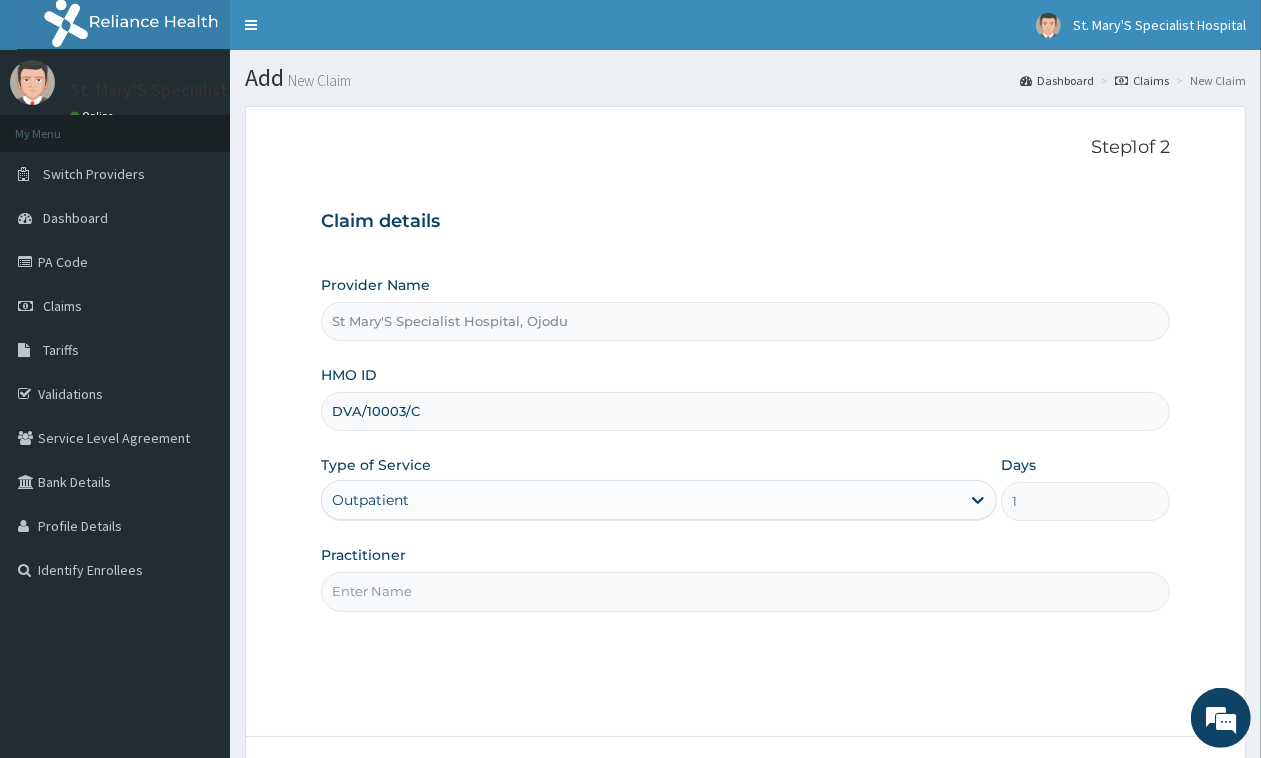 type on "[TITLE] [LAST]" 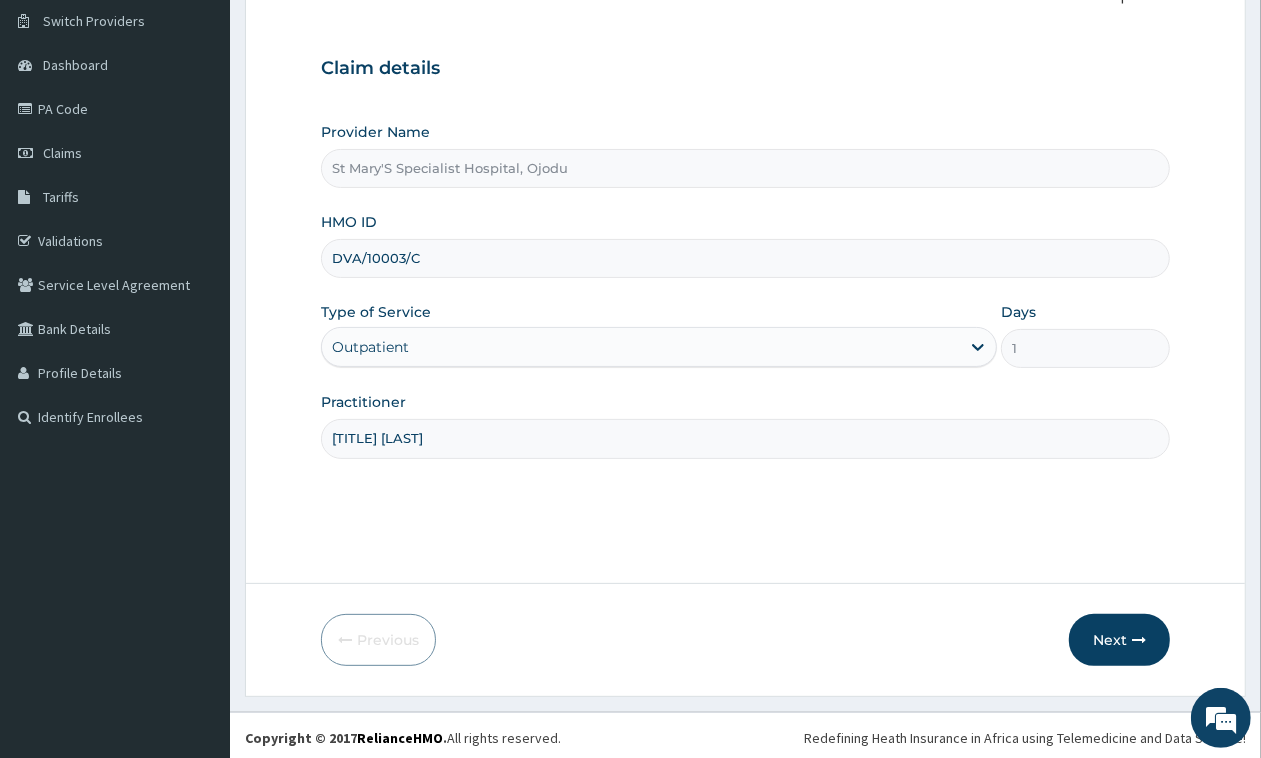 scroll, scrollTop: 158, scrollLeft: 0, axis: vertical 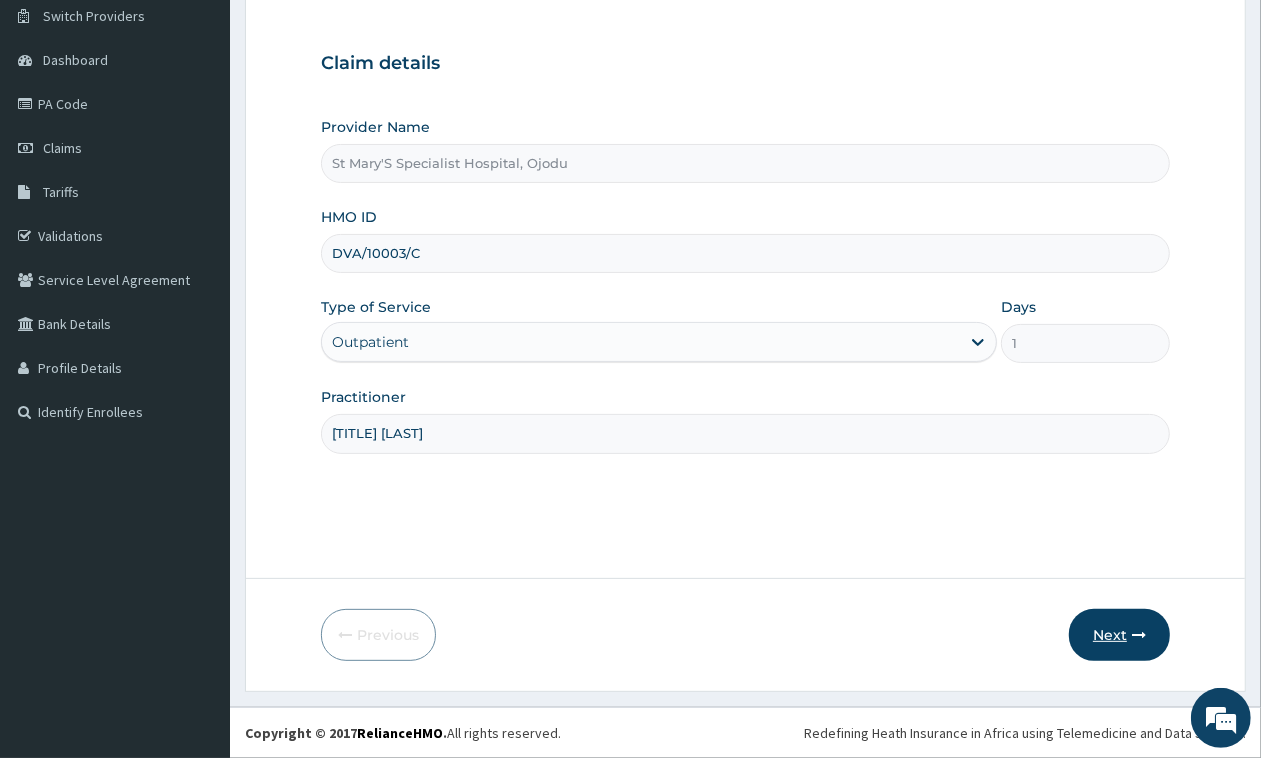 drag, startPoint x: 1118, startPoint y: 641, endPoint x: 1100, endPoint y: 641, distance: 18 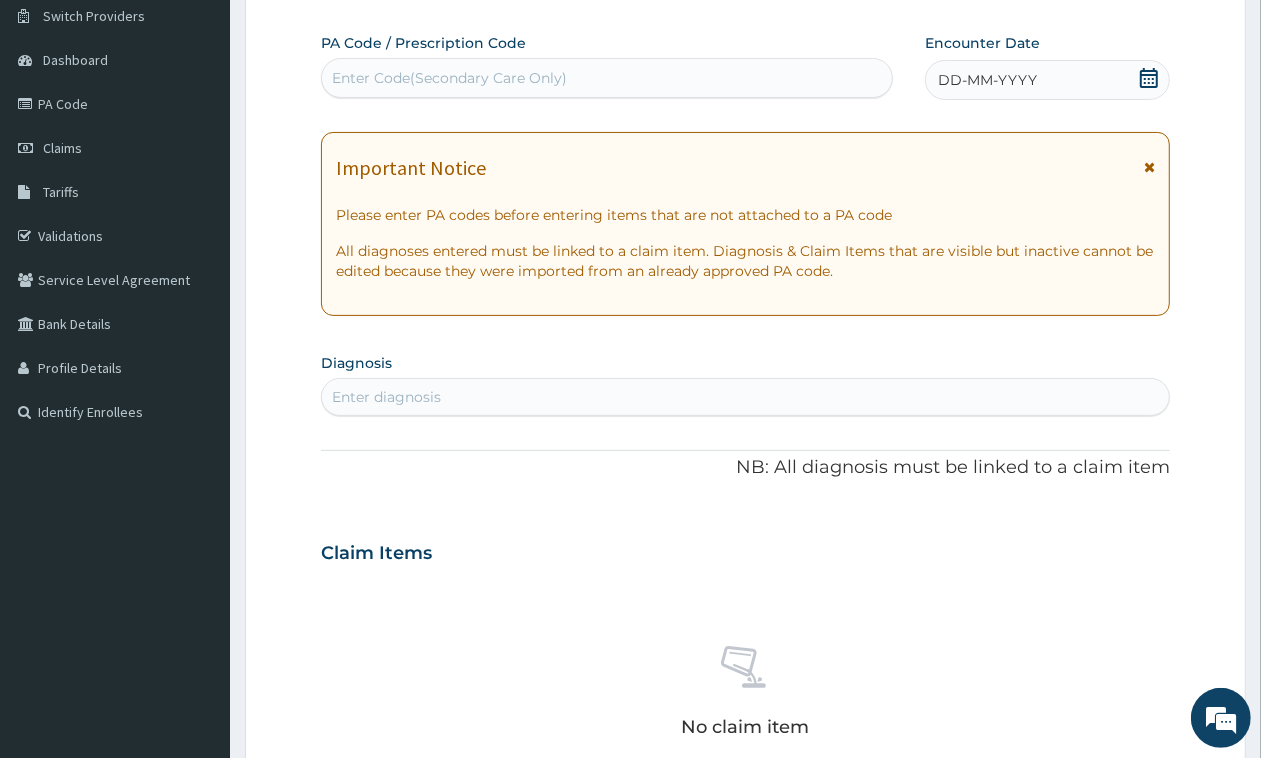 click 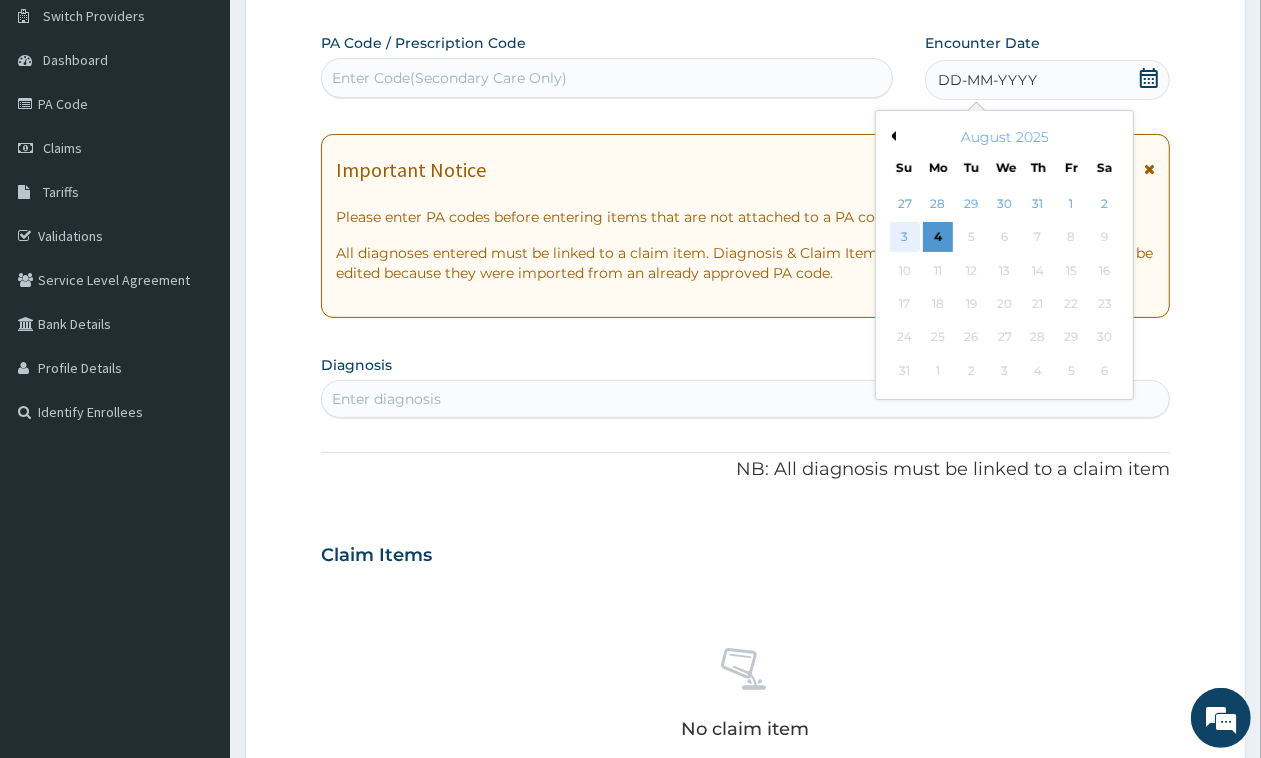 click on "3" at bounding box center (905, 238) 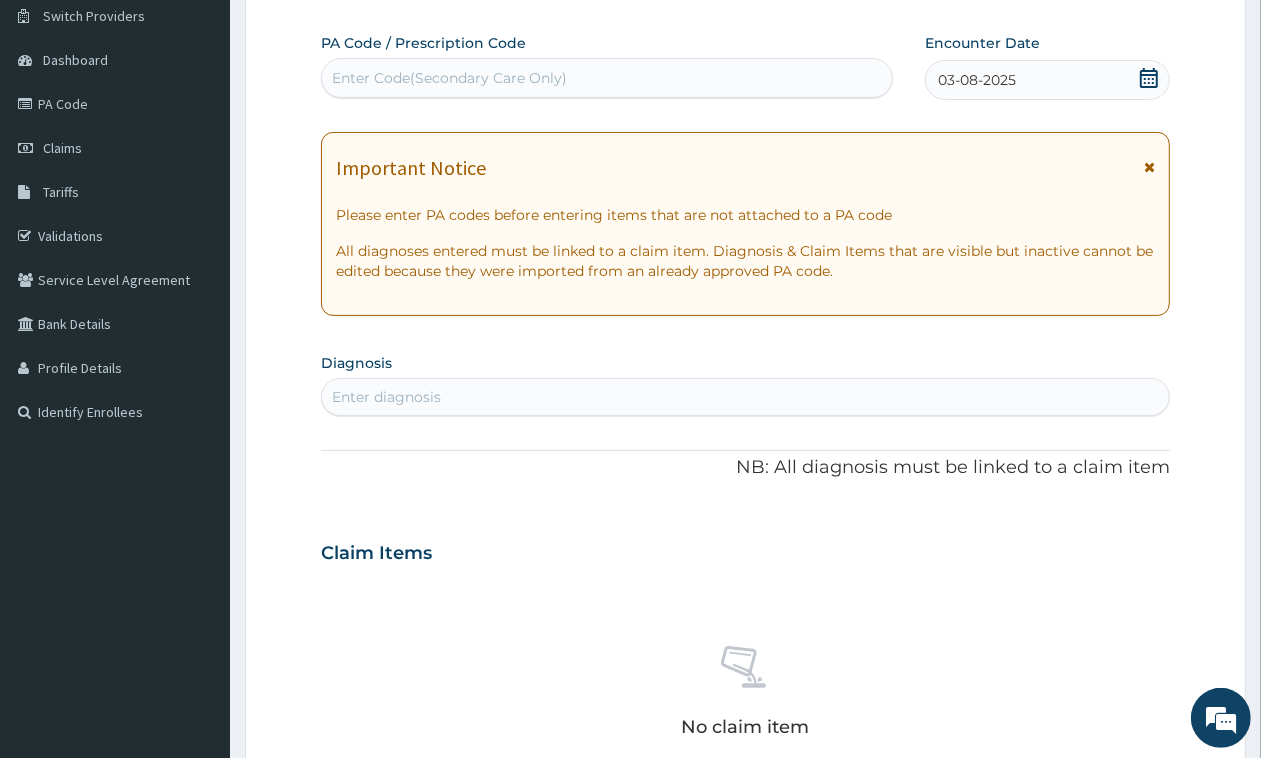 click on "Enter diagnosis" at bounding box center [745, 397] 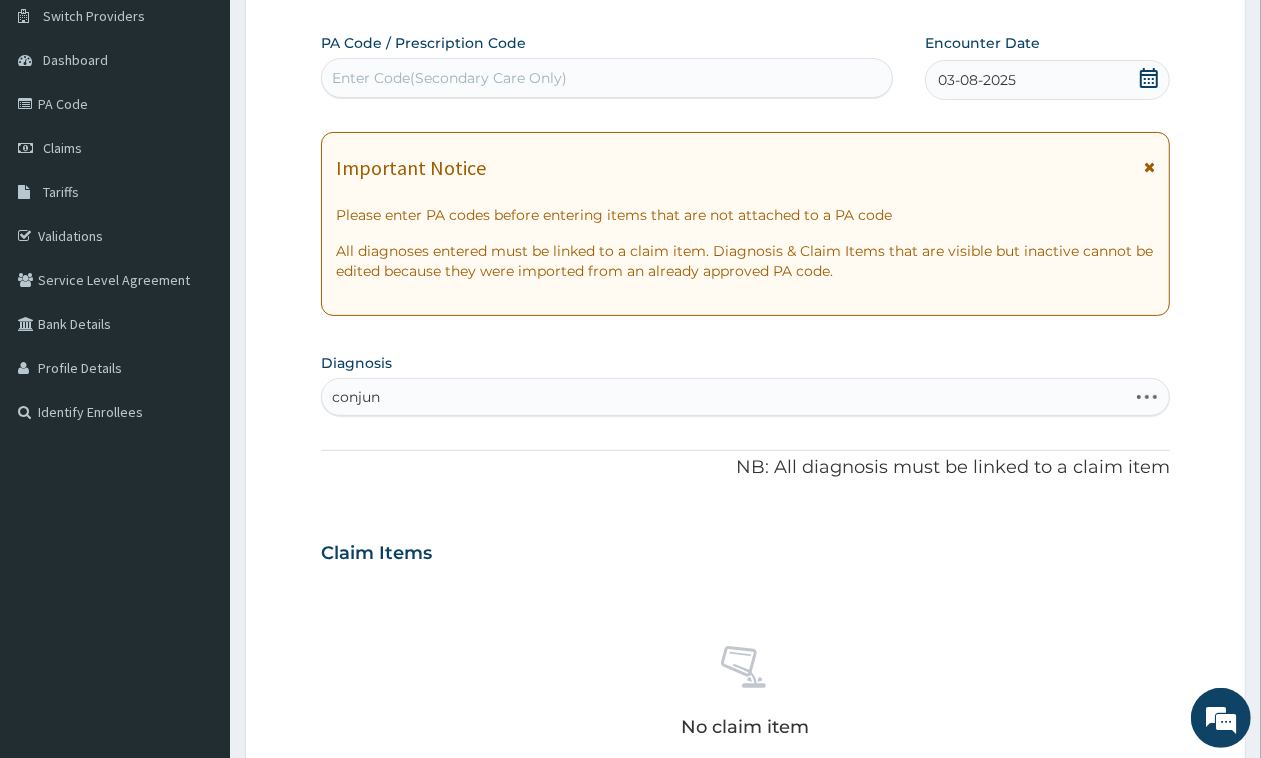type on "conjunc" 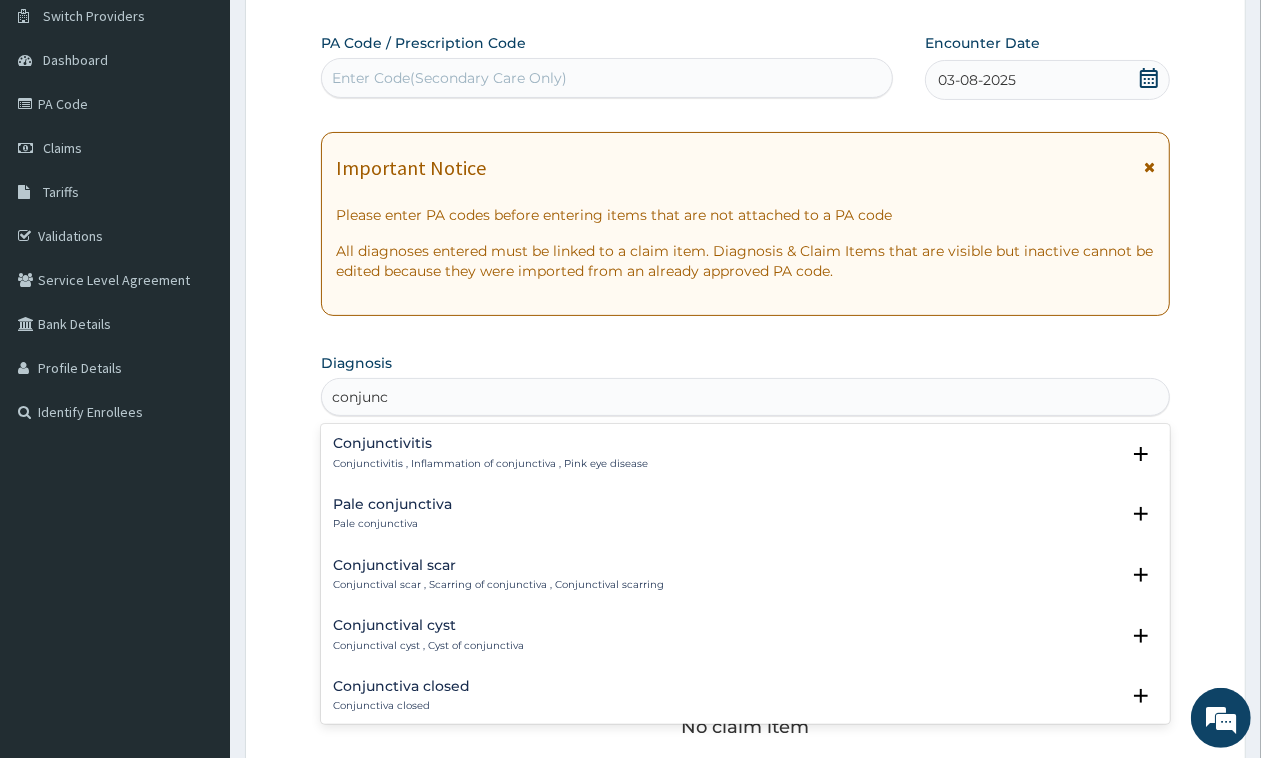 click on "Conjunctivitis , Inflammation of conjunctiva , Pink eye disease" at bounding box center (490, 464) 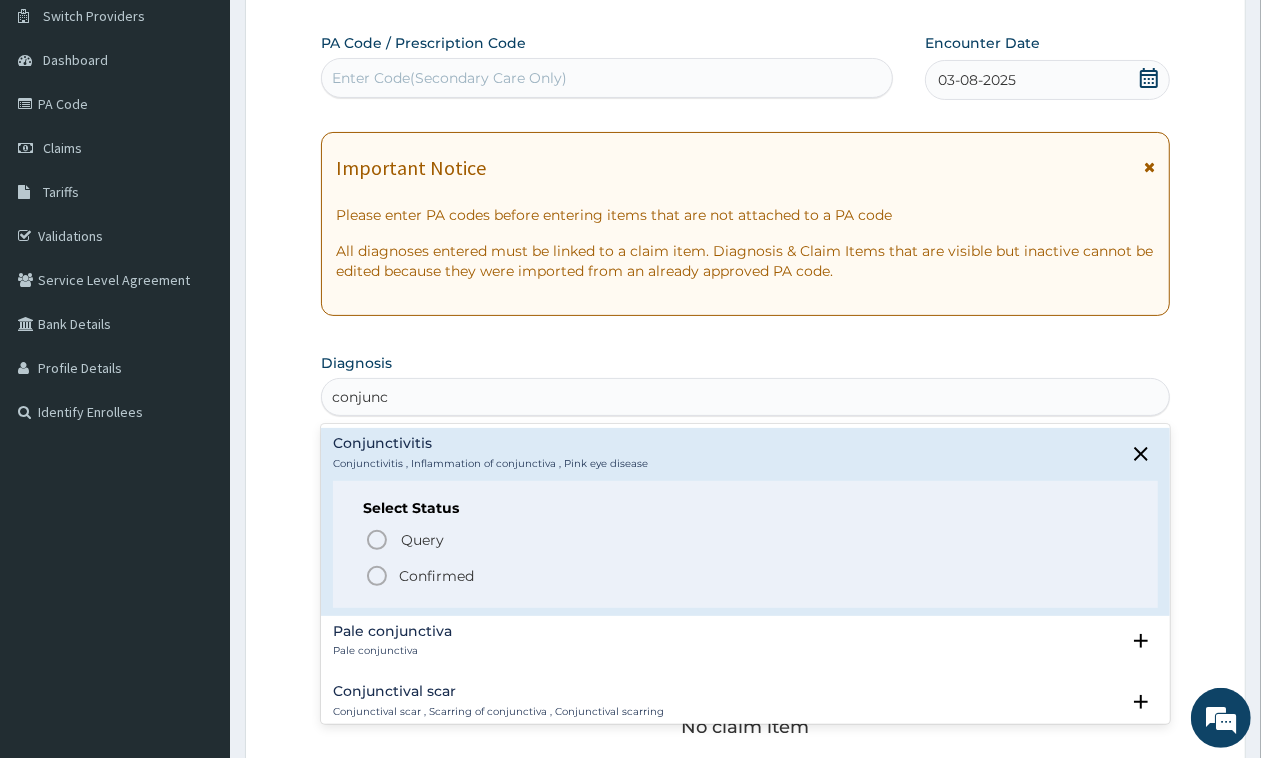 click on "Confirmed" at bounding box center [436, 576] 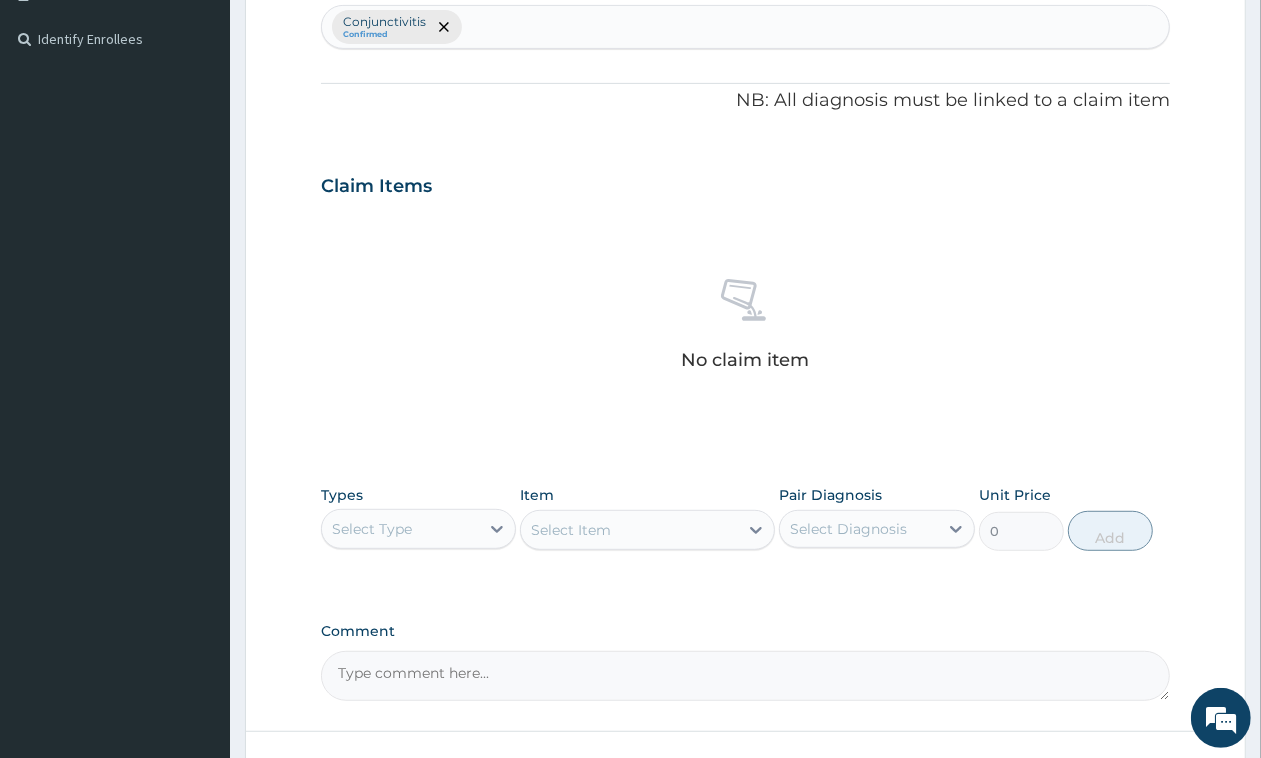 scroll, scrollTop: 533, scrollLeft: 0, axis: vertical 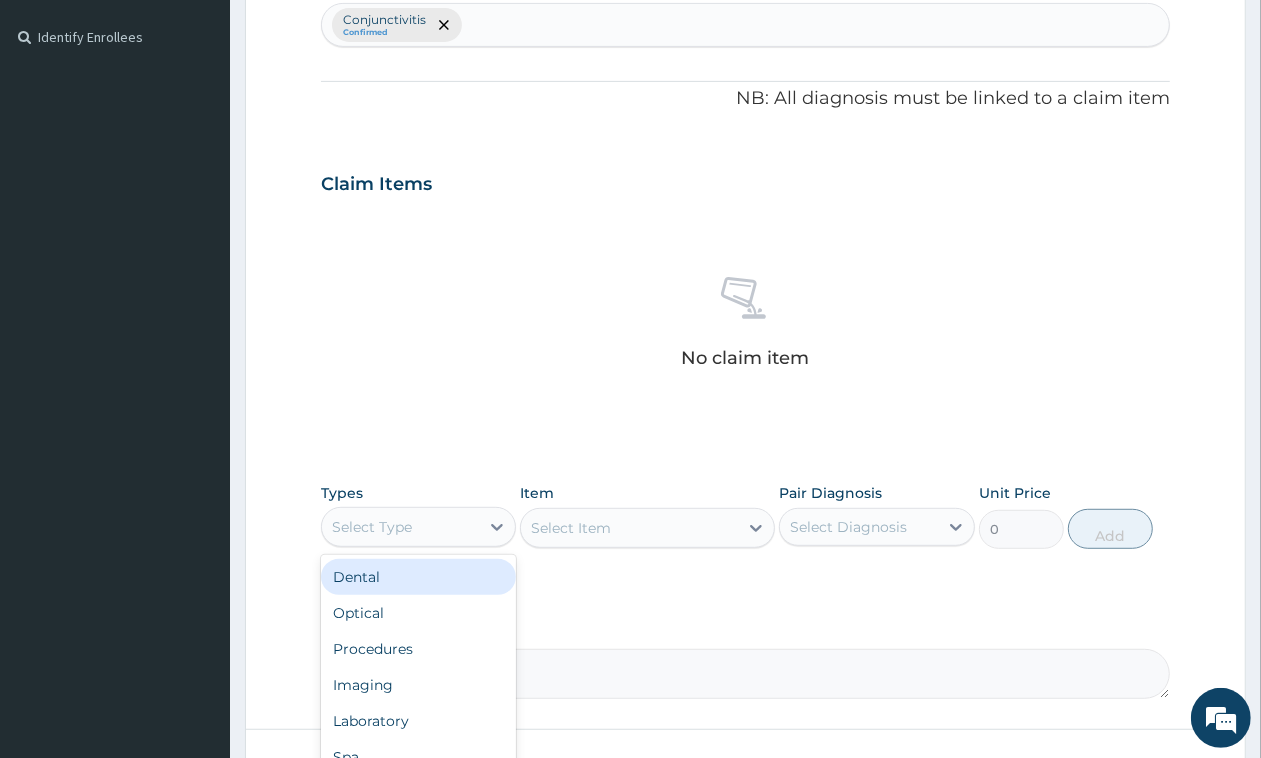 click on "Select Type" at bounding box center [400, 527] 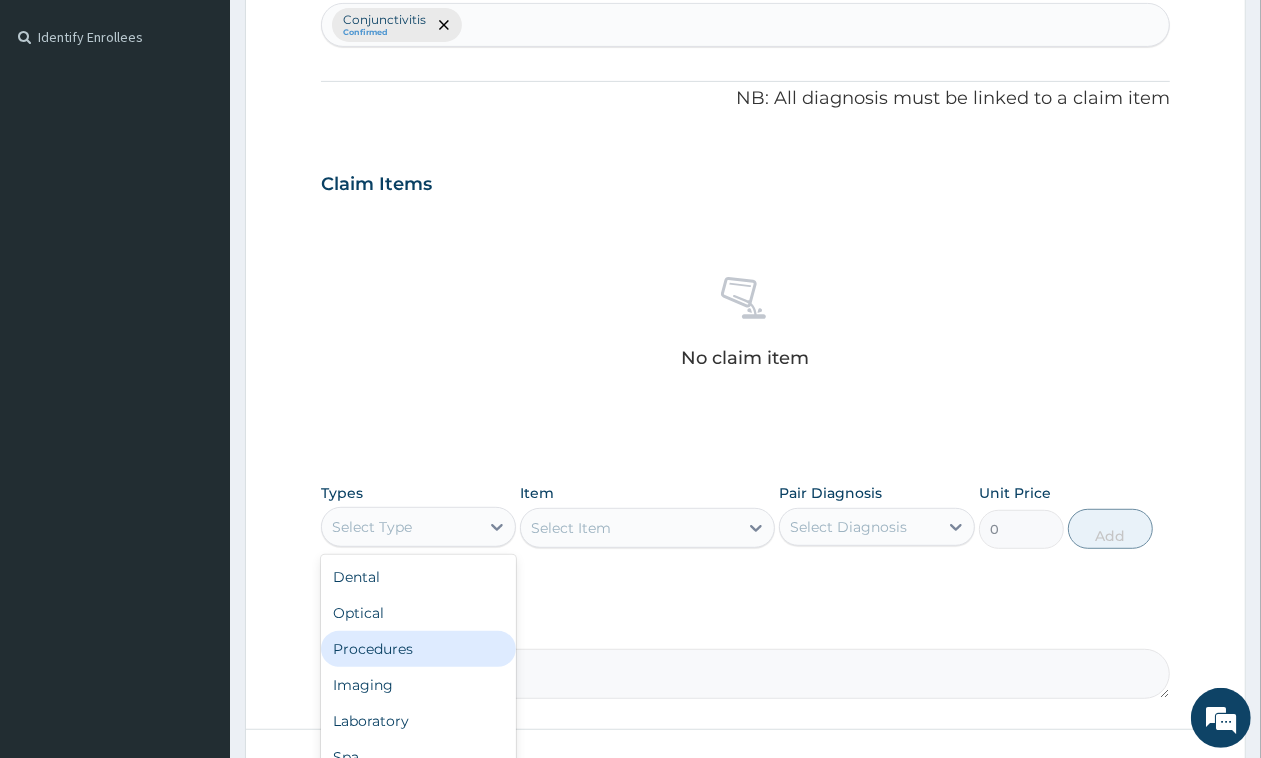 drag, startPoint x: 402, startPoint y: 645, endPoint x: 420, endPoint y: 633, distance: 21.633308 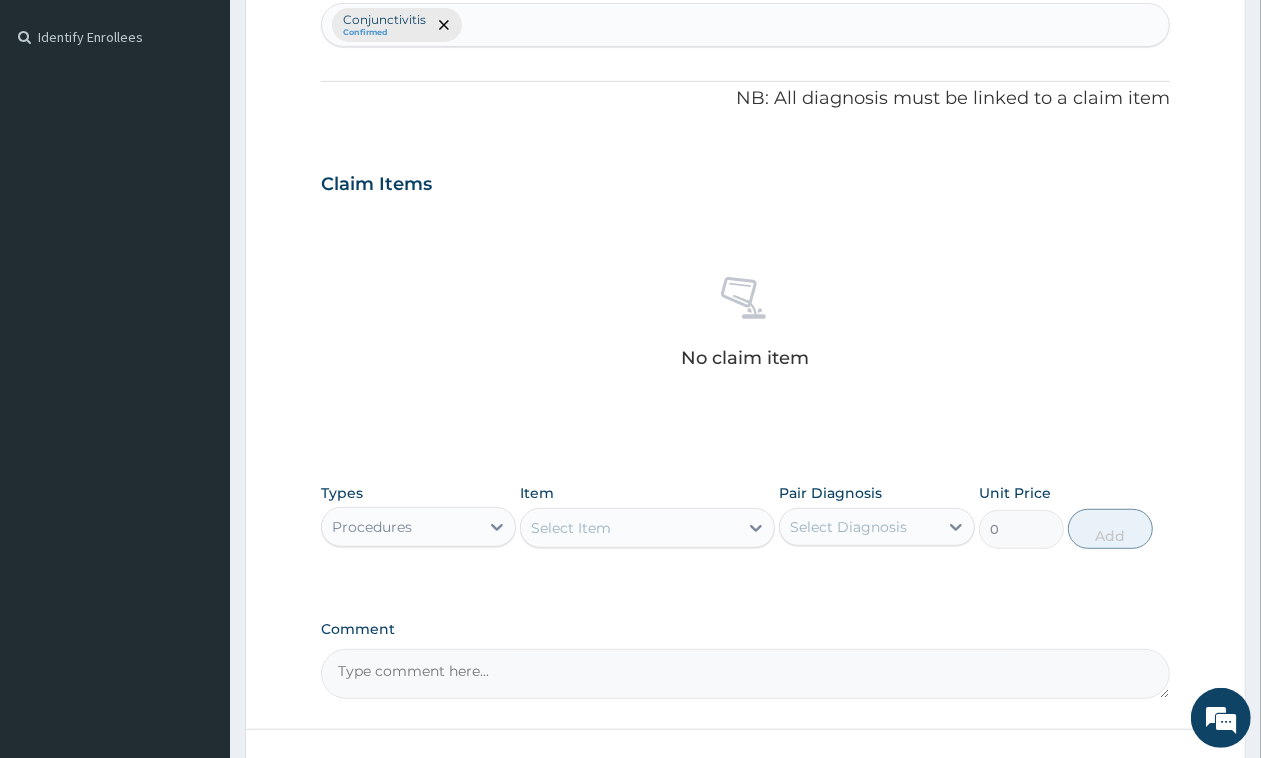click on "Select Item" at bounding box center [629, 528] 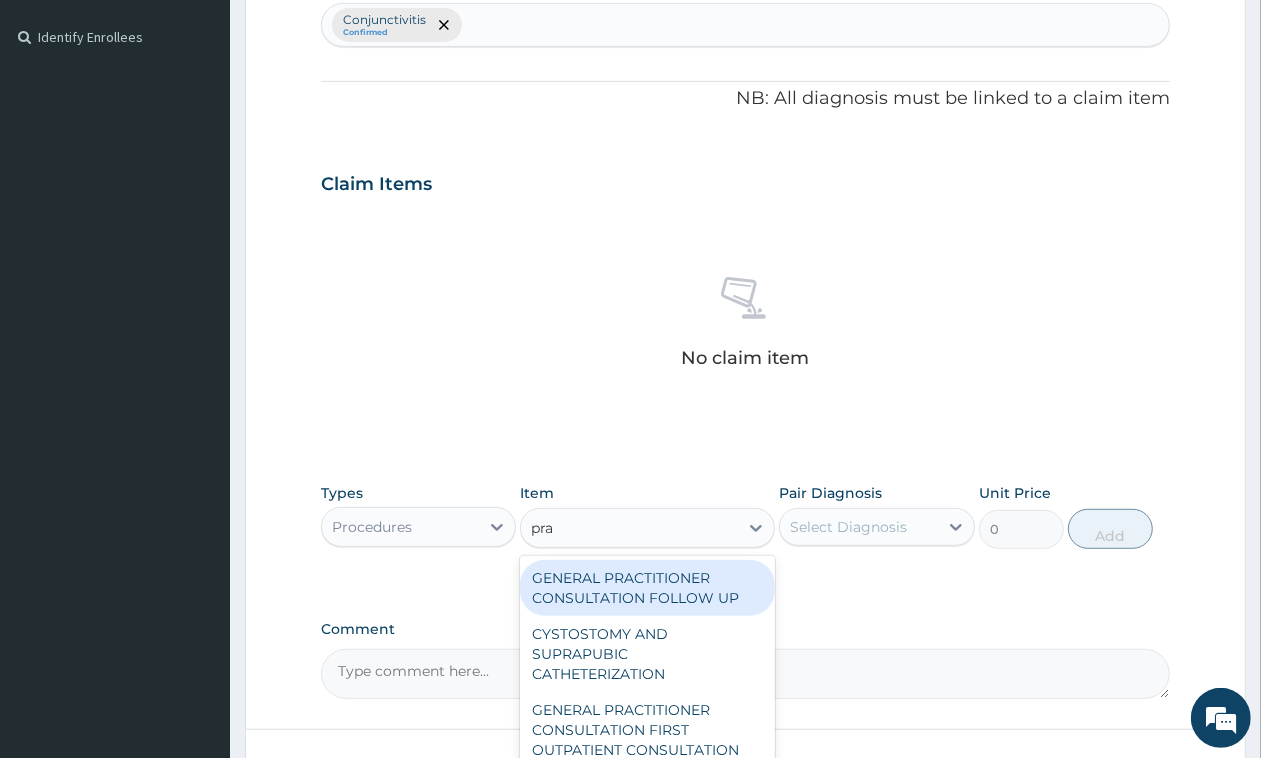 type on "prac" 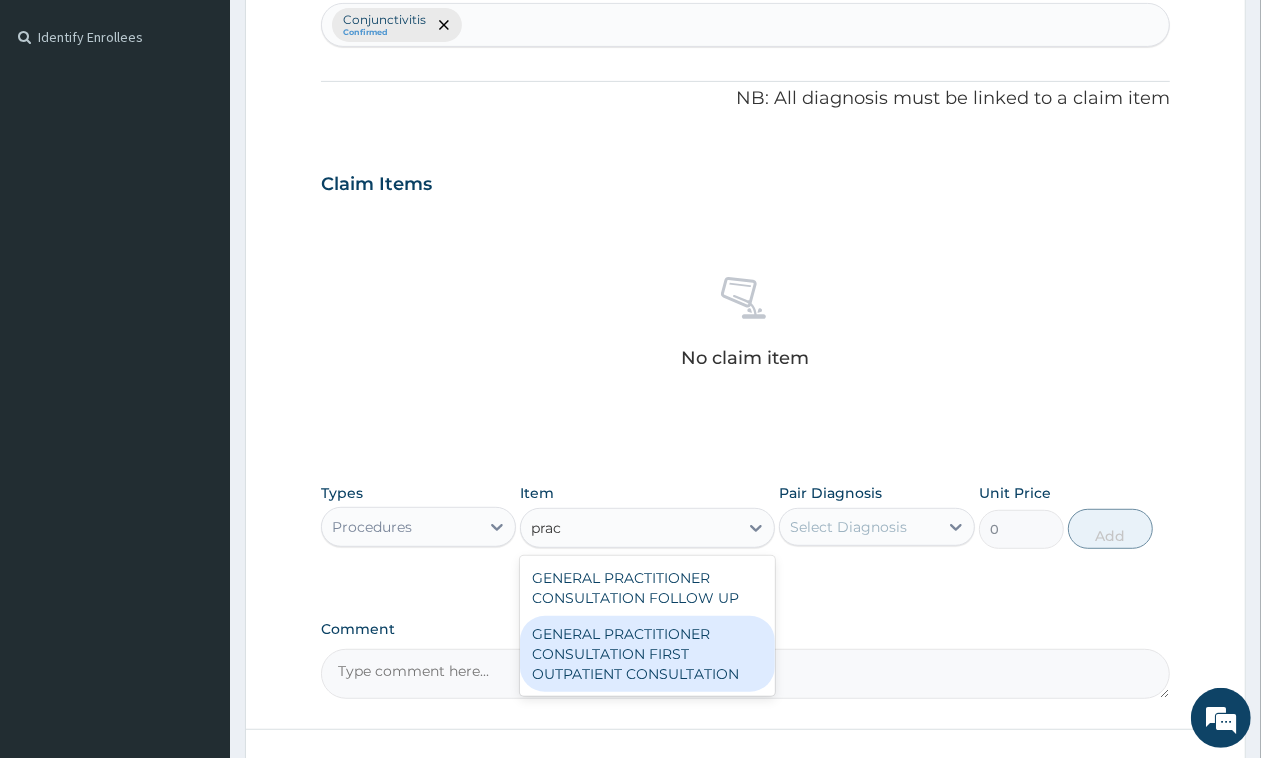 click on "GENERAL PRACTITIONER CONSULTATION FIRST OUTPATIENT CONSULTATION" at bounding box center (647, 654) 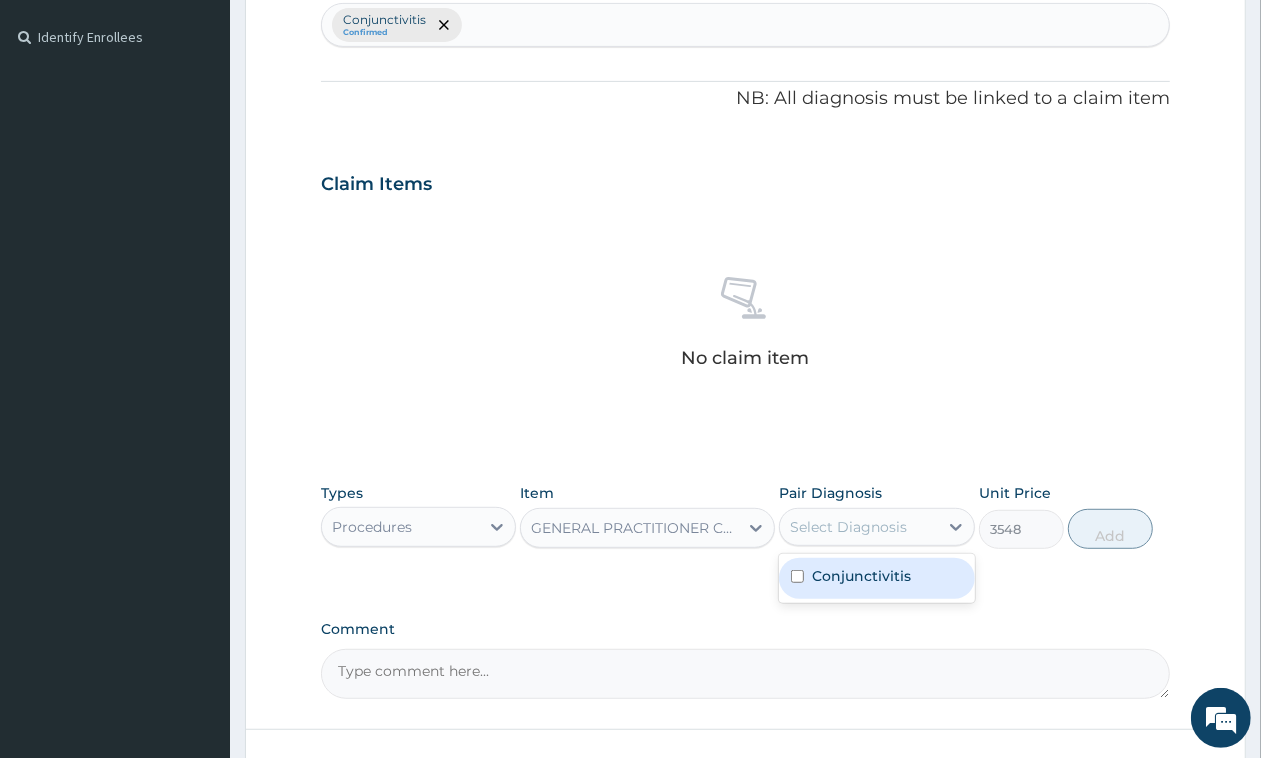 click on "Select Diagnosis" at bounding box center (858, 527) 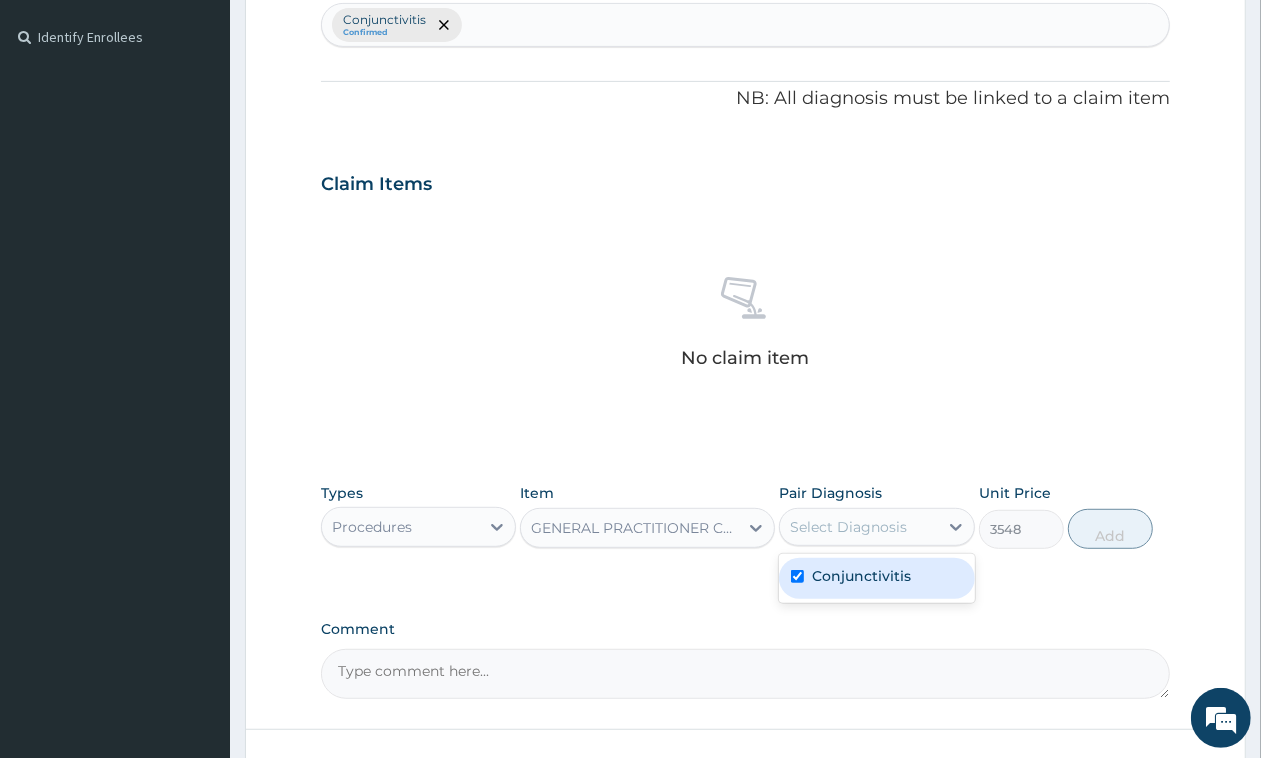checkbox on "true" 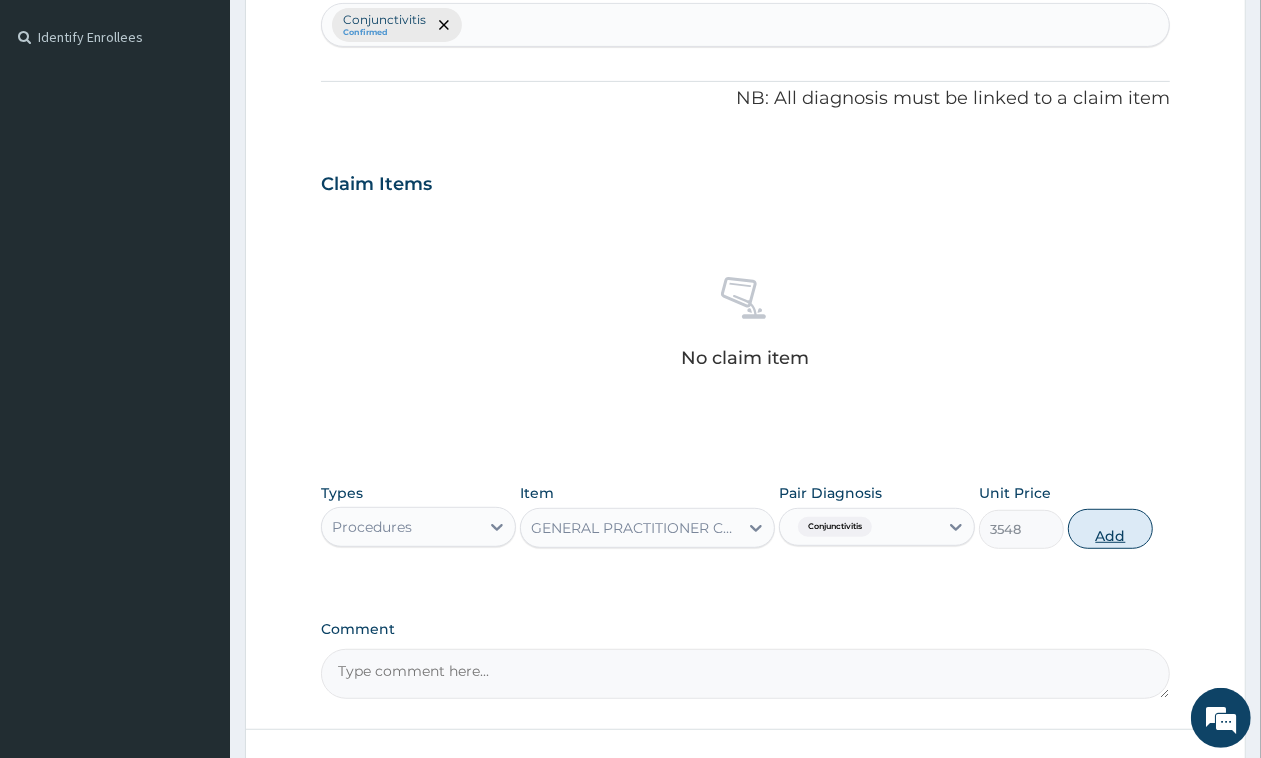 click on "Add" at bounding box center [1110, 529] 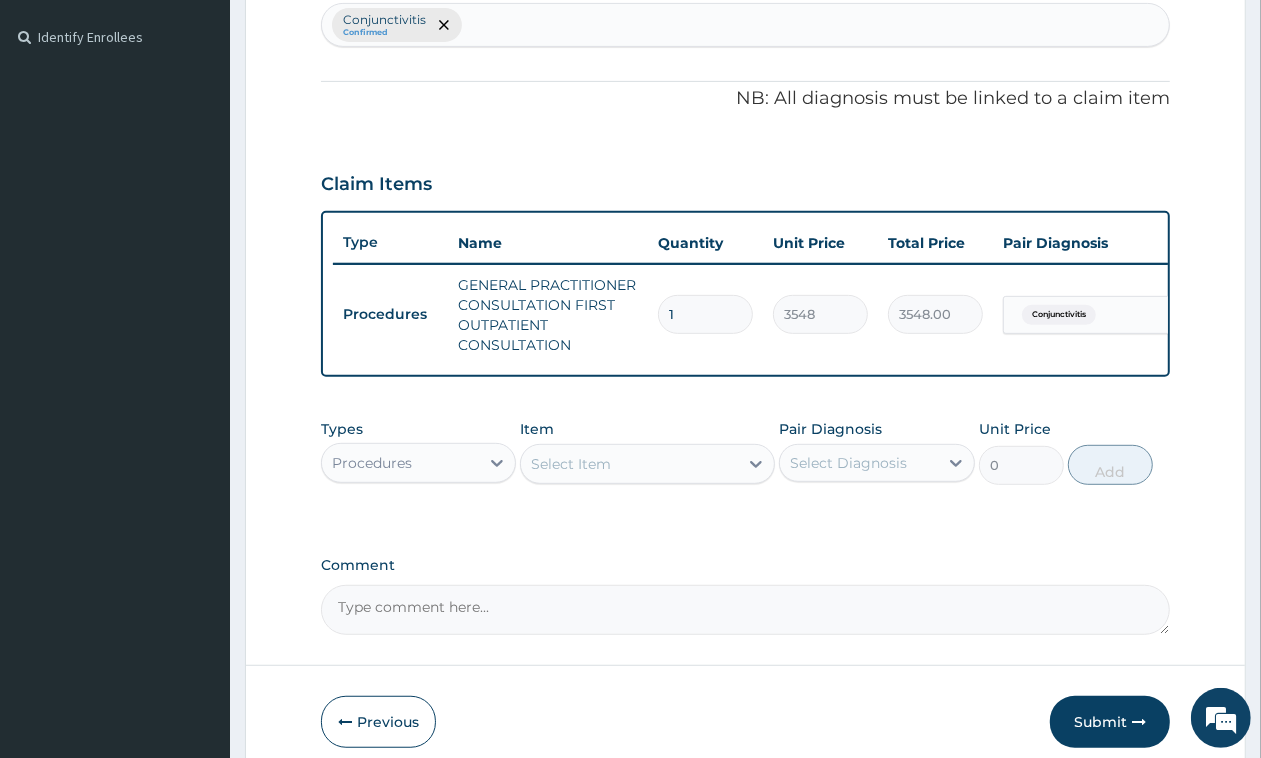 click on "Procedures" at bounding box center [372, 463] 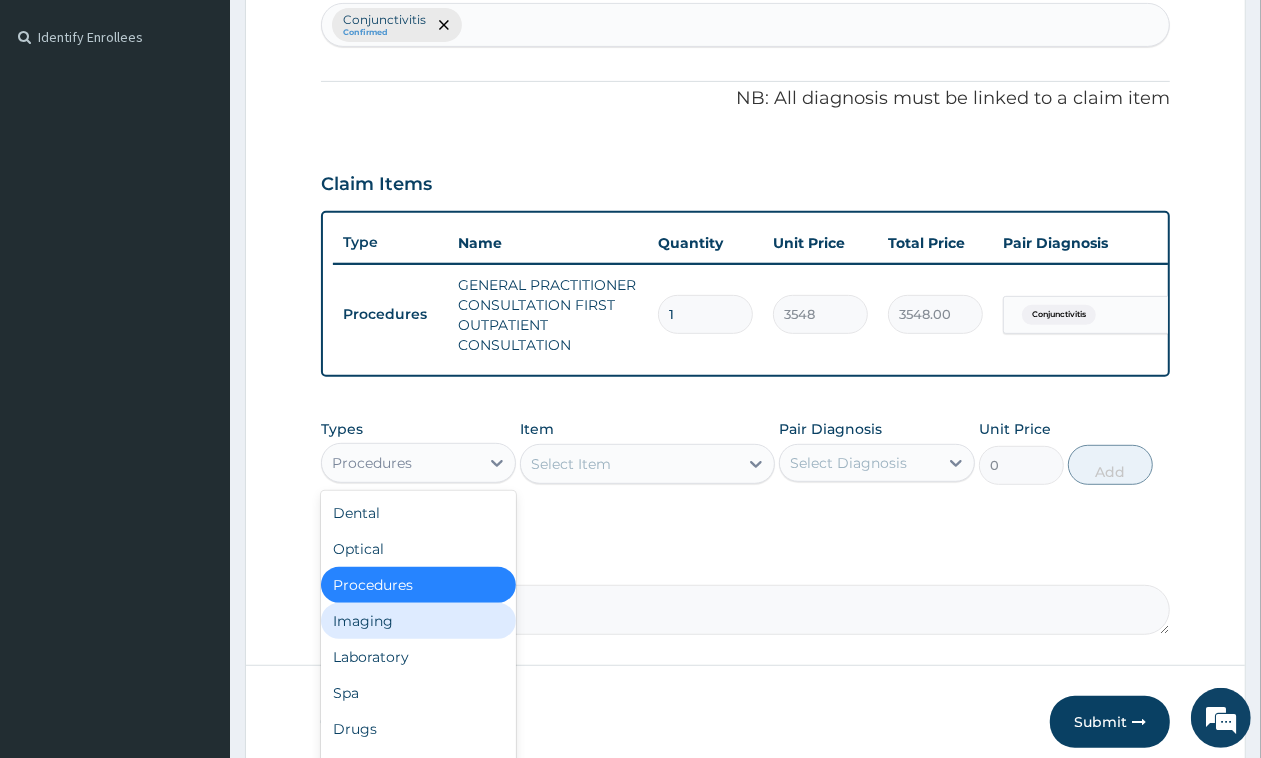 scroll, scrollTop: 67, scrollLeft: 0, axis: vertical 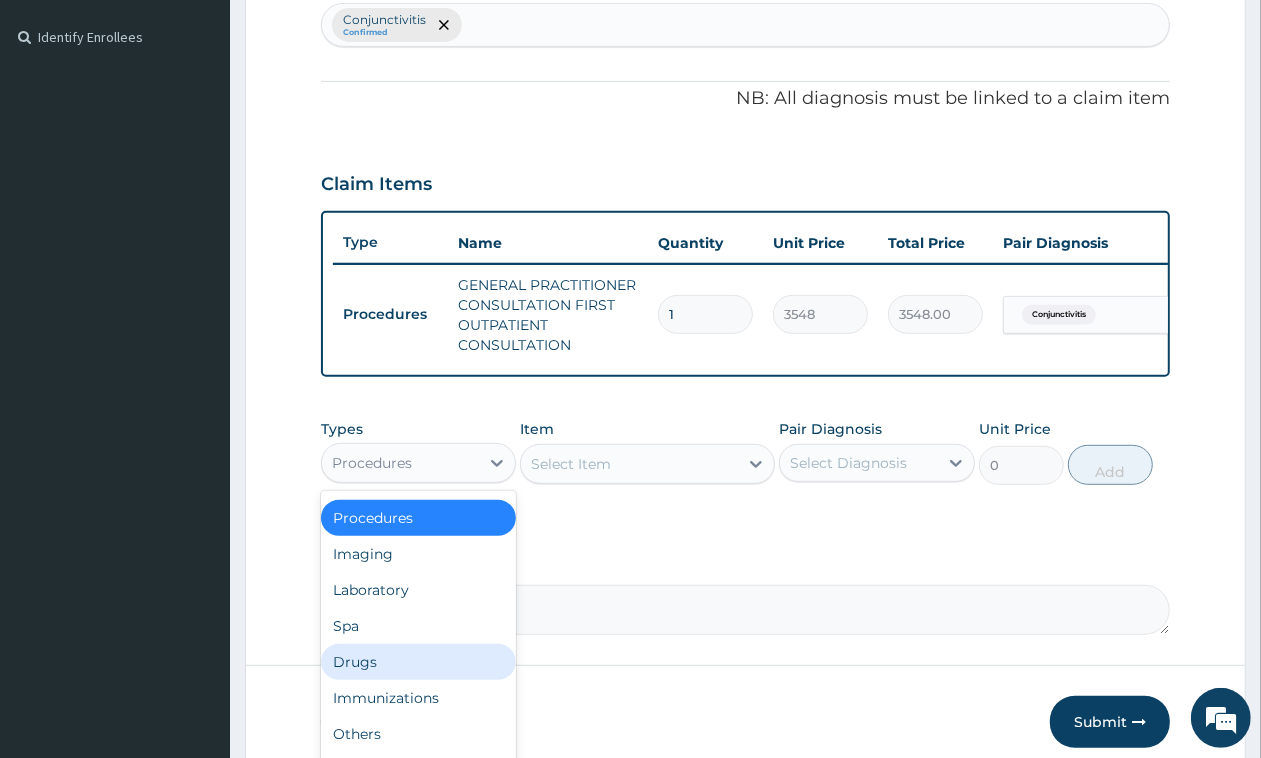 click on "Drugs" at bounding box center (418, 662) 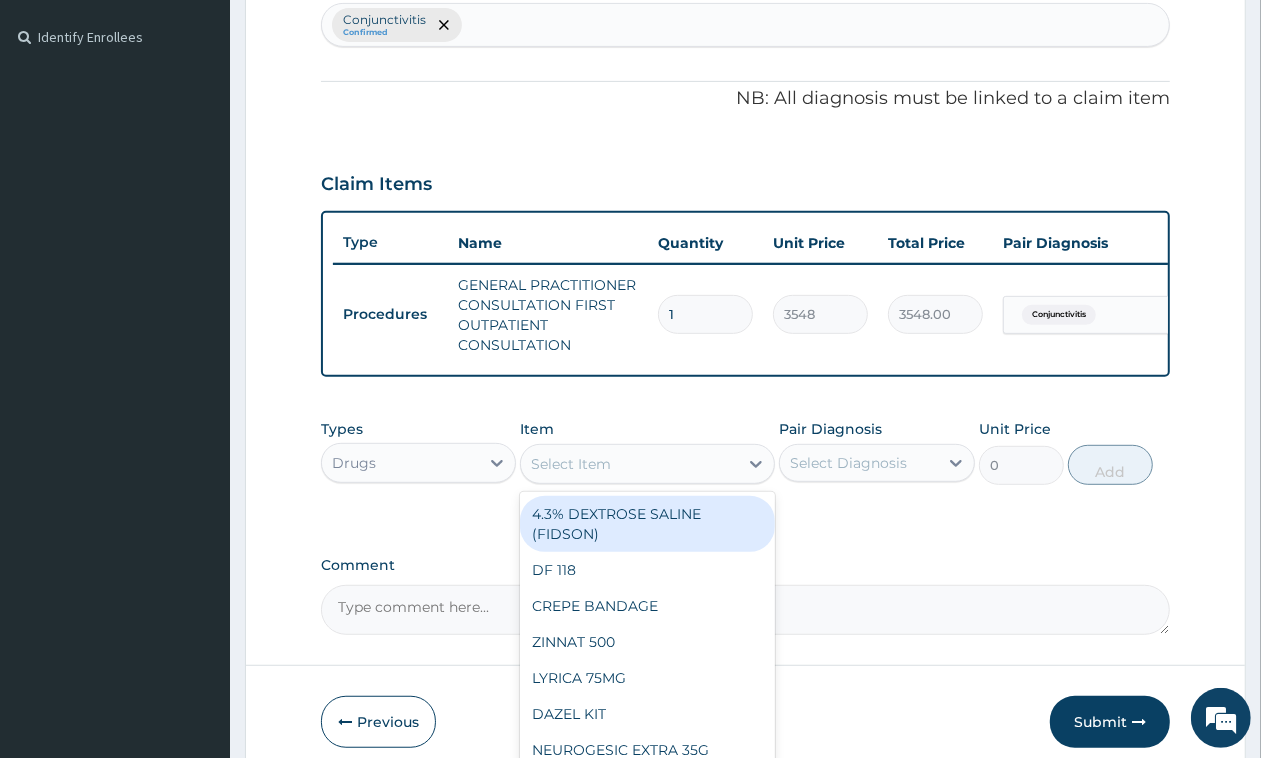 click on "Select Item" at bounding box center (629, 464) 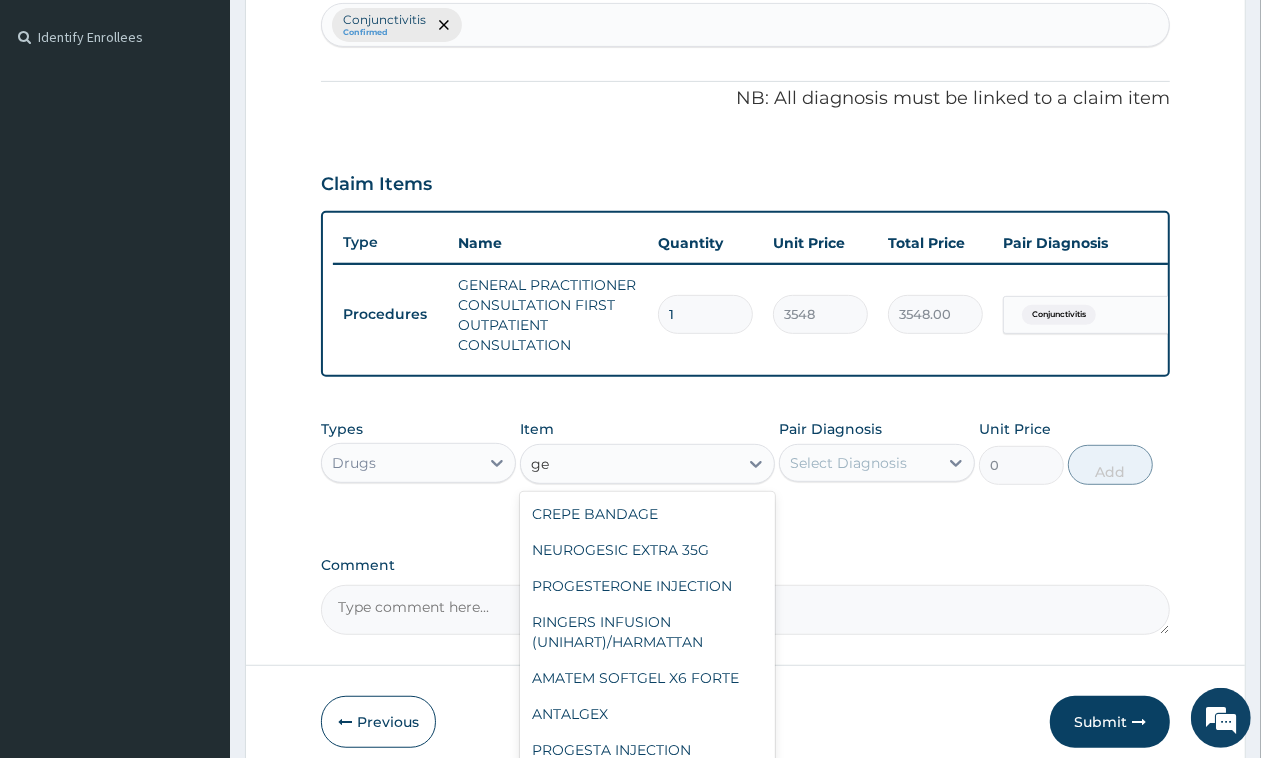 type on "g" 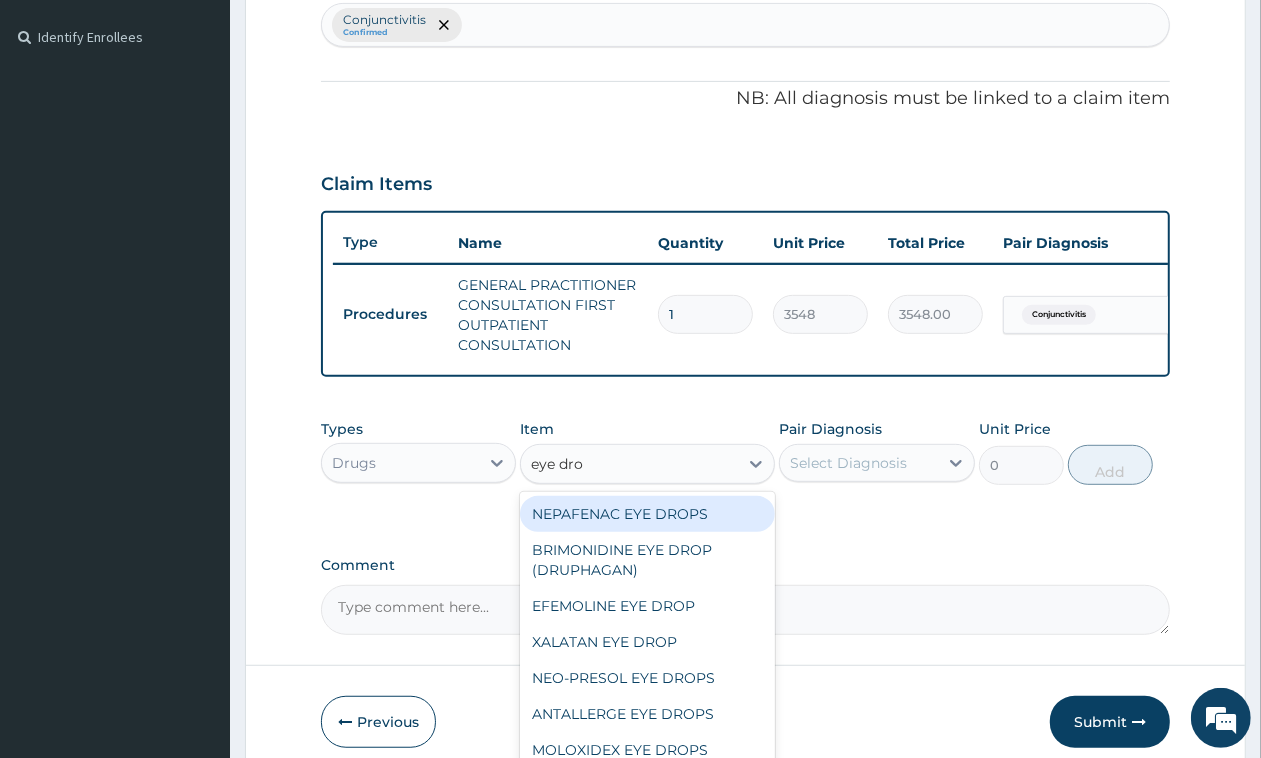 type on "eye drop" 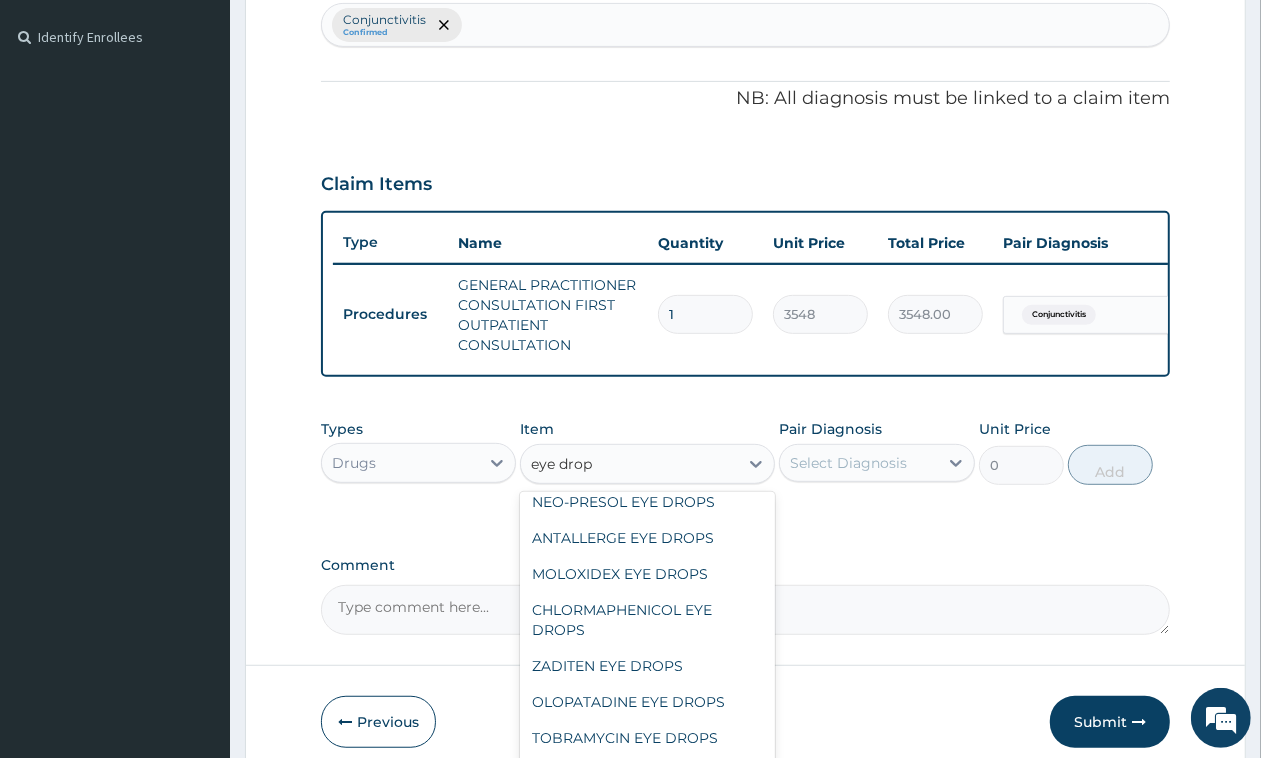 scroll, scrollTop: 180, scrollLeft: 0, axis: vertical 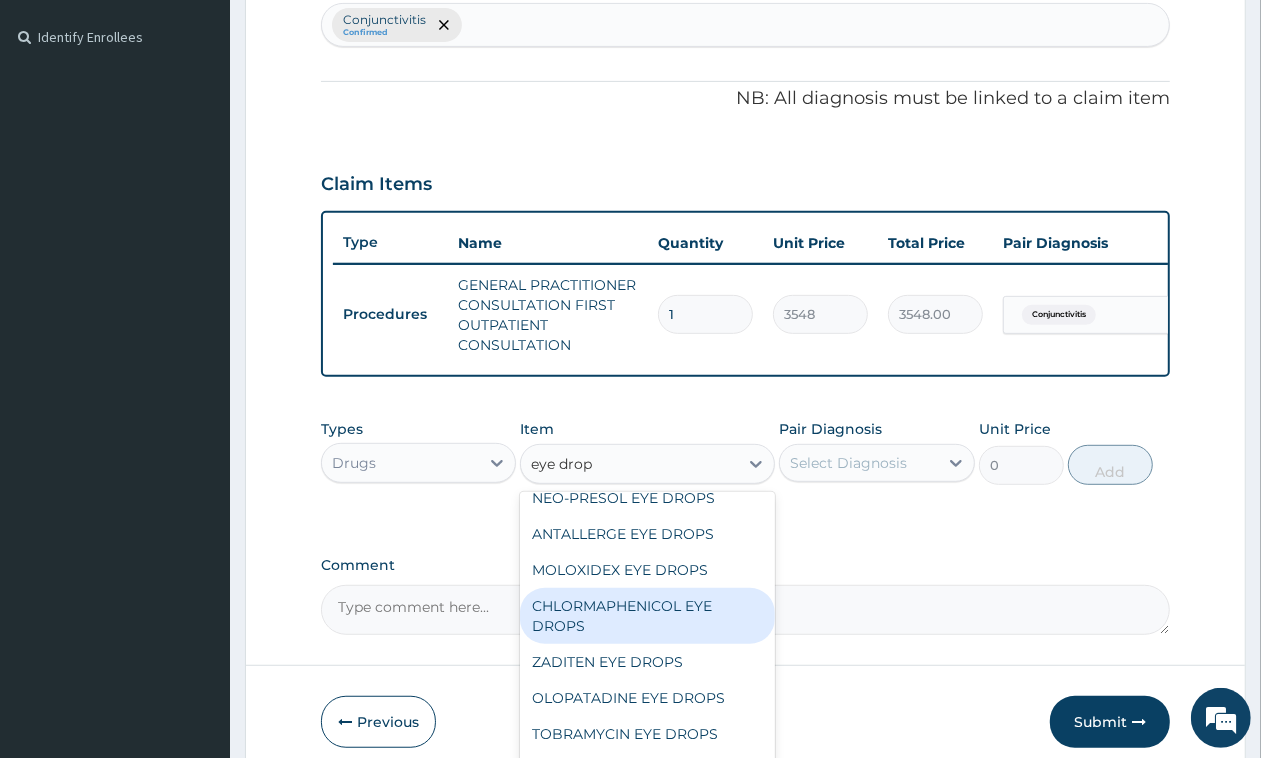 click on "CHLORMAPHENICOL EYE DROPS" at bounding box center (647, 616) 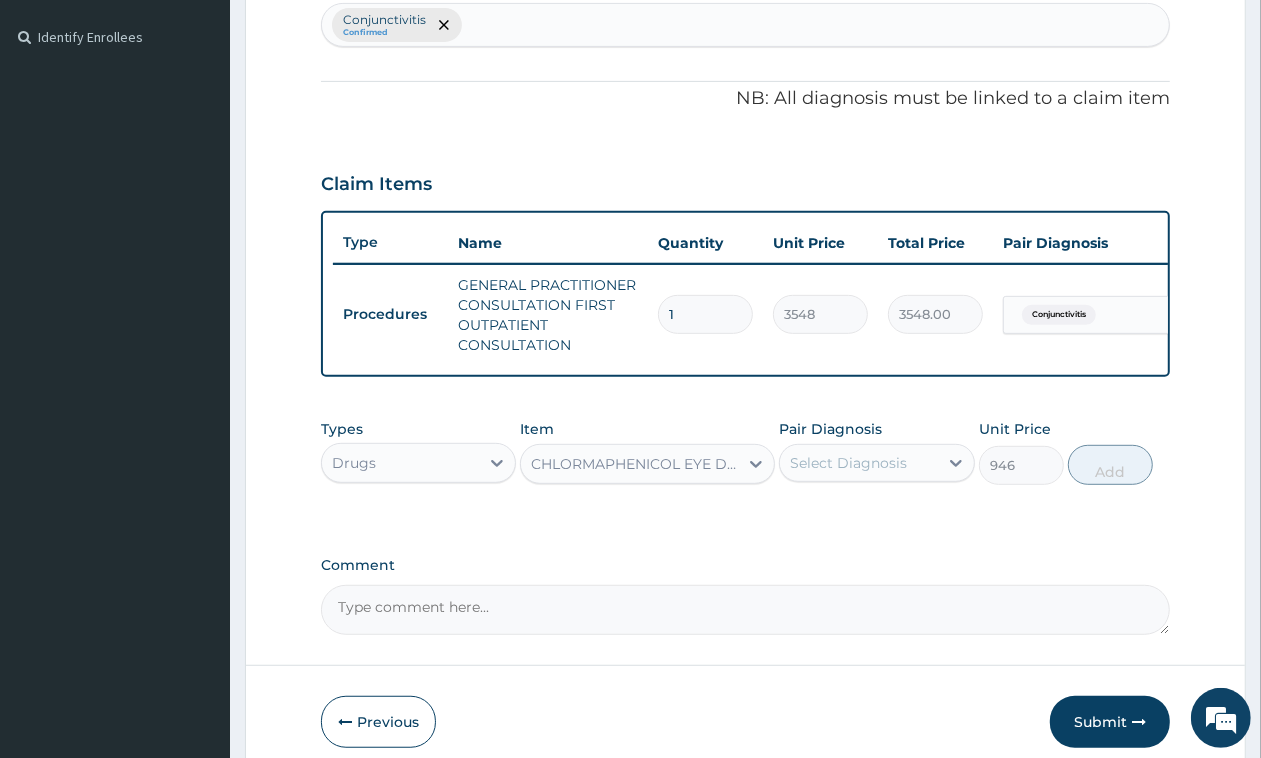 click on "Select Diagnosis" at bounding box center [858, 463] 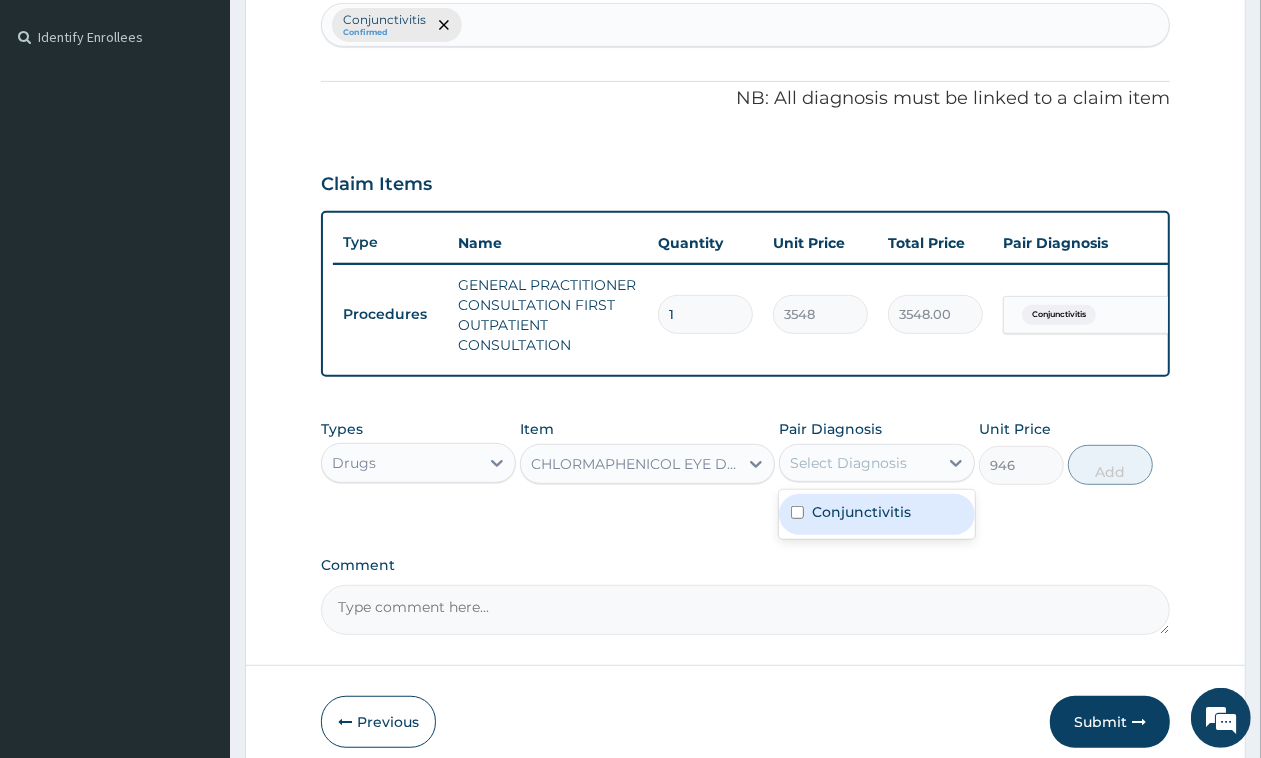 click on "Conjunctivitis" at bounding box center [876, 514] 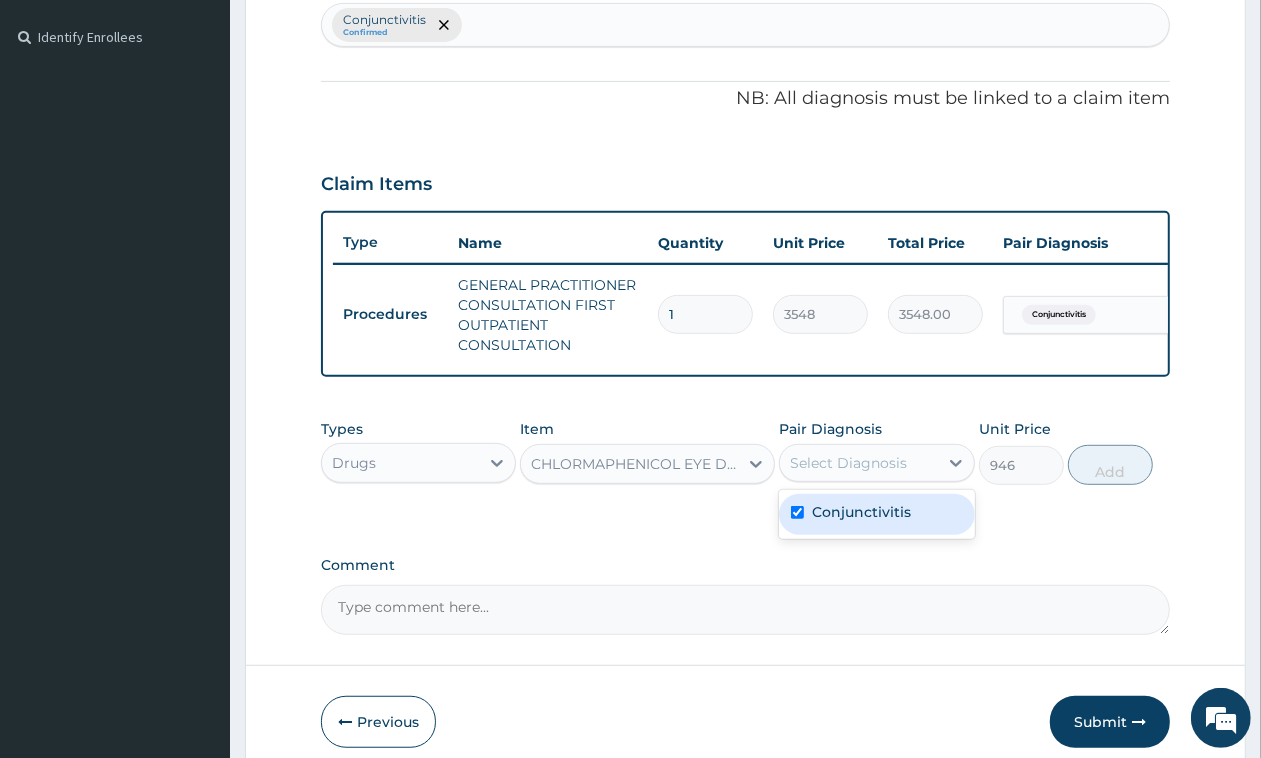 checkbox on "true" 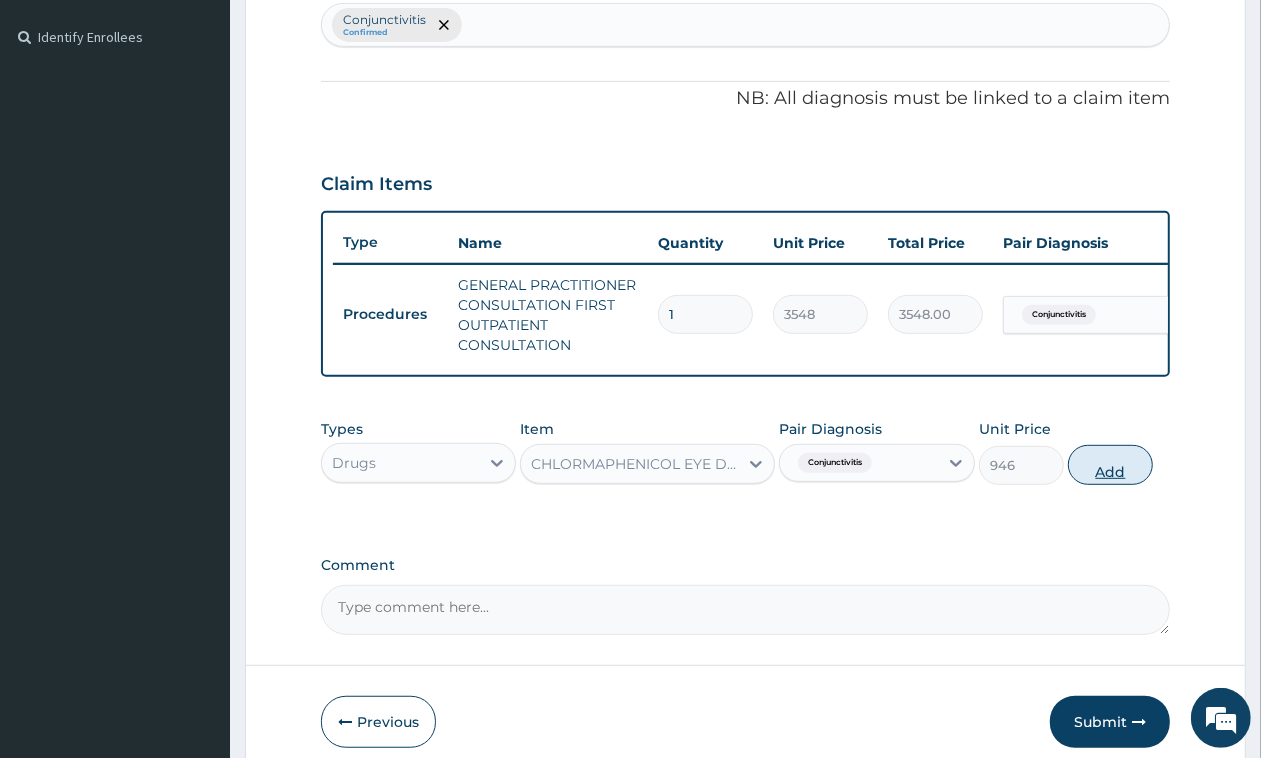 click on "Add" at bounding box center [1110, 465] 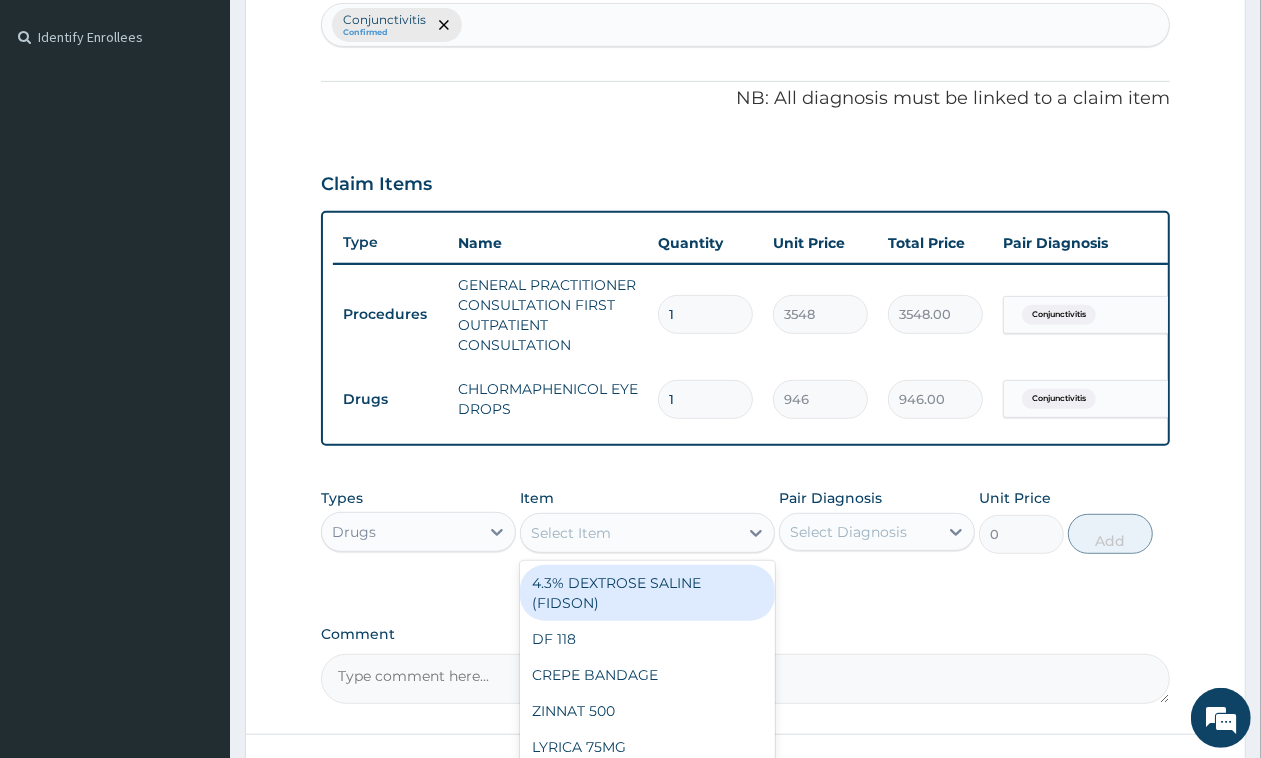 click on "Select Item" at bounding box center (629, 533) 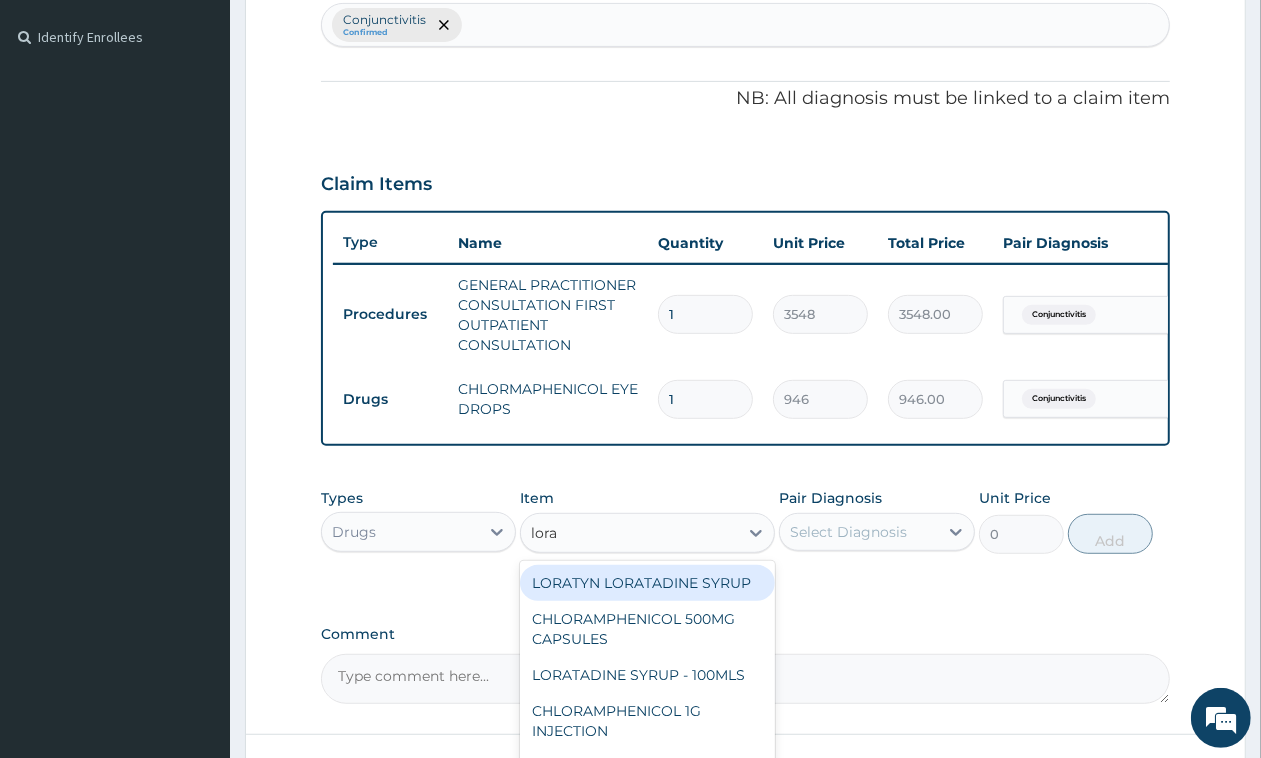 type on "lorat" 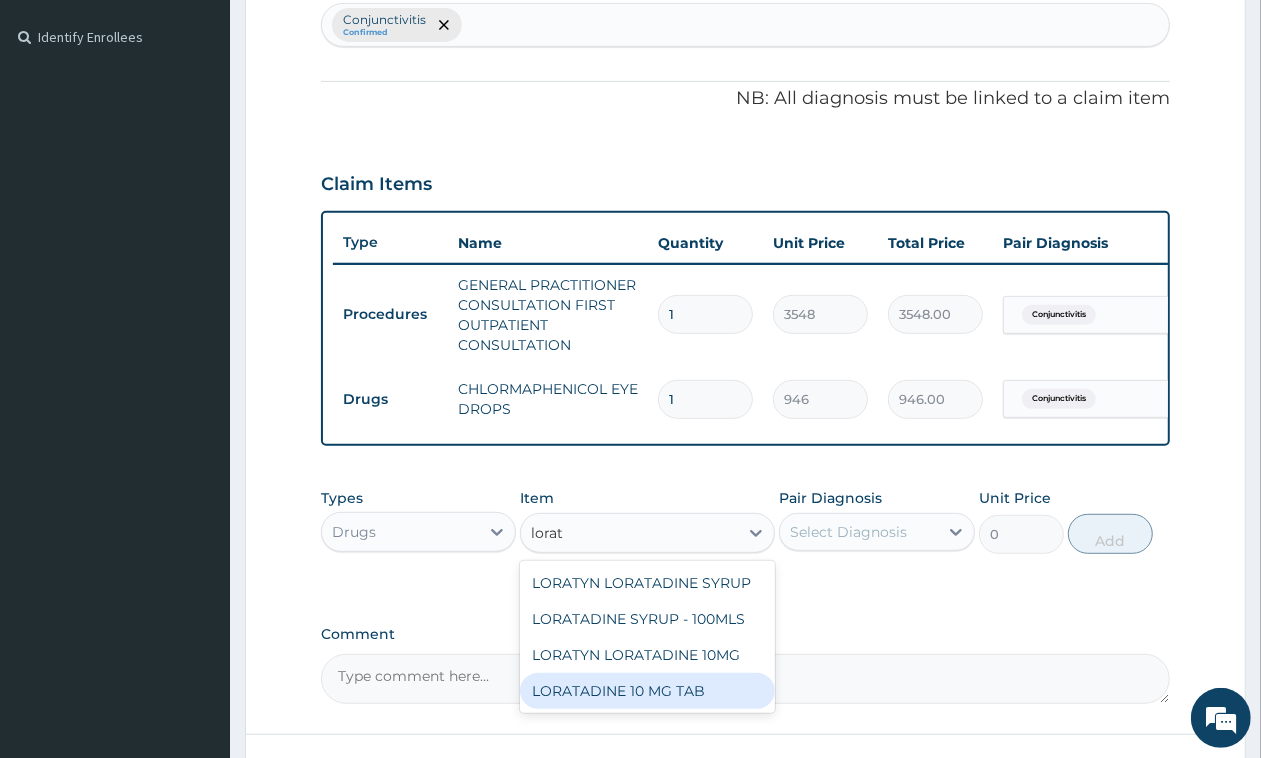click on "LORATADINE 10 MG TAB" at bounding box center [647, 691] 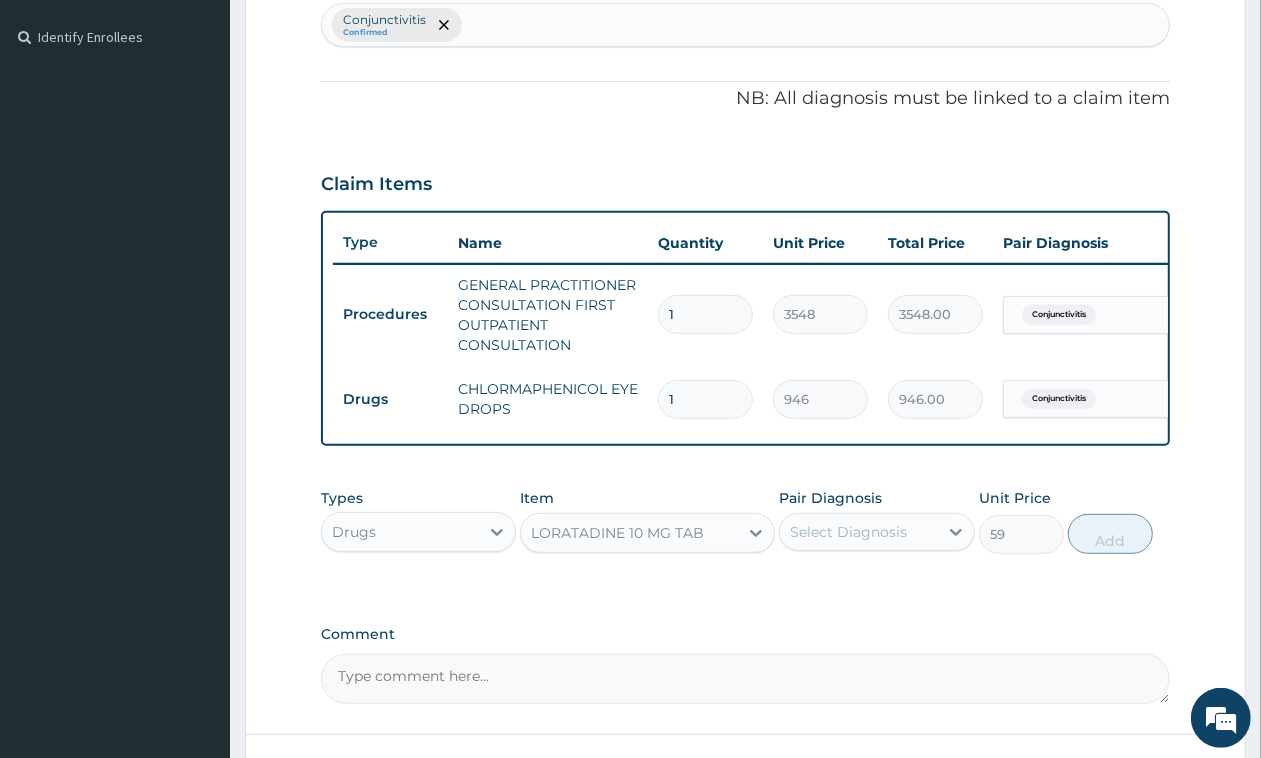 drag, startPoint x: 821, startPoint y: 522, endPoint x: 831, endPoint y: 525, distance: 10.440307 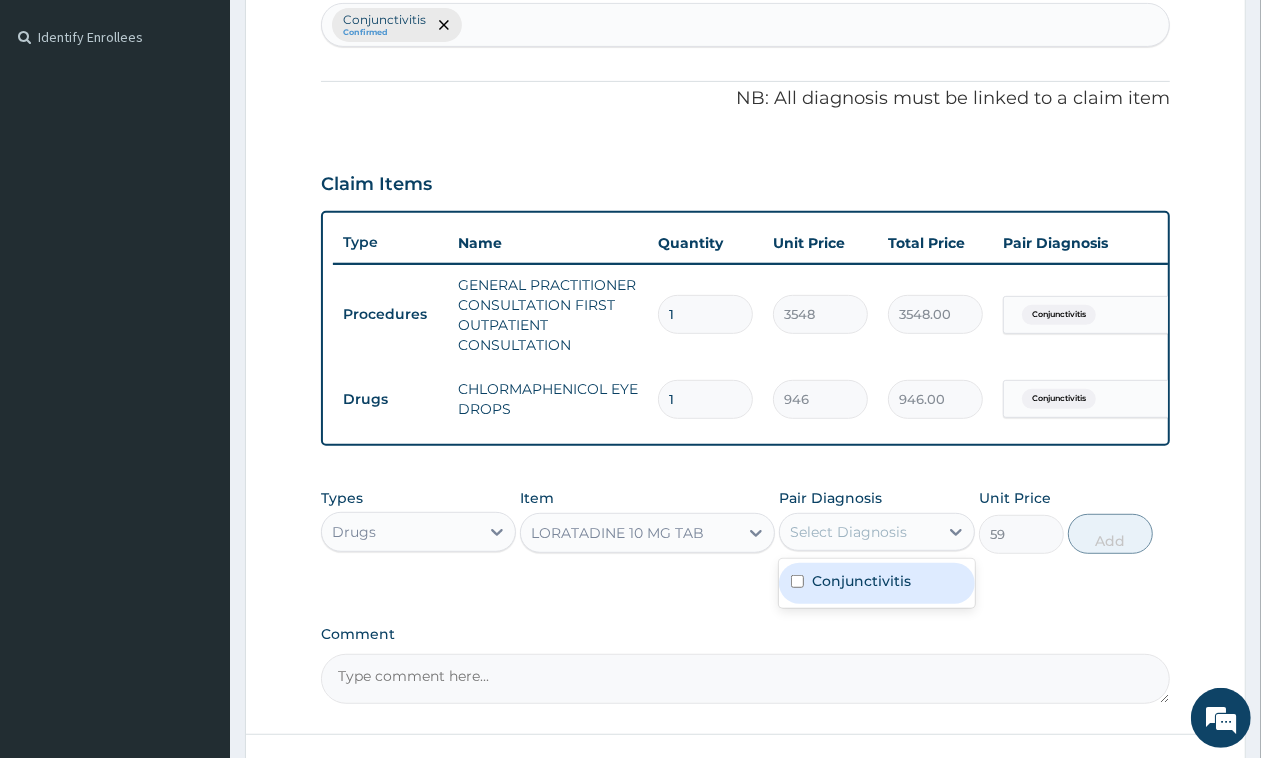 click on "Select Diagnosis" at bounding box center [848, 532] 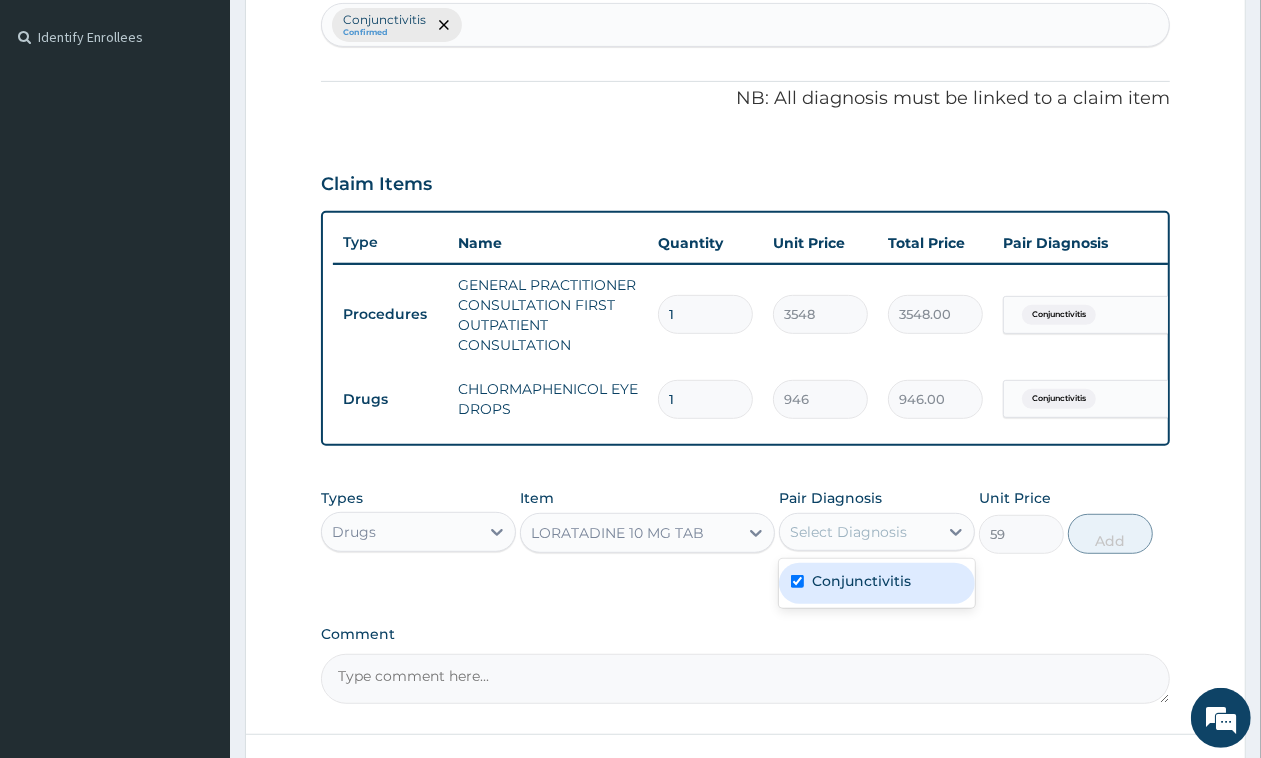 checkbox on "true" 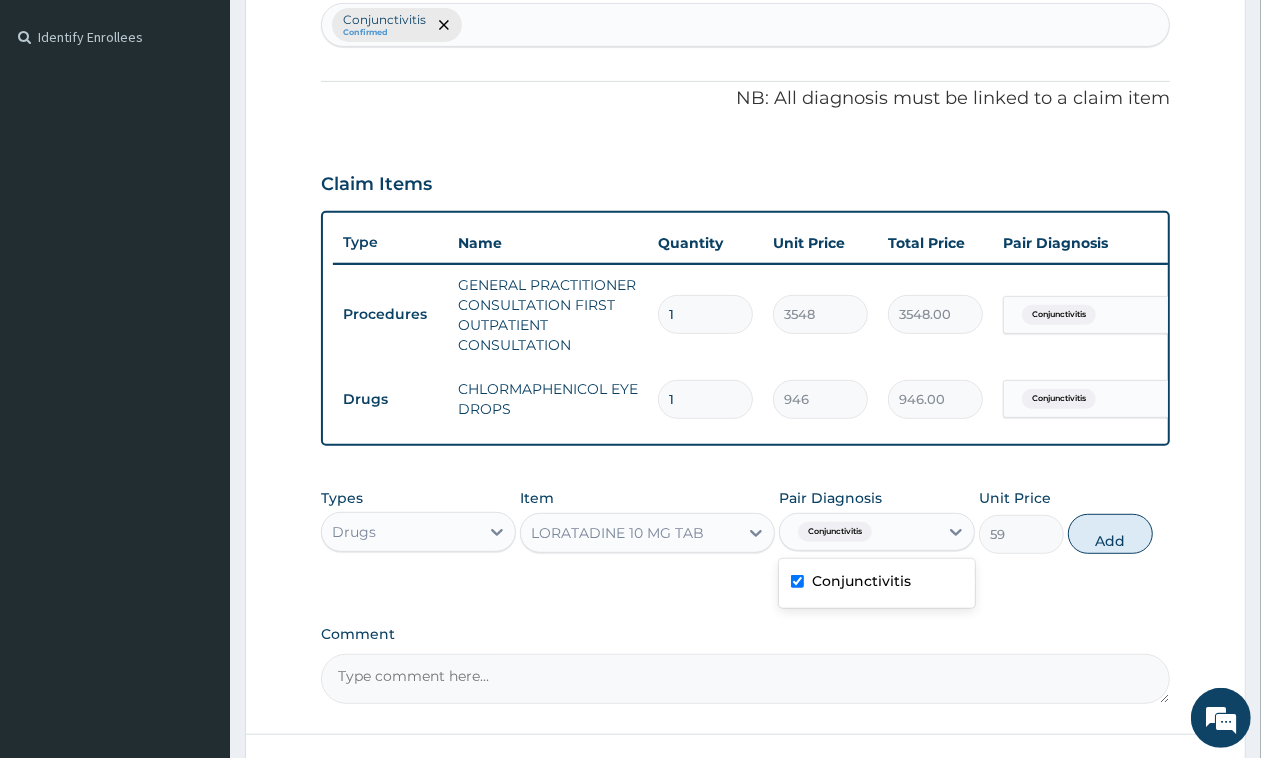 click on "Add" at bounding box center (1110, 534) 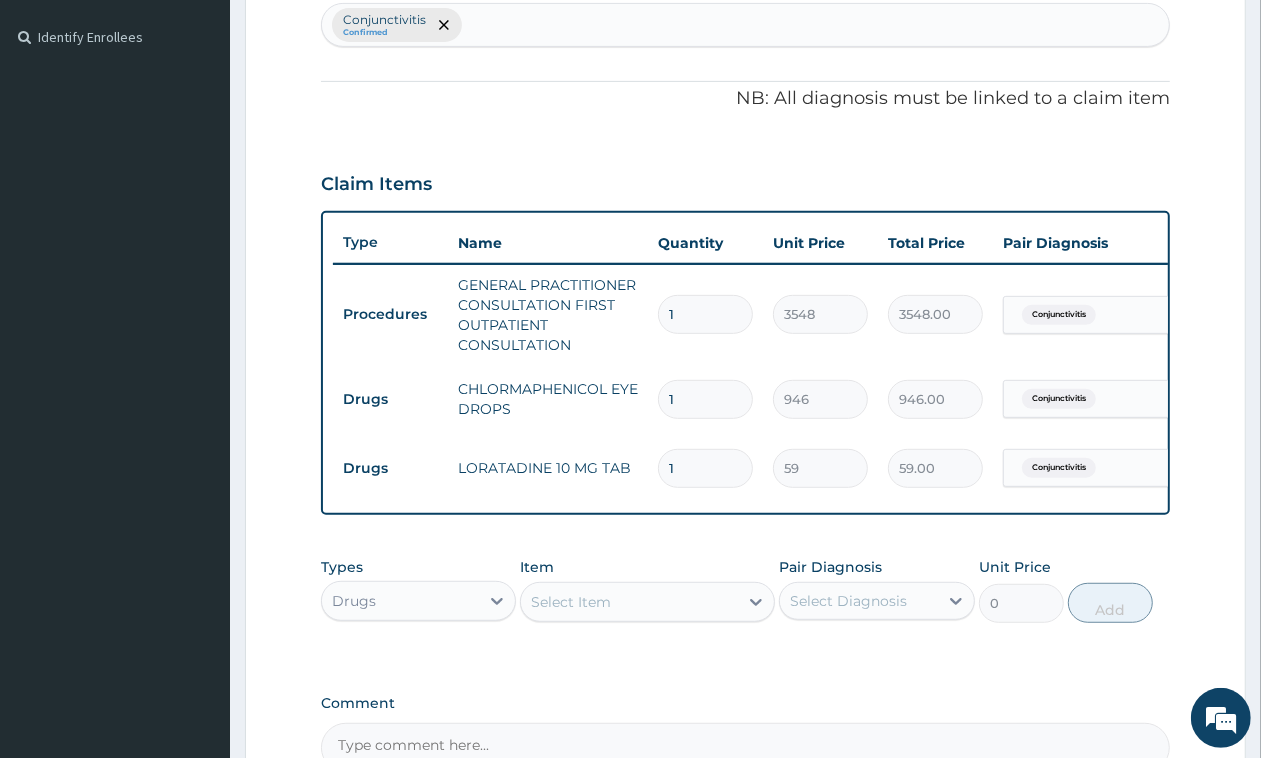 type 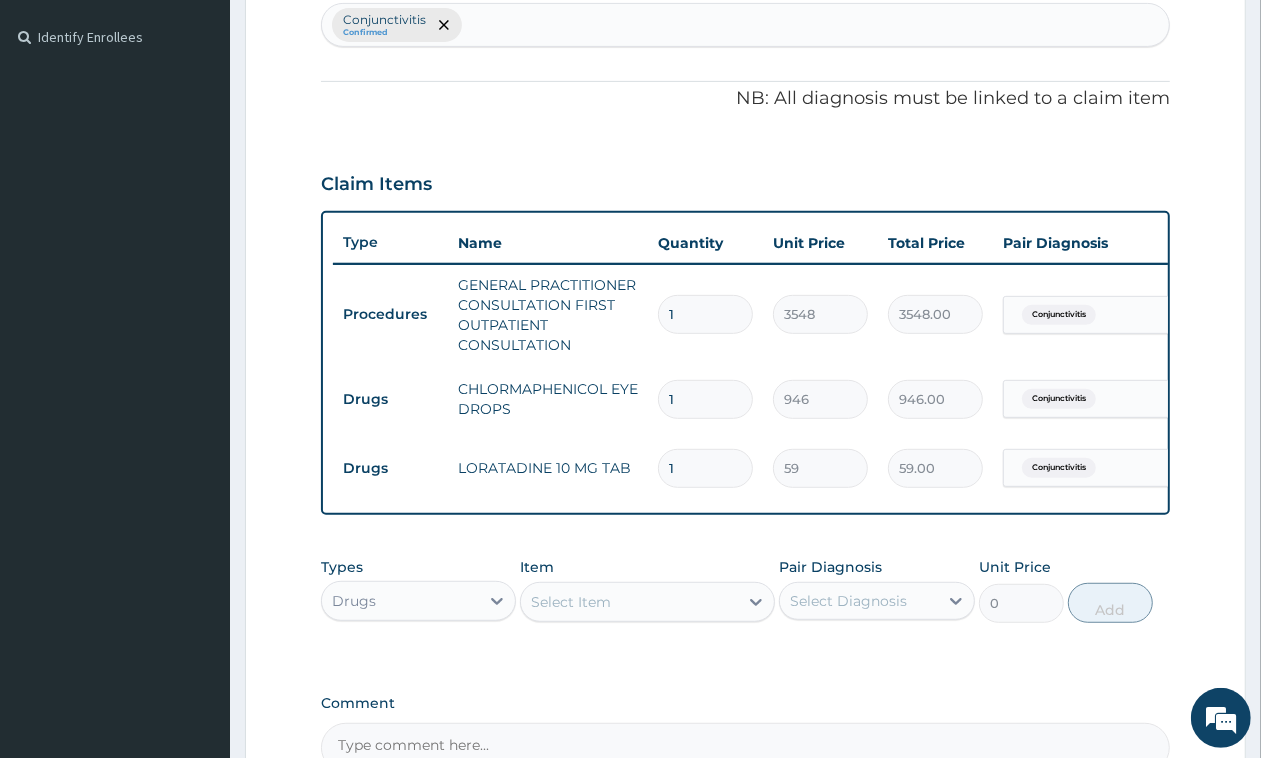 type on "0.00" 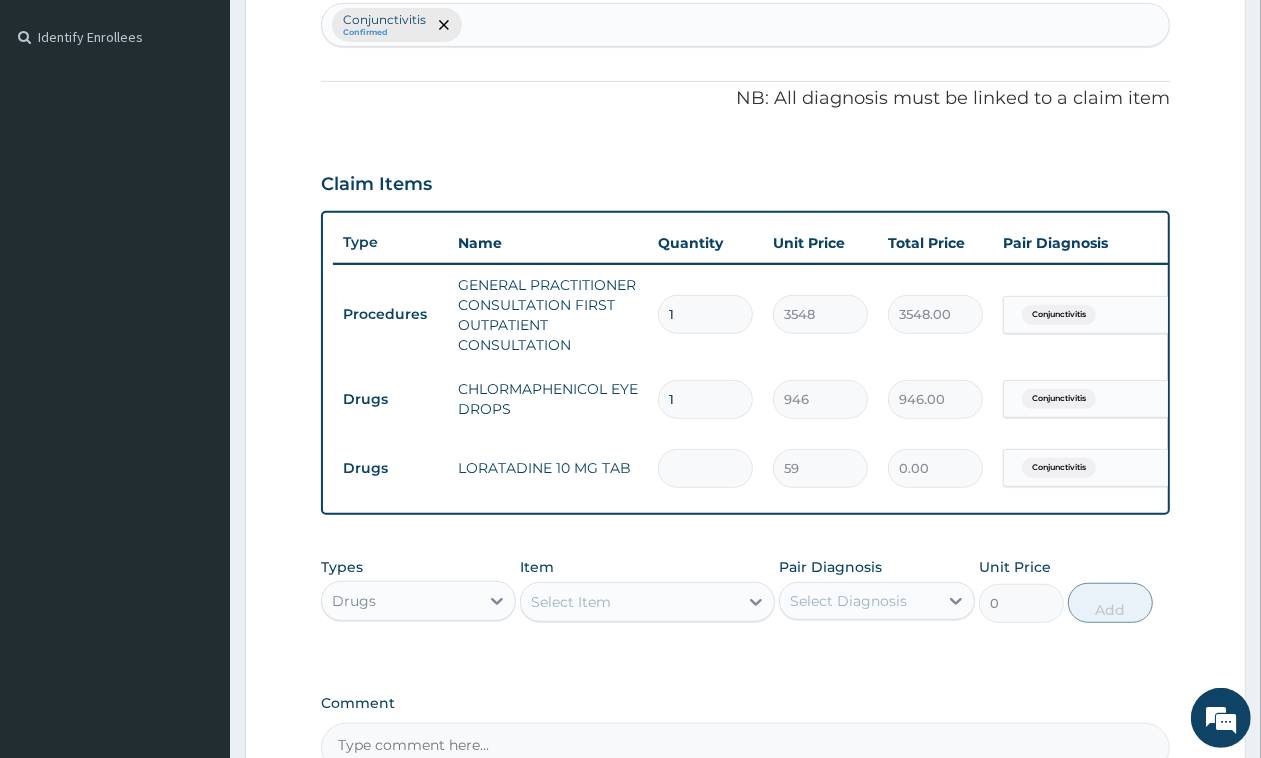 type on "5" 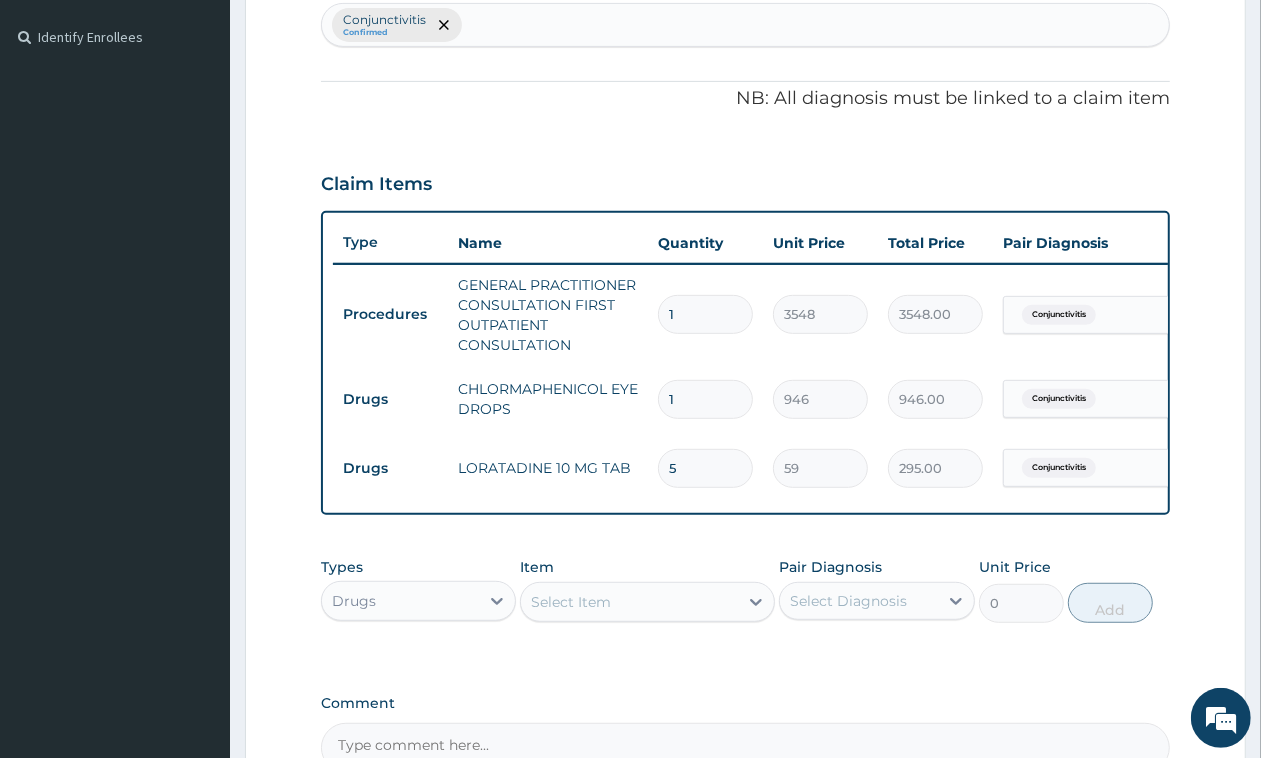 type on "5" 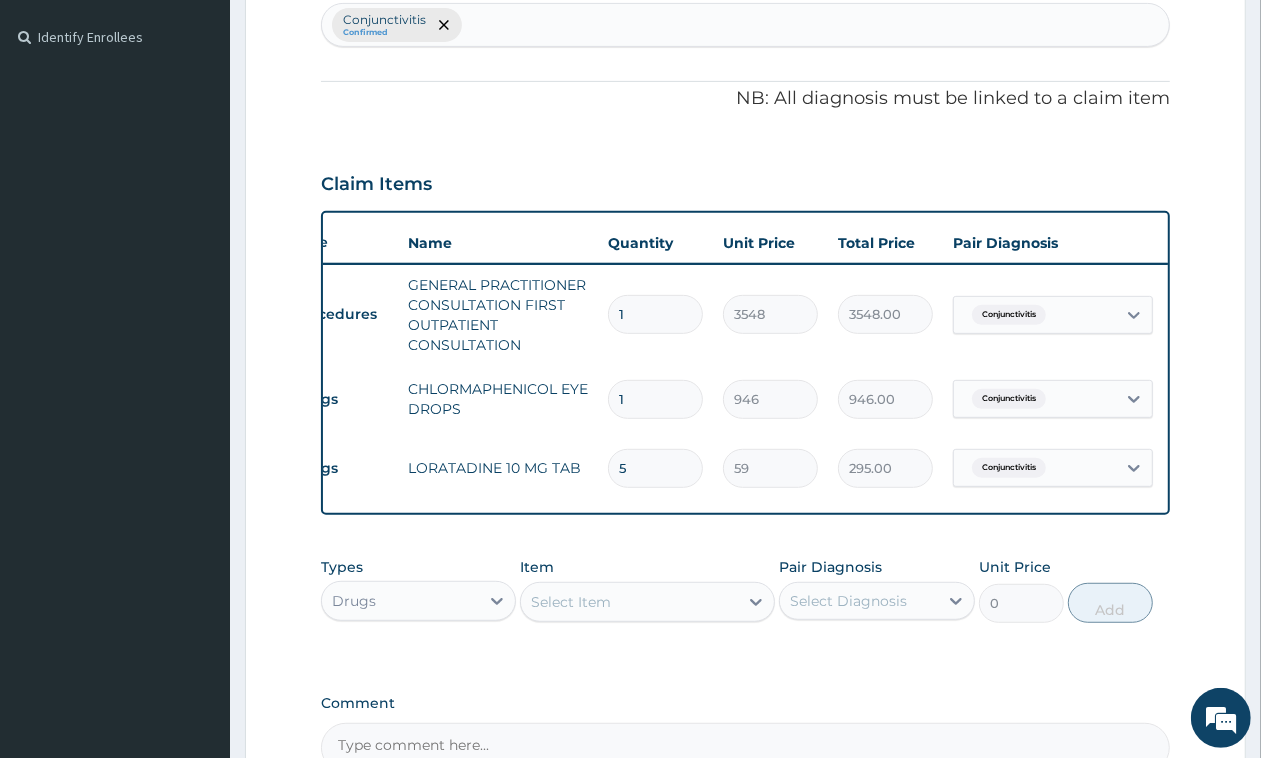 scroll, scrollTop: 0, scrollLeft: 153, axis: horizontal 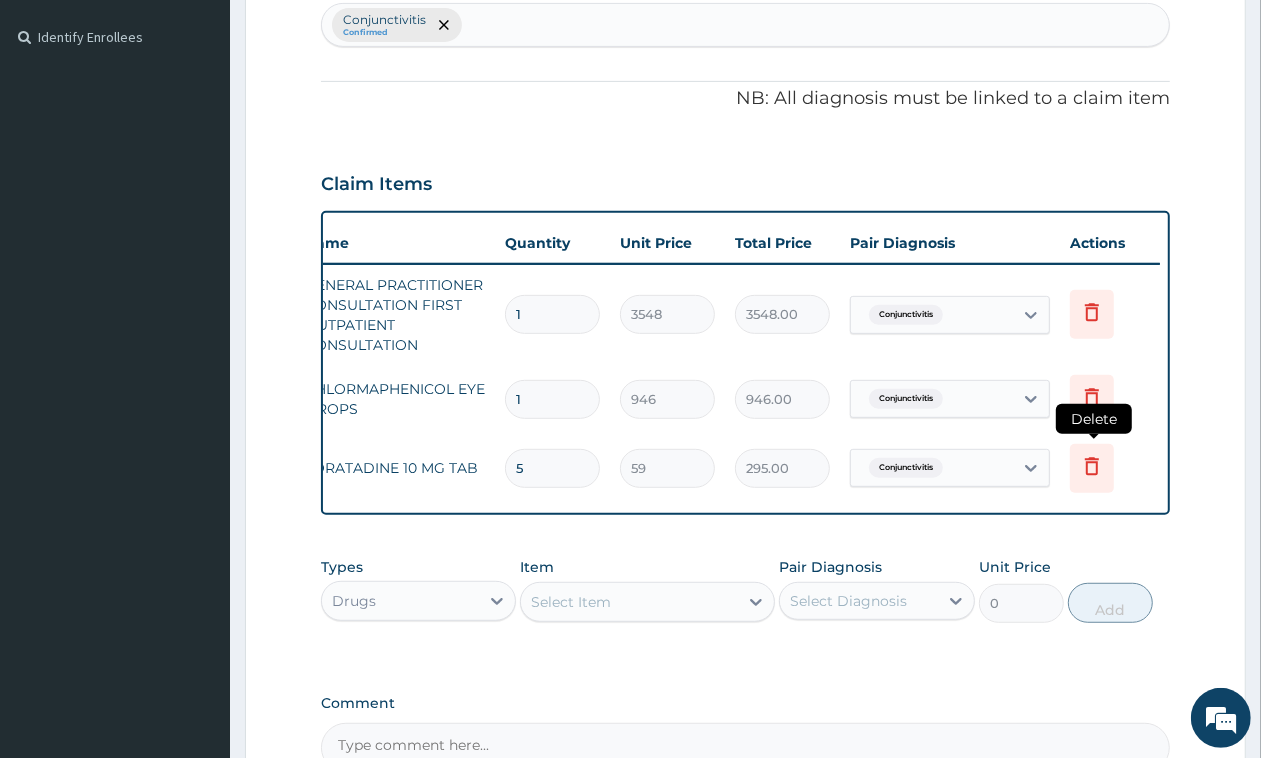 click 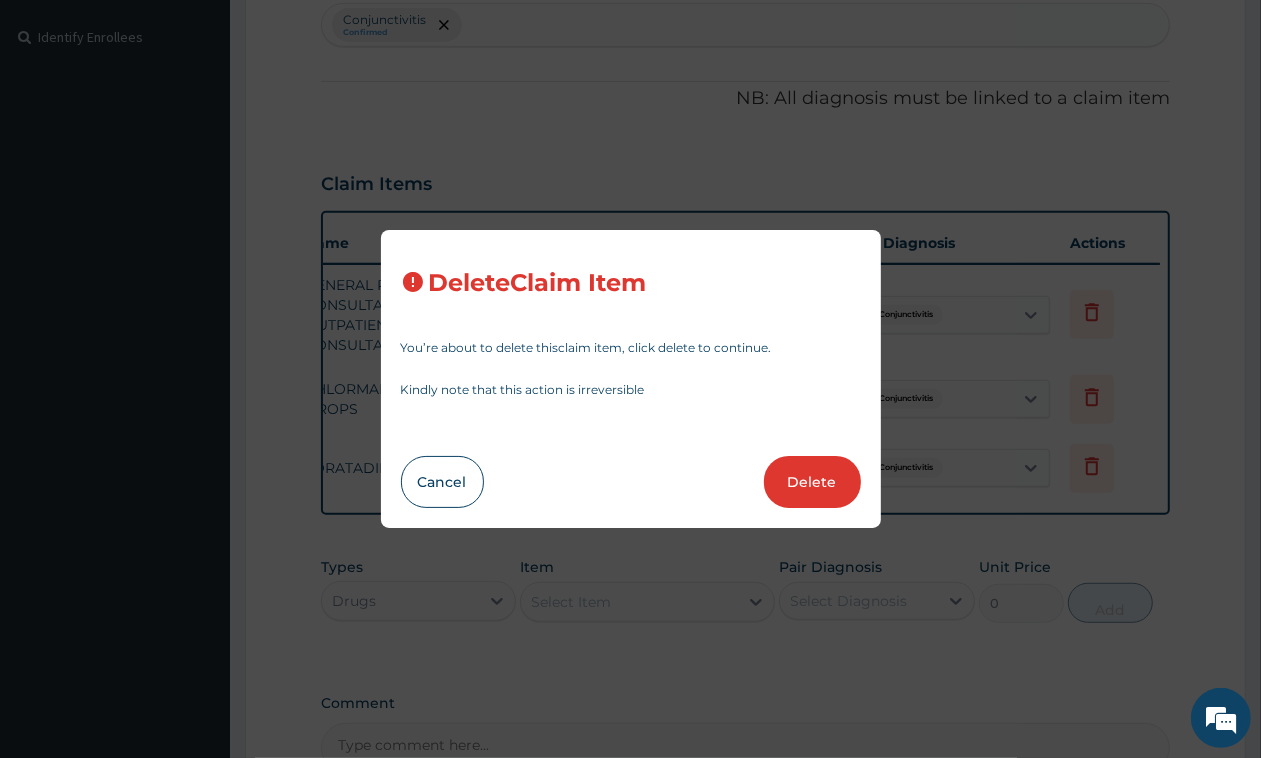 click on "Delete  Claim Item You’re about to delete this  claim item , click delete to continue. Kindly note that this action is irreversible Cancel Delete" at bounding box center (631, 379) 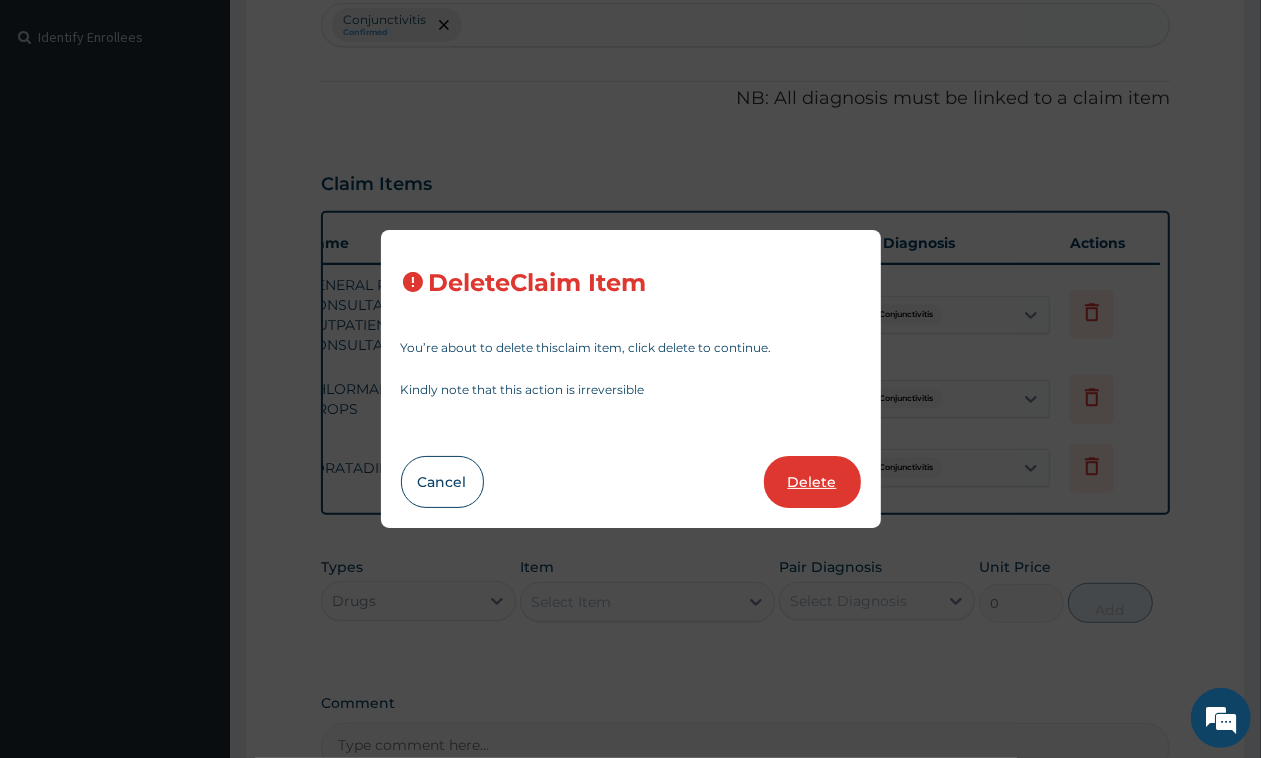click on "Delete" at bounding box center (812, 482) 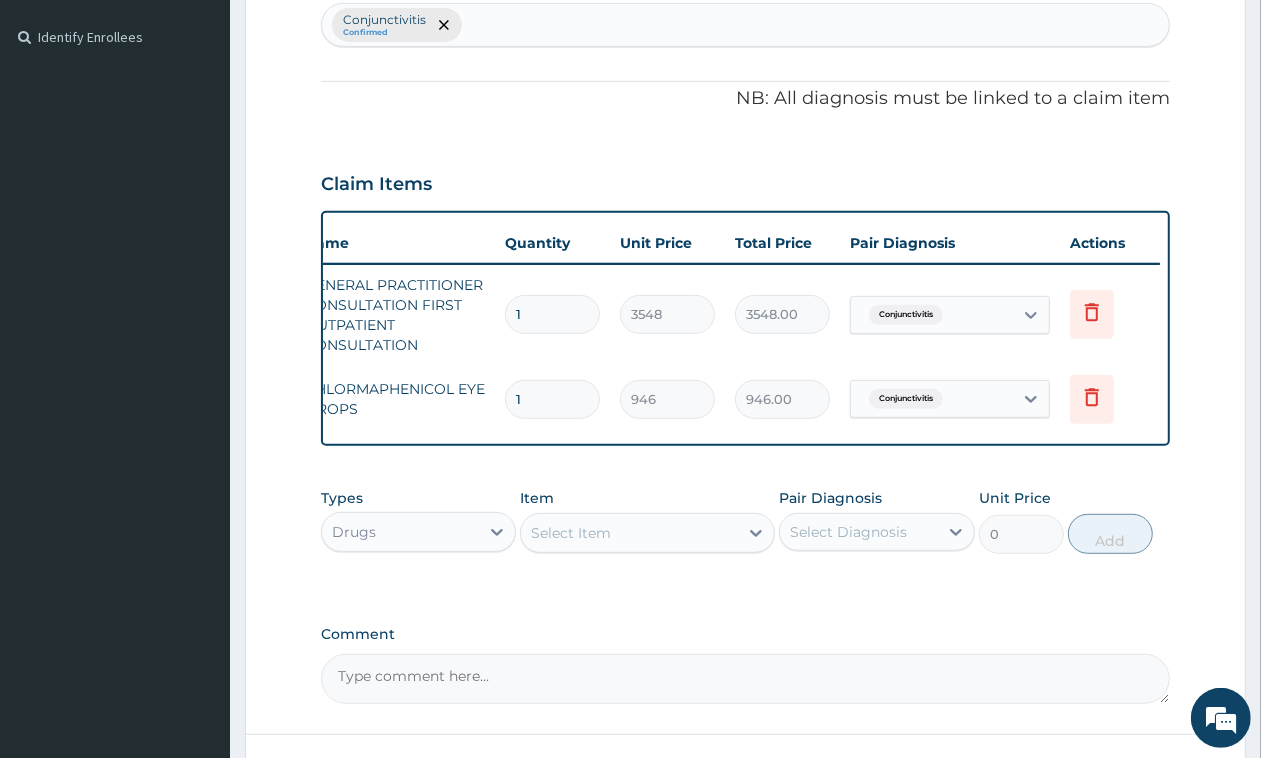 click on "Select Item" at bounding box center (629, 533) 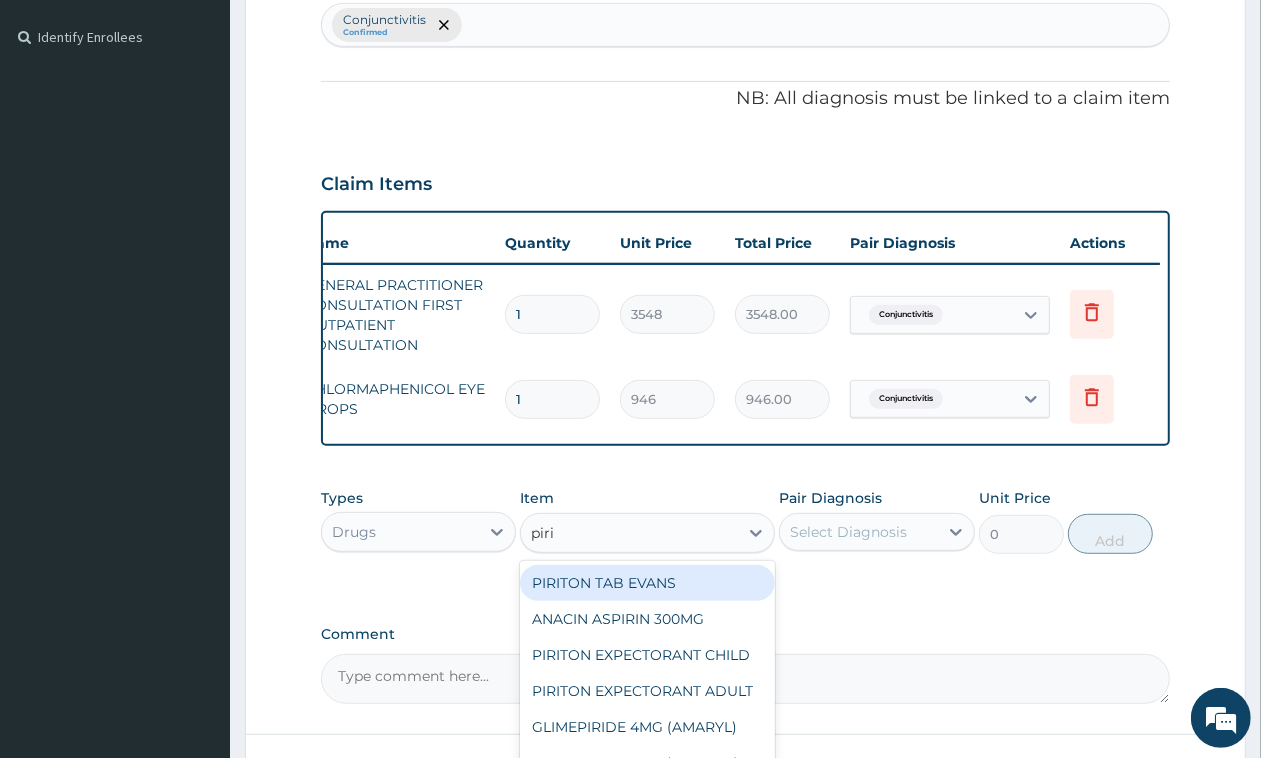 type on "pirit" 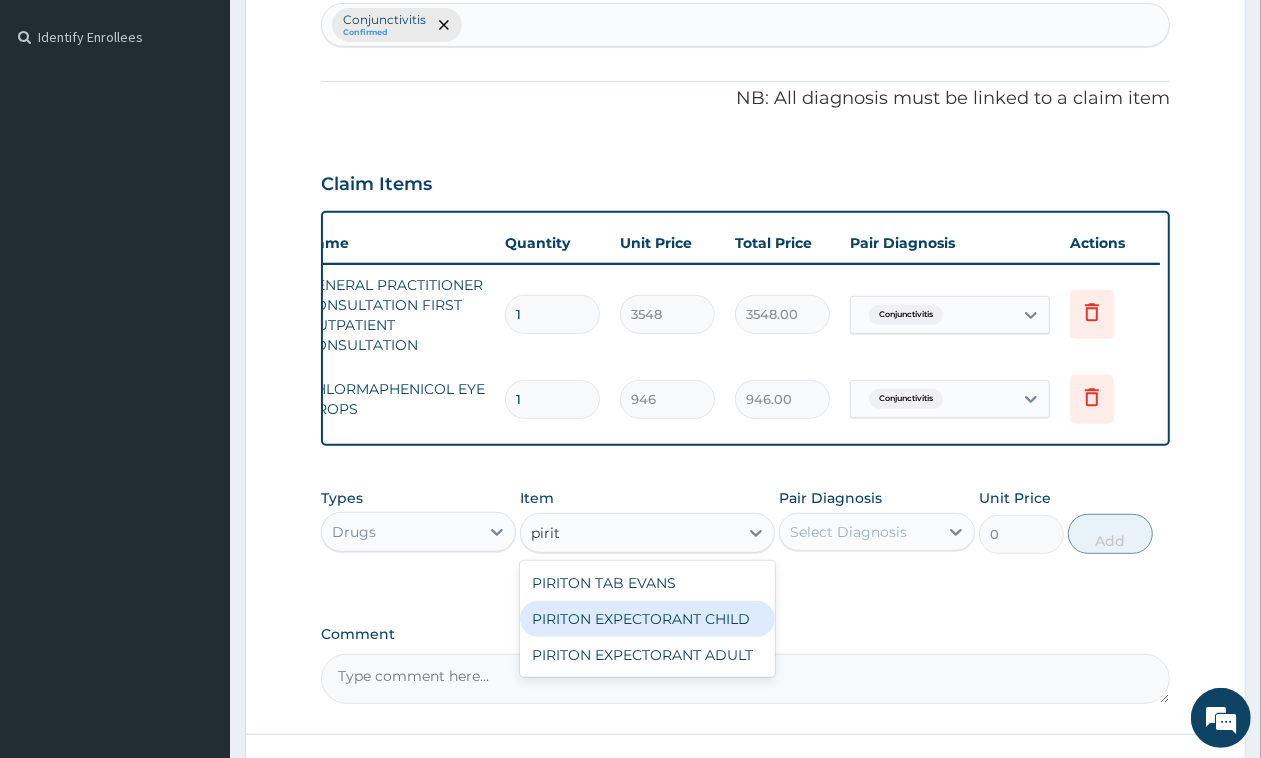 drag, startPoint x: 620, startPoint y: 636, endPoint x: 635, endPoint y: 635, distance: 15.033297 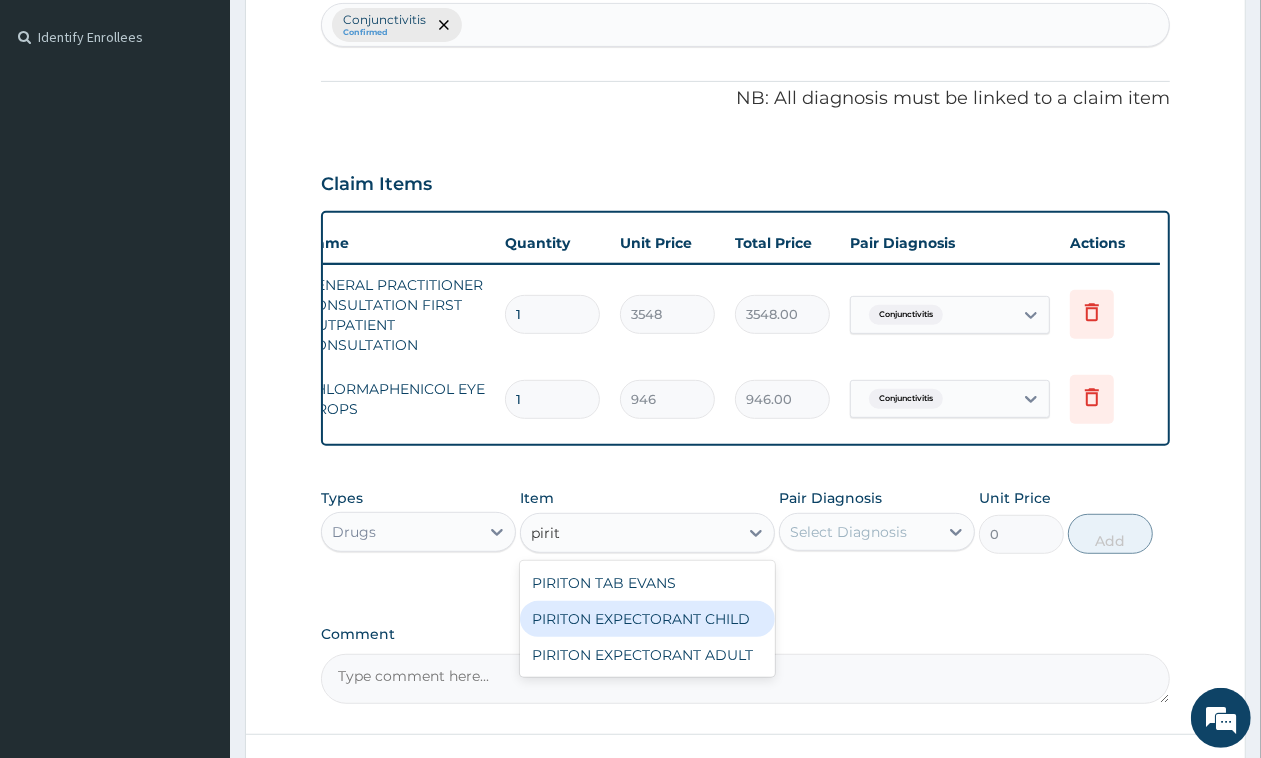 click on "PIRITON EXPECTORANT CHILD" at bounding box center [647, 619] 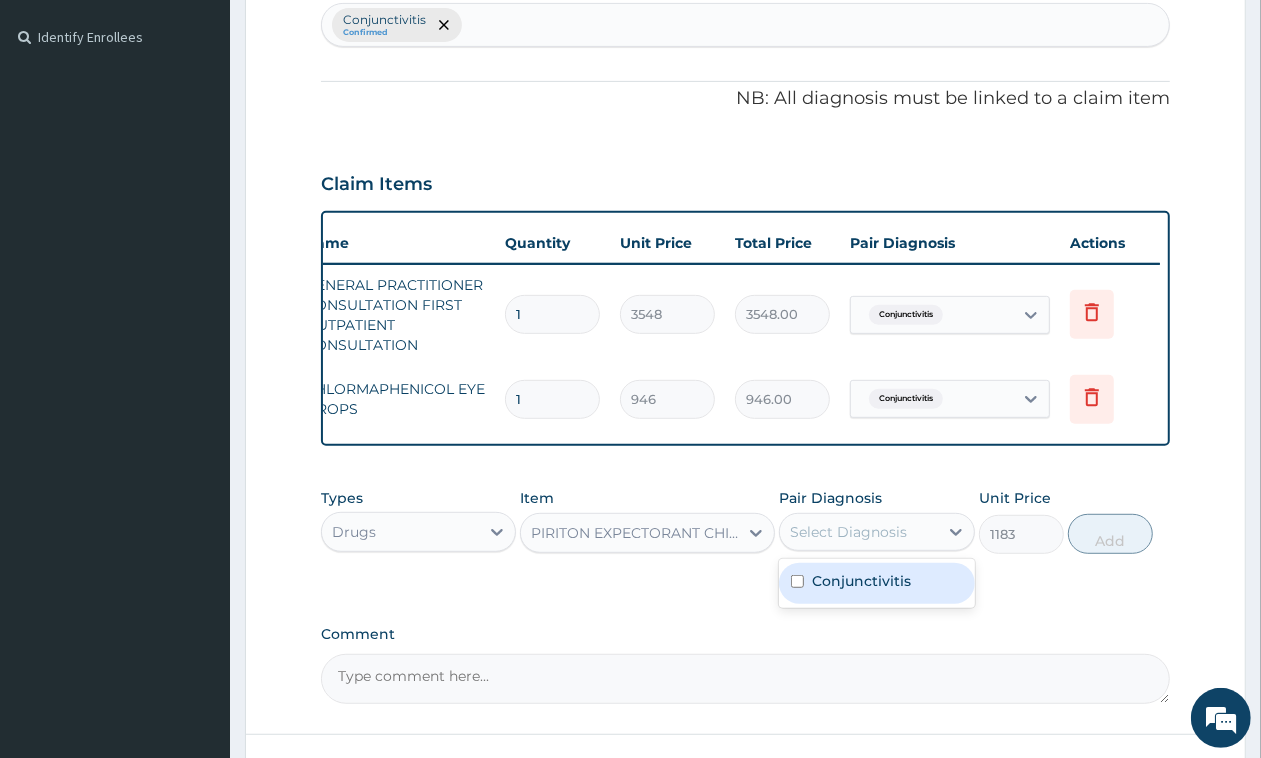 click on "Select Diagnosis" at bounding box center (848, 532) 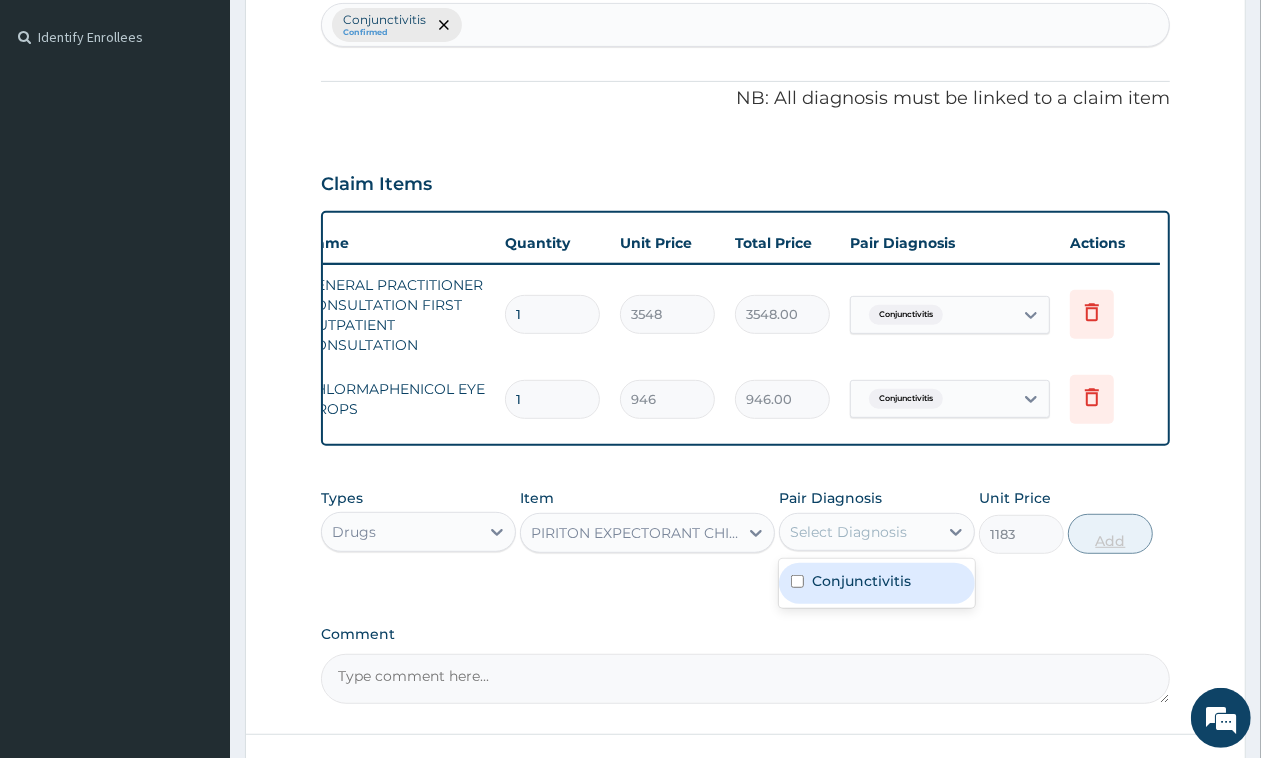 drag, startPoint x: 857, startPoint y: 593, endPoint x: 1072, endPoint y: 558, distance: 217.83022 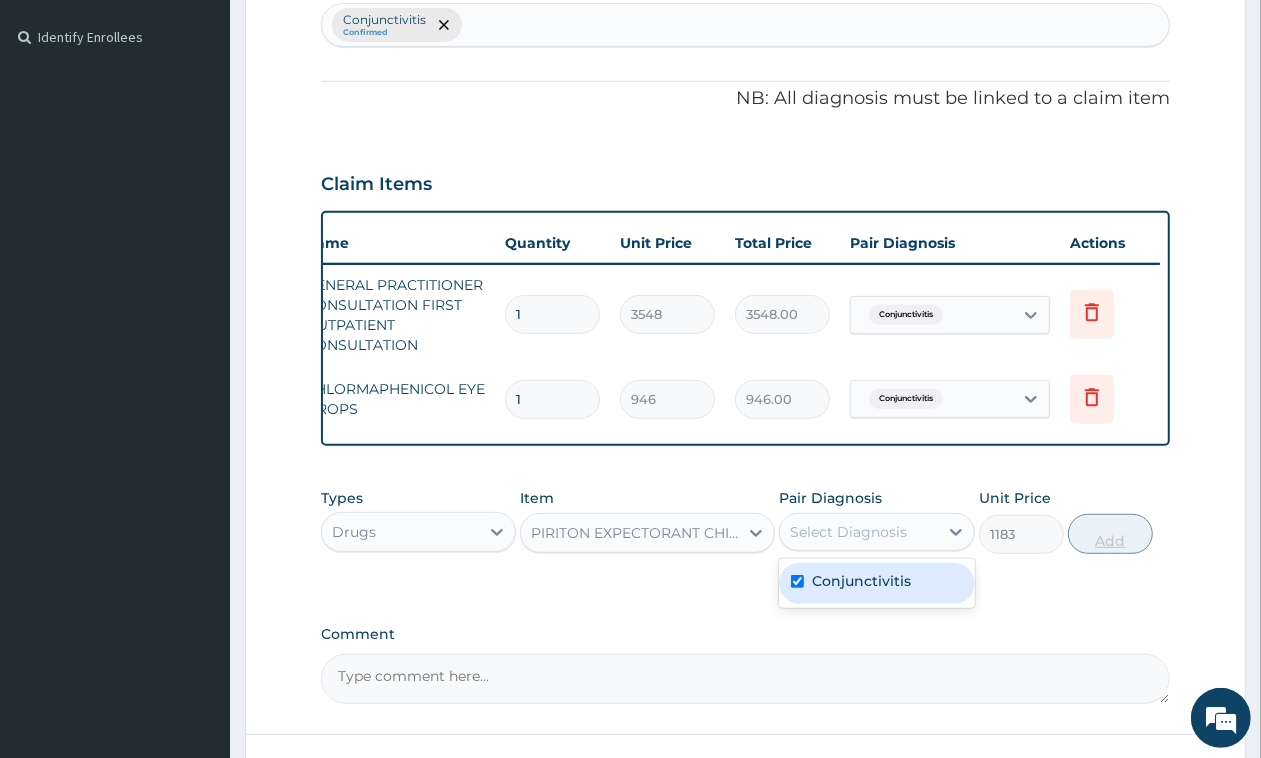 checkbox on "true" 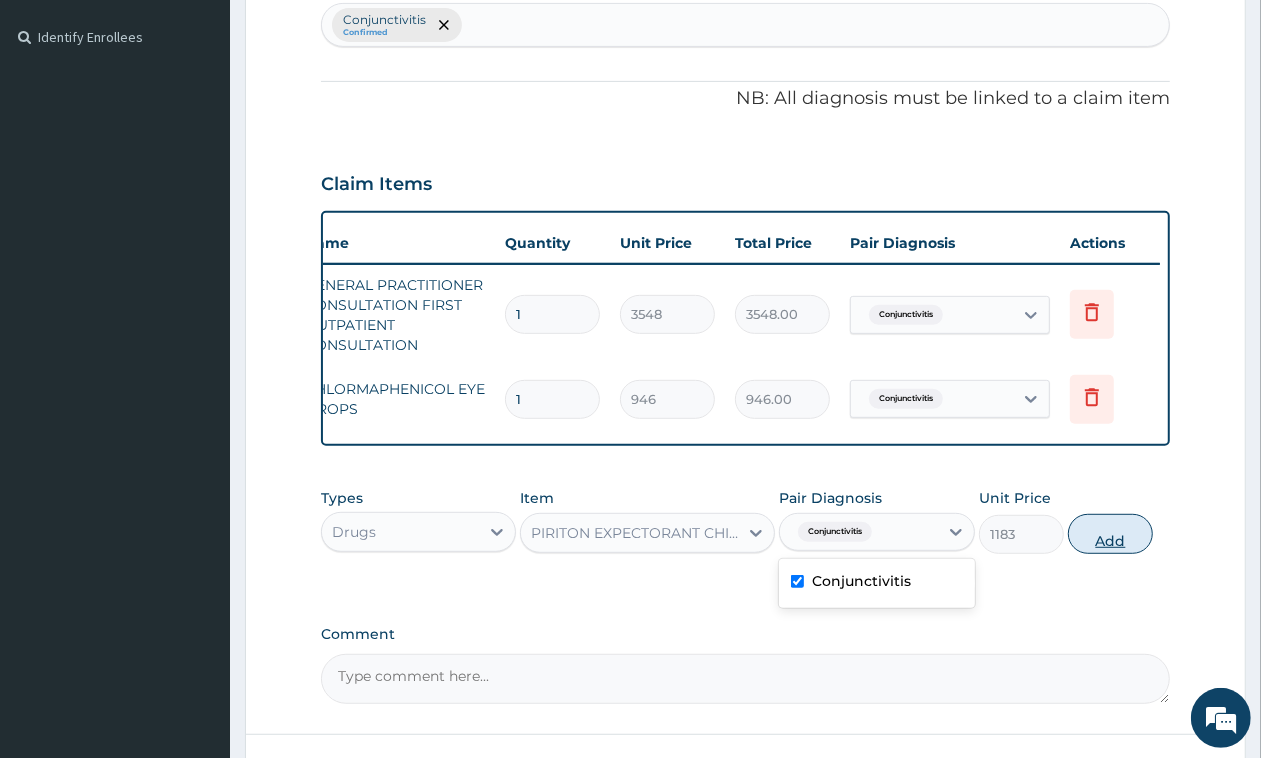click on "Add" at bounding box center (1110, 534) 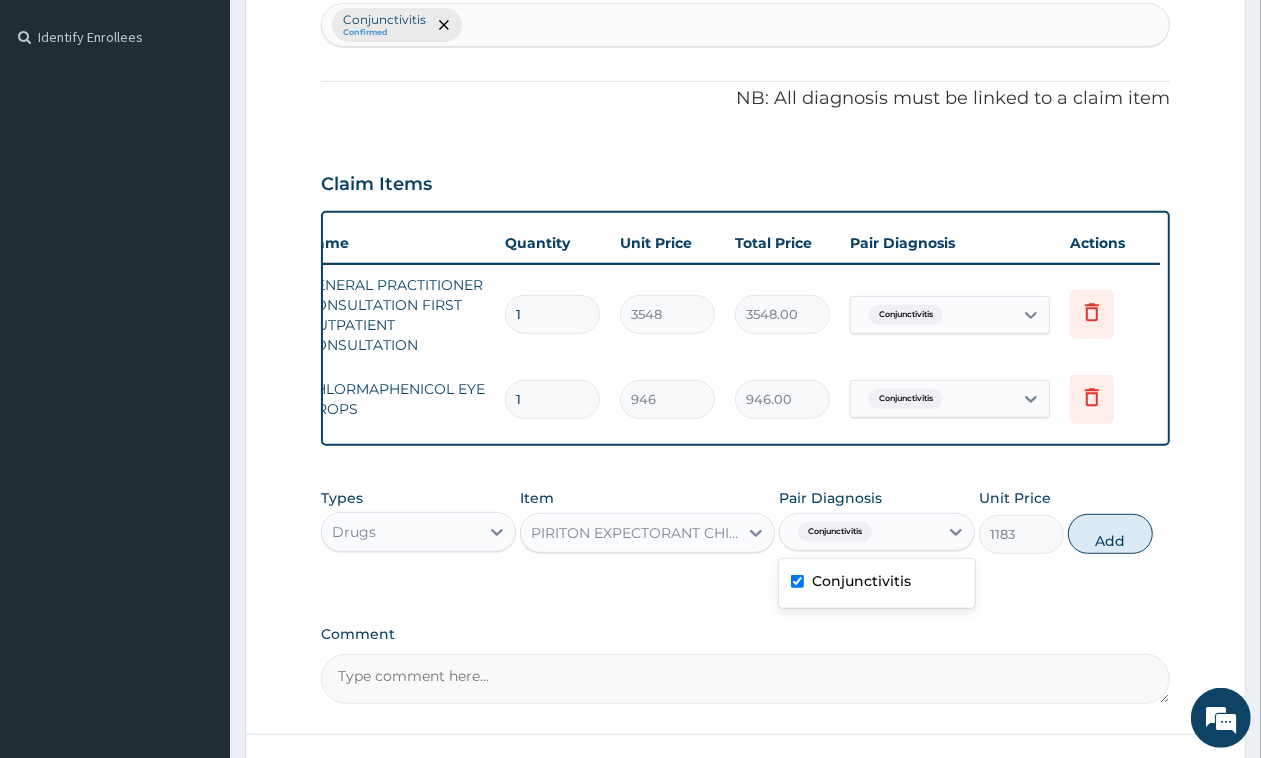 type on "0" 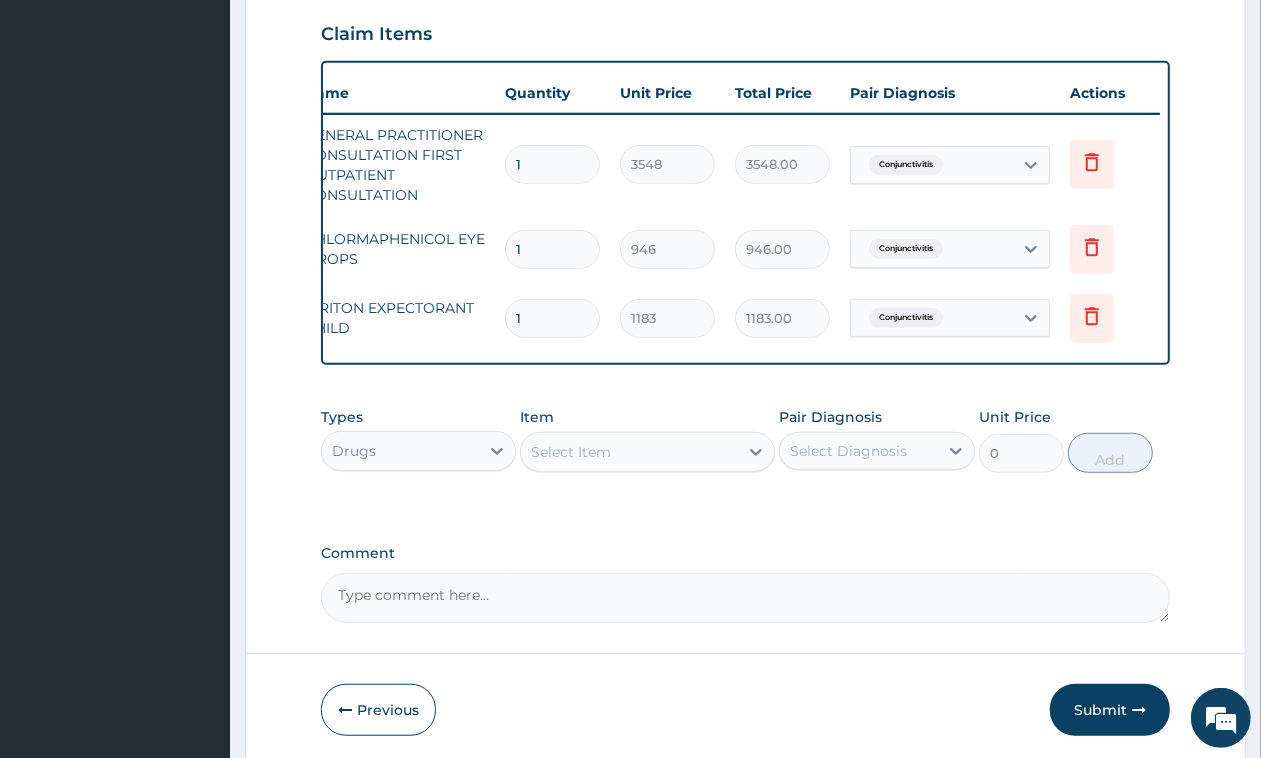 scroll, scrollTop: 775, scrollLeft: 0, axis: vertical 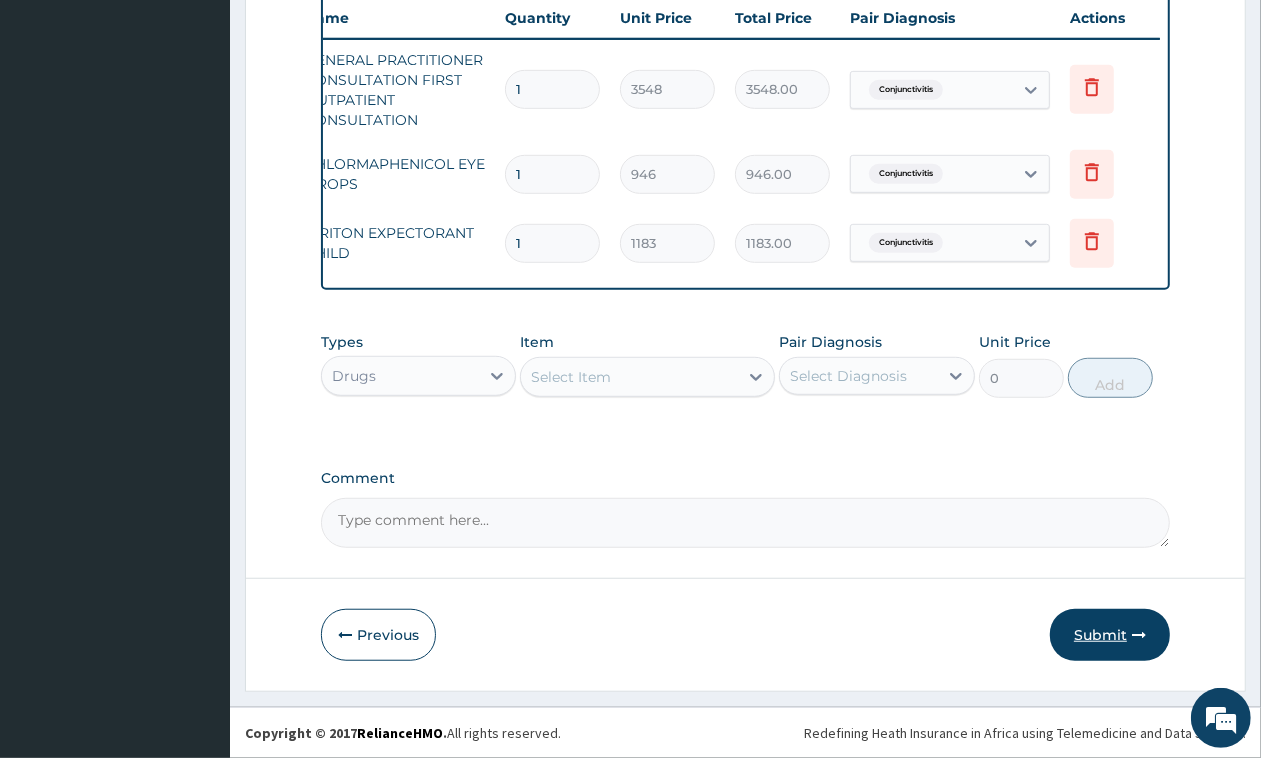 click on "Submit" at bounding box center (1110, 635) 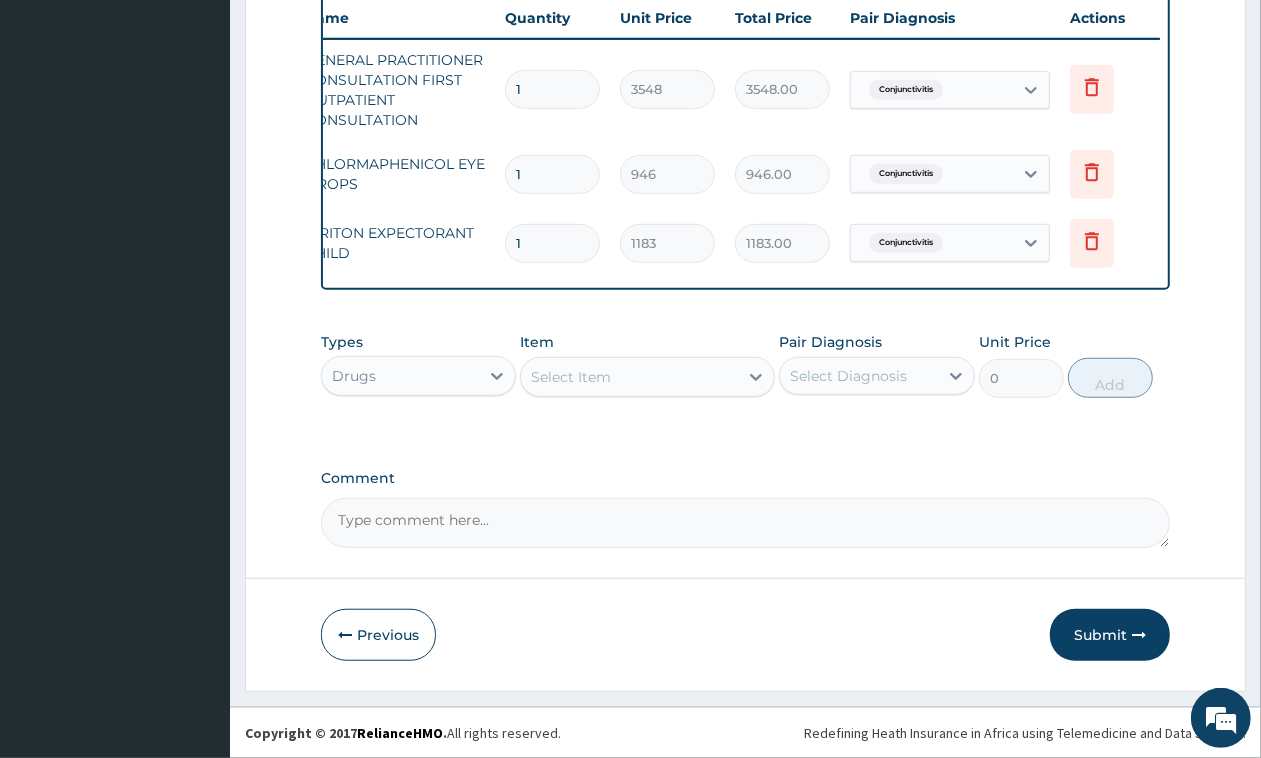 scroll, scrollTop: 58, scrollLeft: 0, axis: vertical 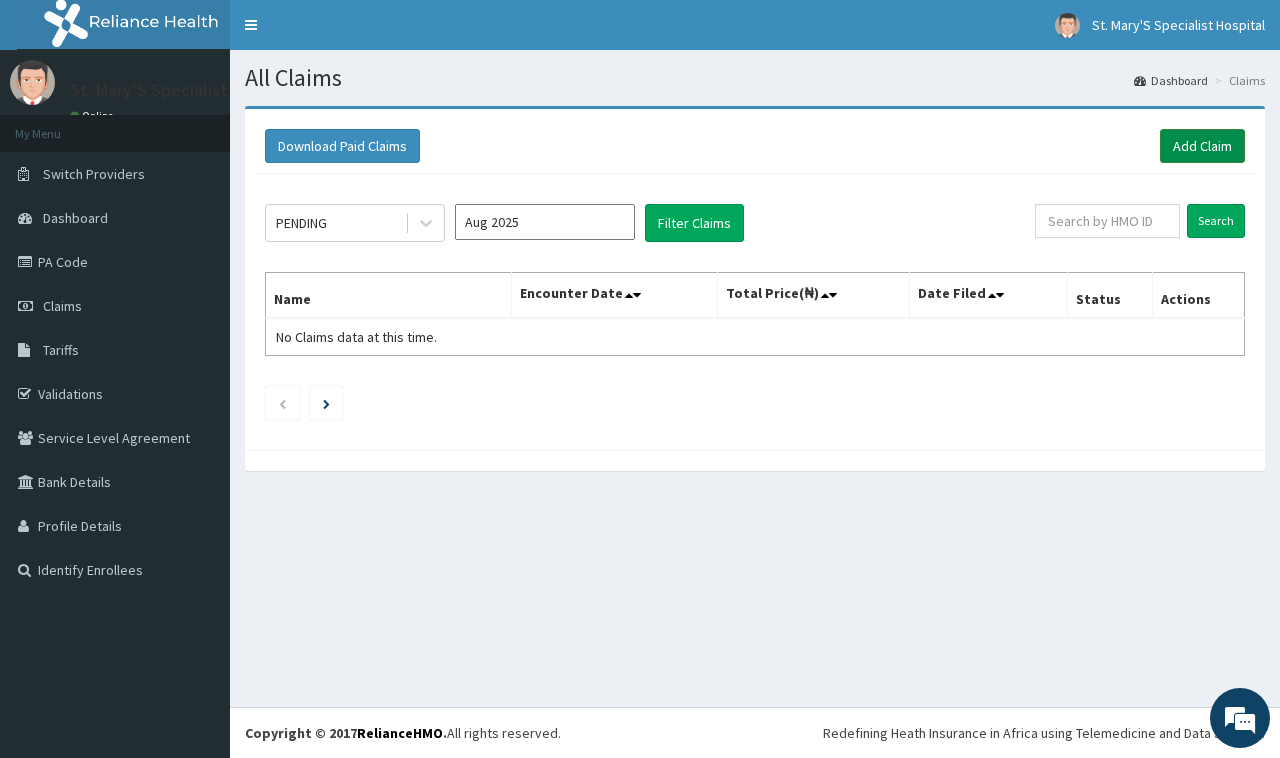 click on "Add Claim" at bounding box center [1202, 146] 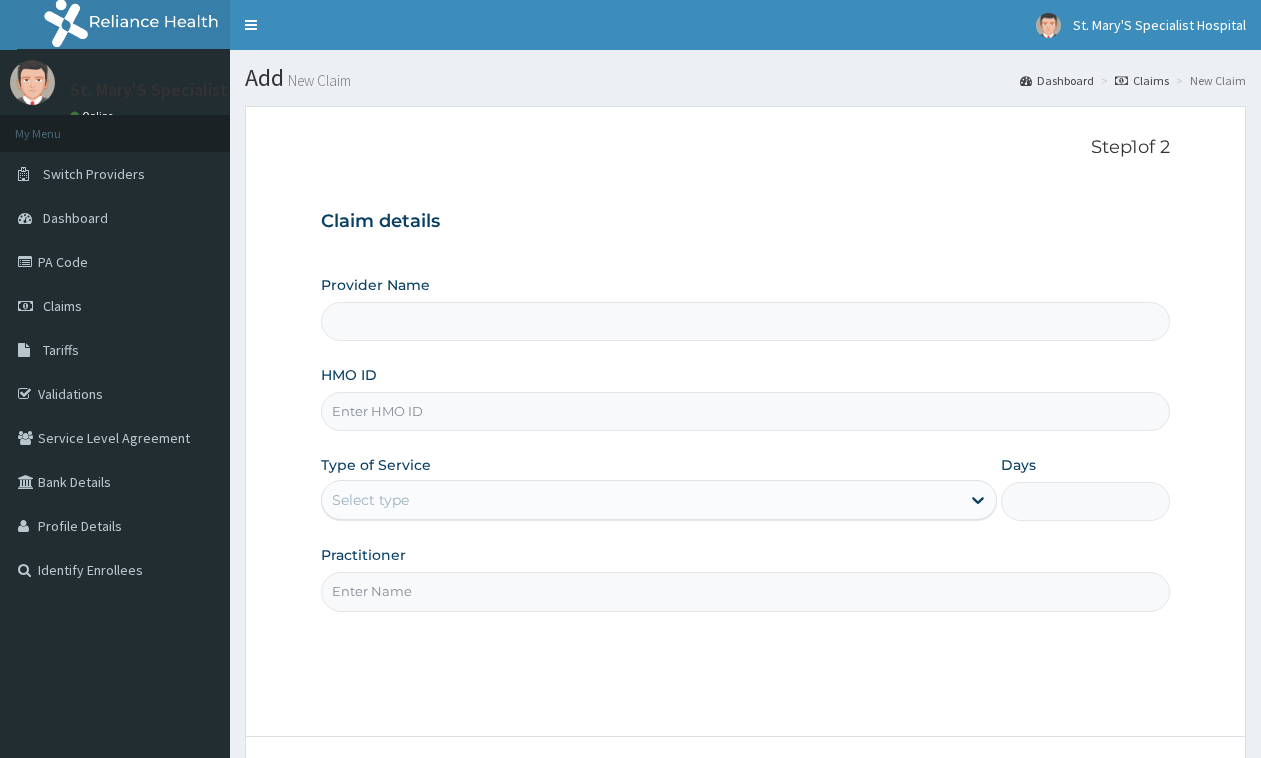 scroll, scrollTop: 0, scrollLeft: 0, axis: both 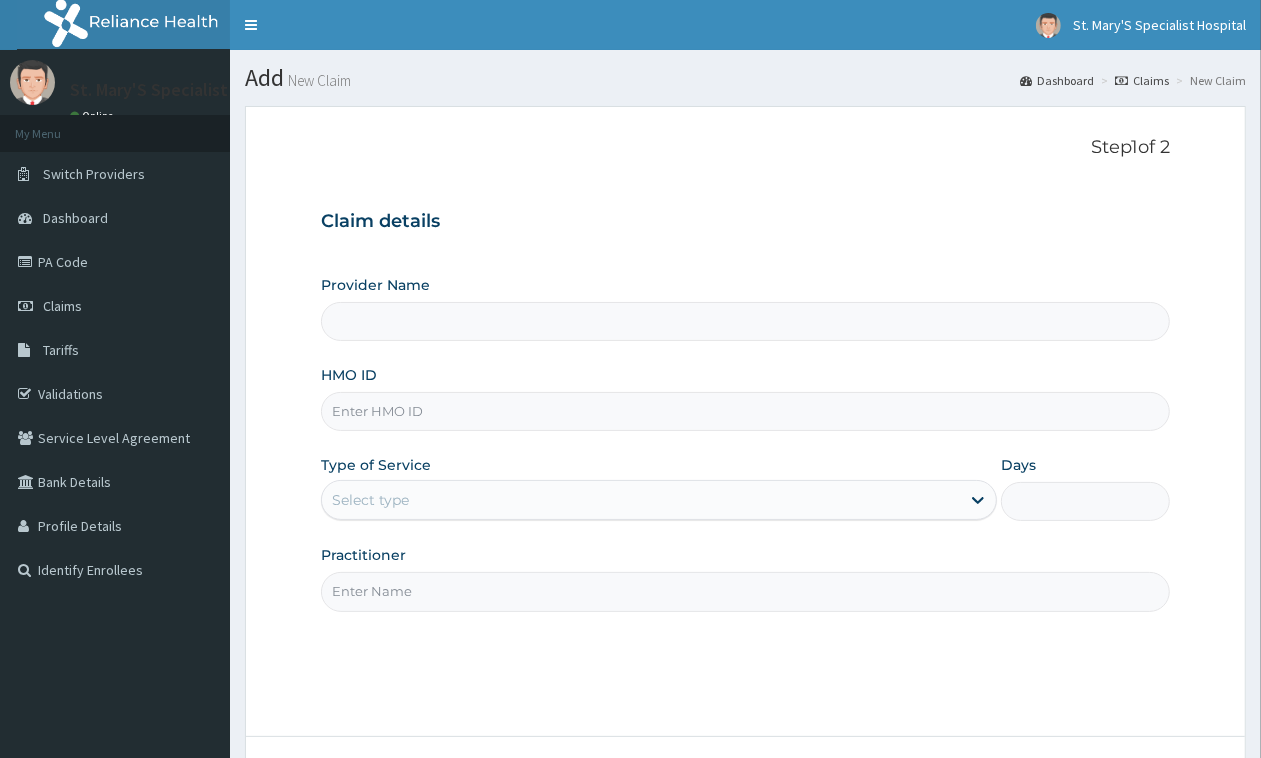 type on "St Mary'S Specialist Hospital, Ojodu" 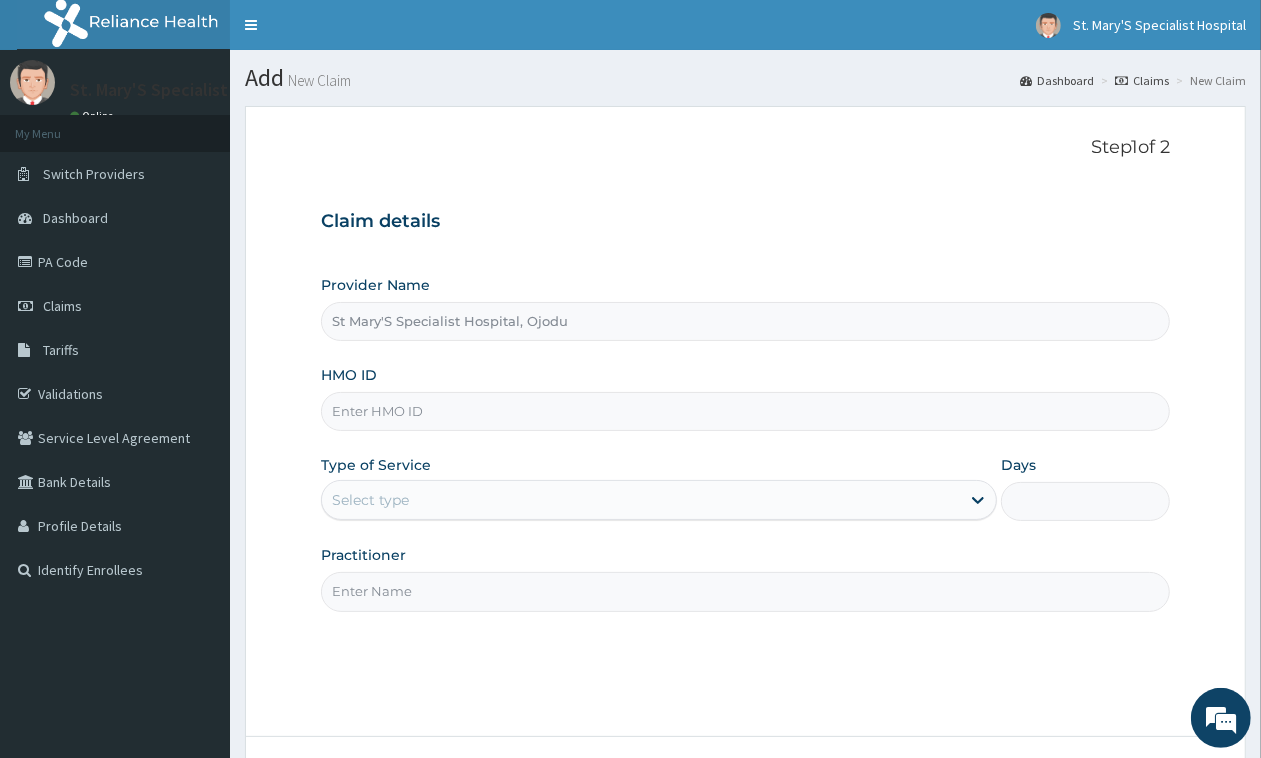 scroll, scrollTop: 0, scrollLeft: 0, axis: both 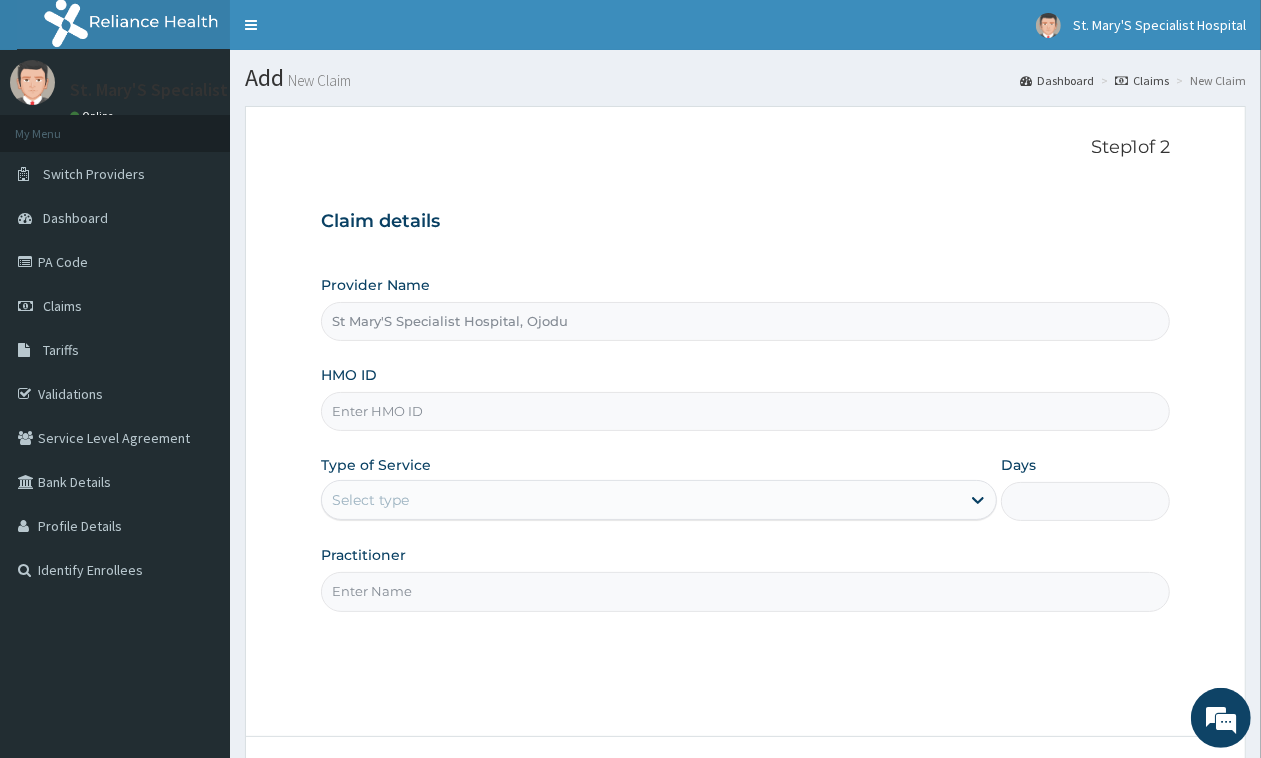 click on "HMO ID" at bounding box center (745, 411) 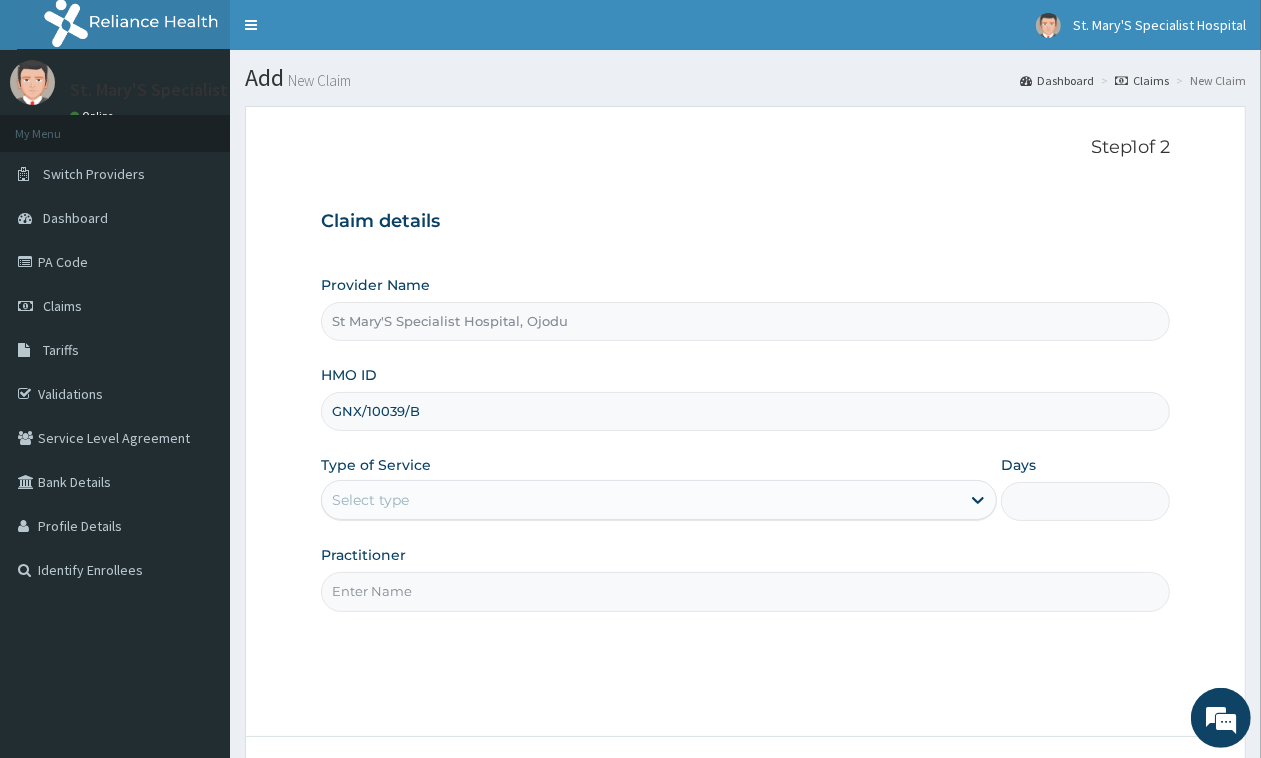 type on "GNX/10039/B" 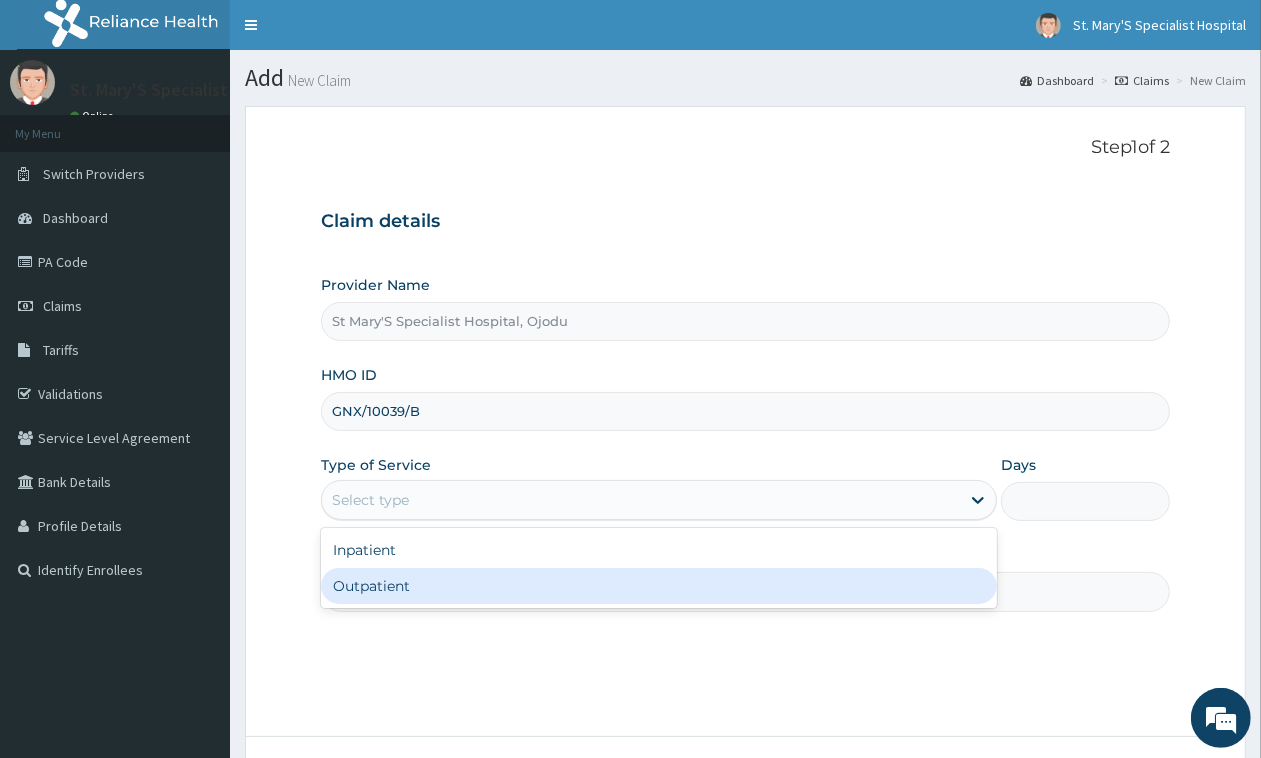 click on "Outpatient" at bounding box center [659, 586] 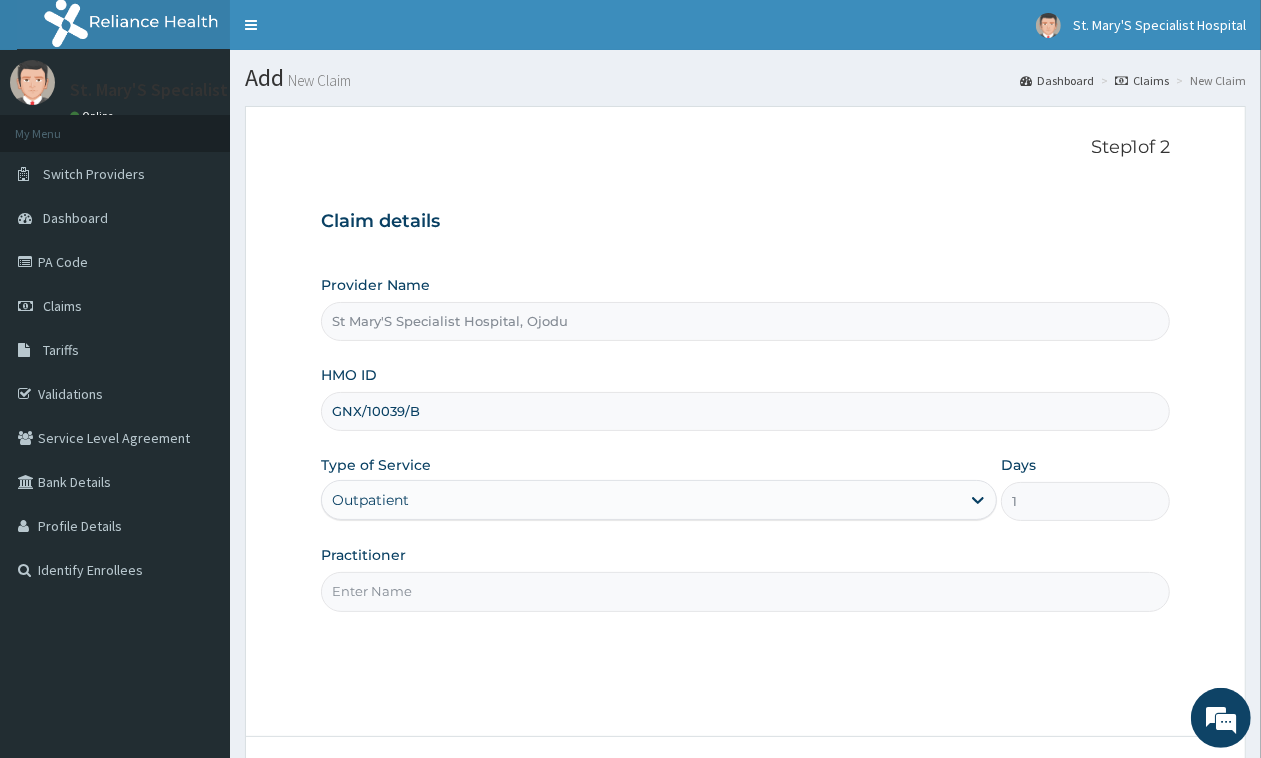 click on "Practitioner" at bounding box center [745, 591] 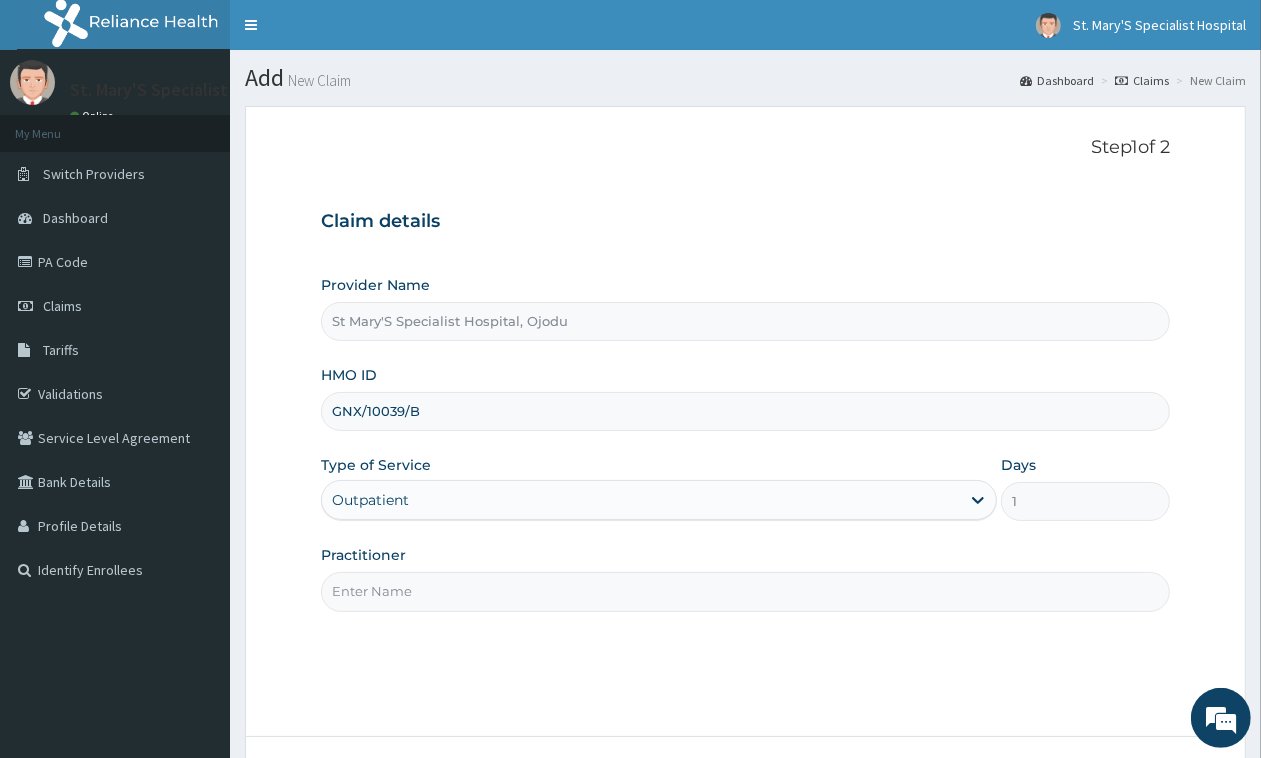 type on "[TITLE] [LAST]" 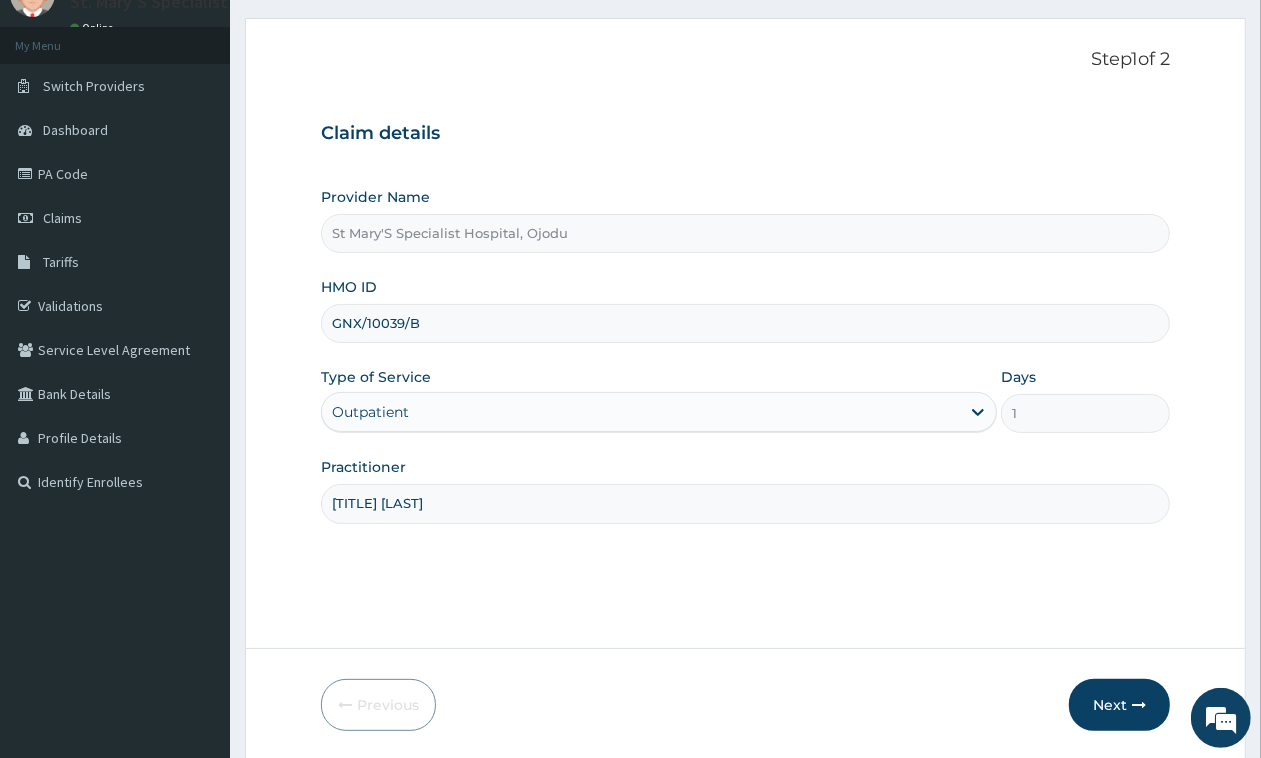 scroll, scrollTop: 158, scrollLeft: 0, axis: vertical 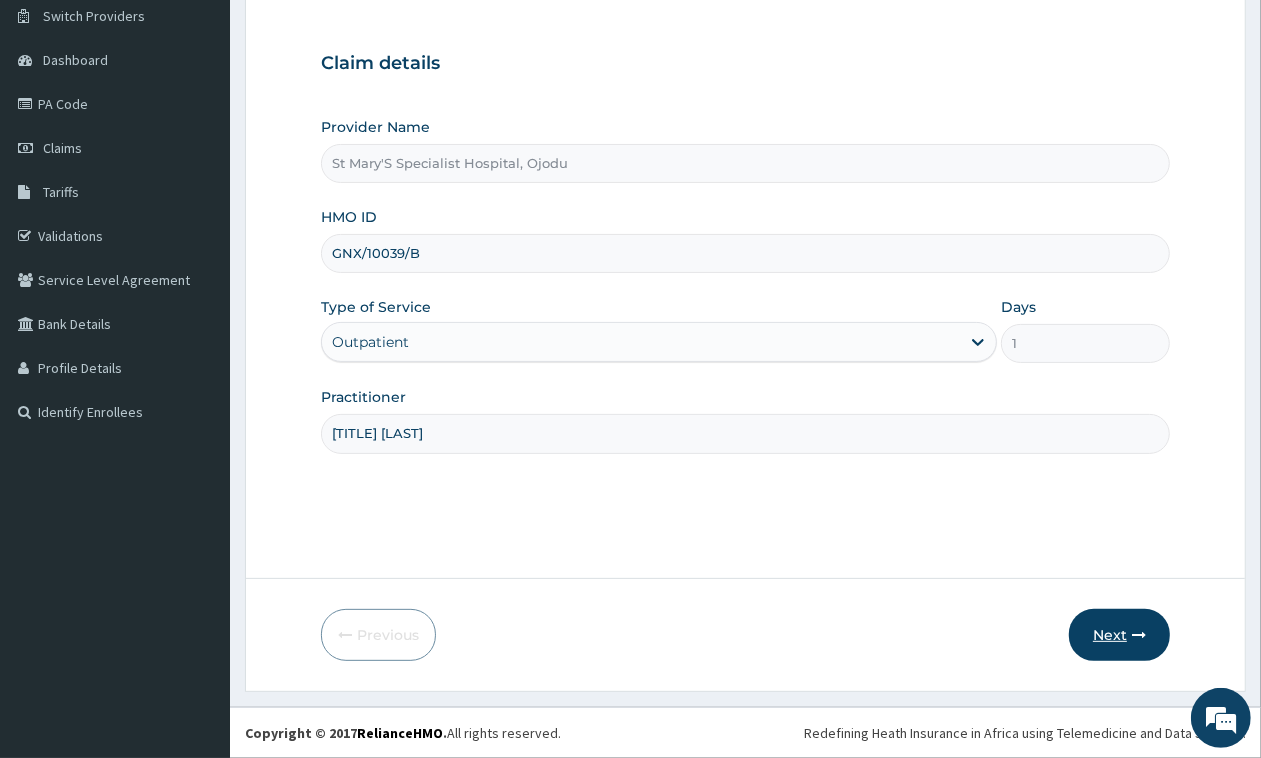 click on "Next" at bounding box center [1119, 635] 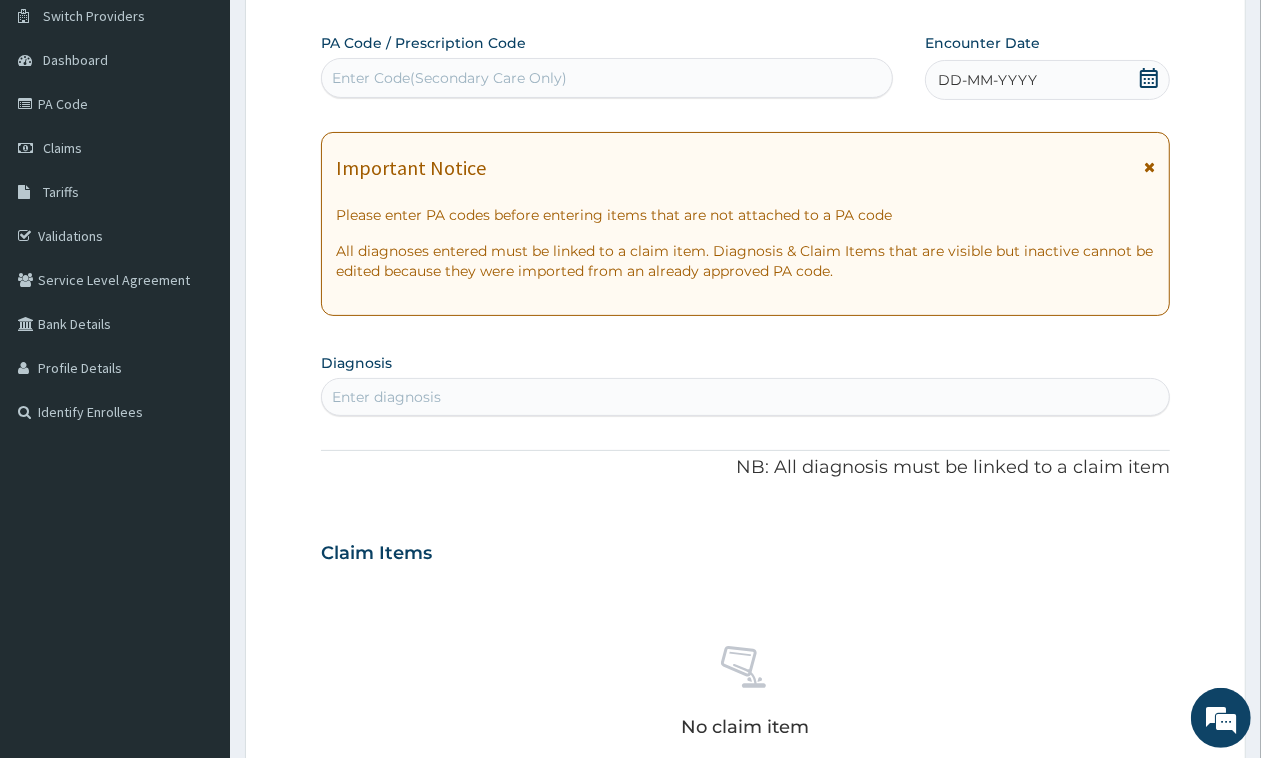 click 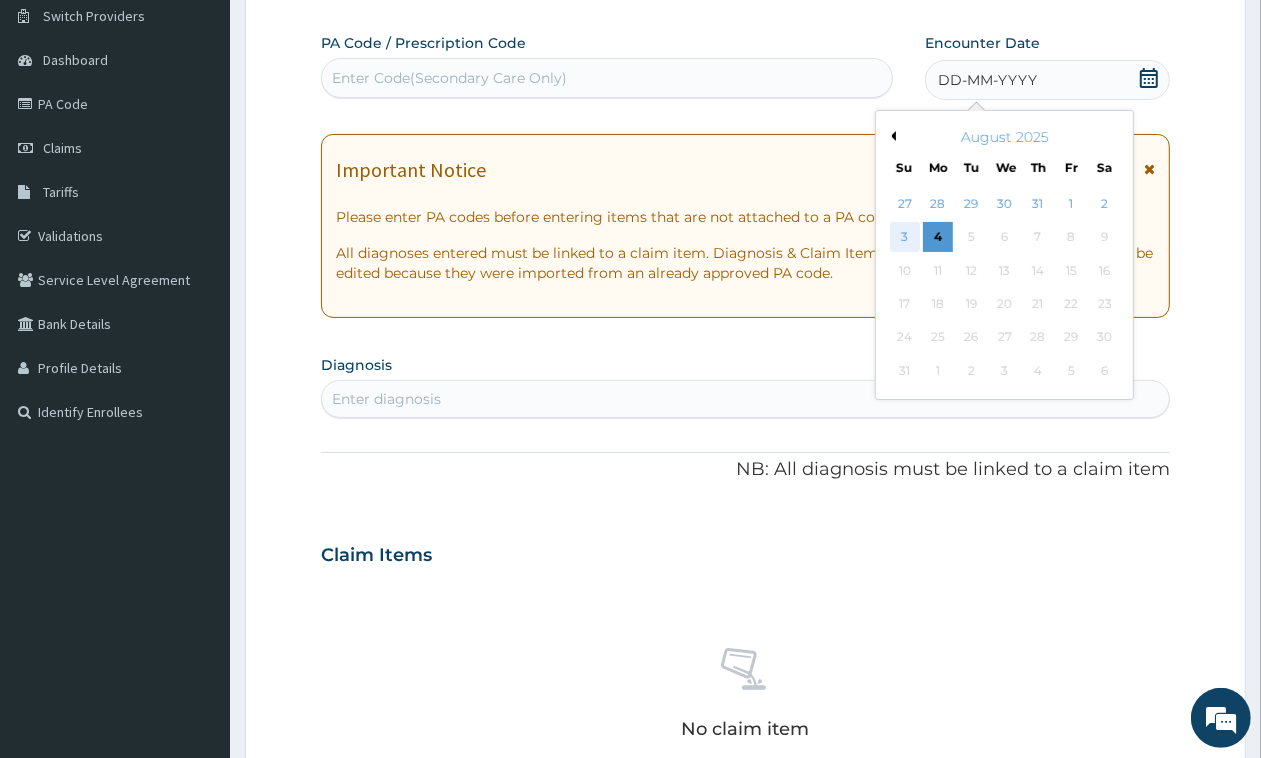 click on "3" at bounding box center [905, 238] 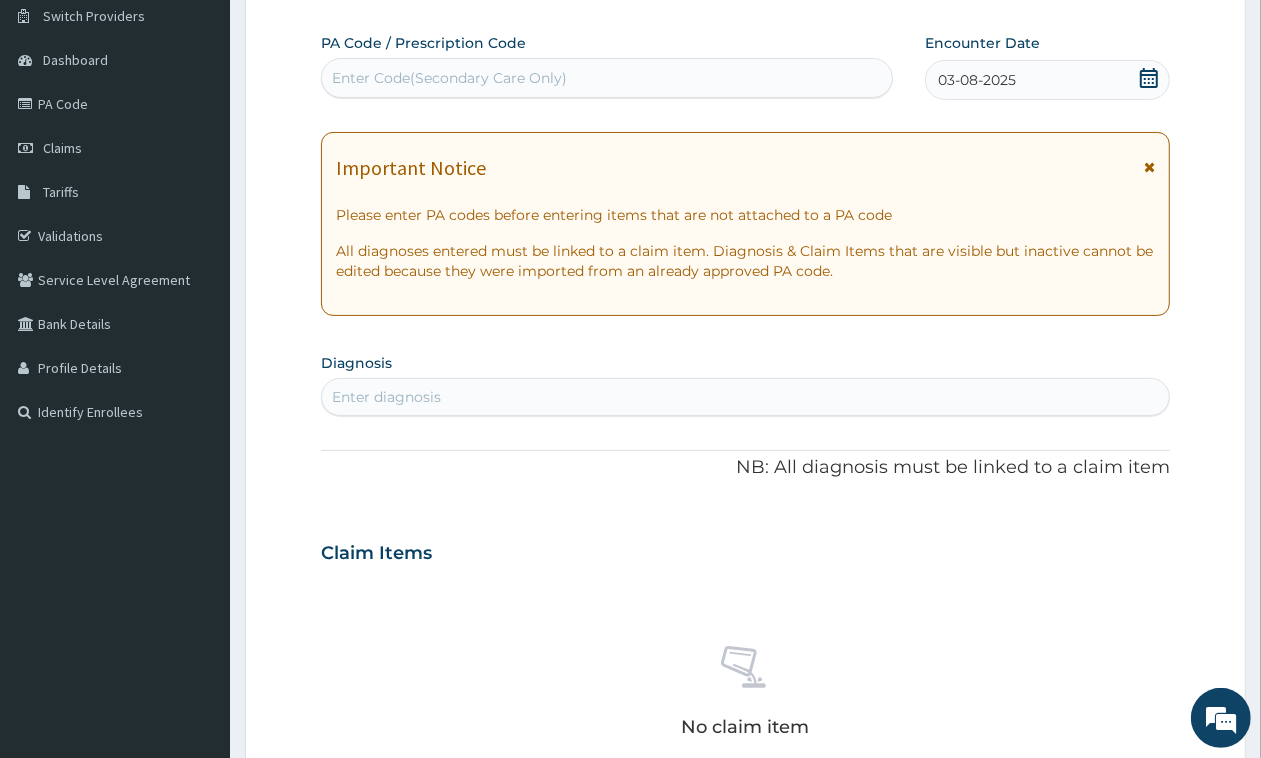 click on "Diagnosis Enter diagnosis" at bounding box center [745, 382] 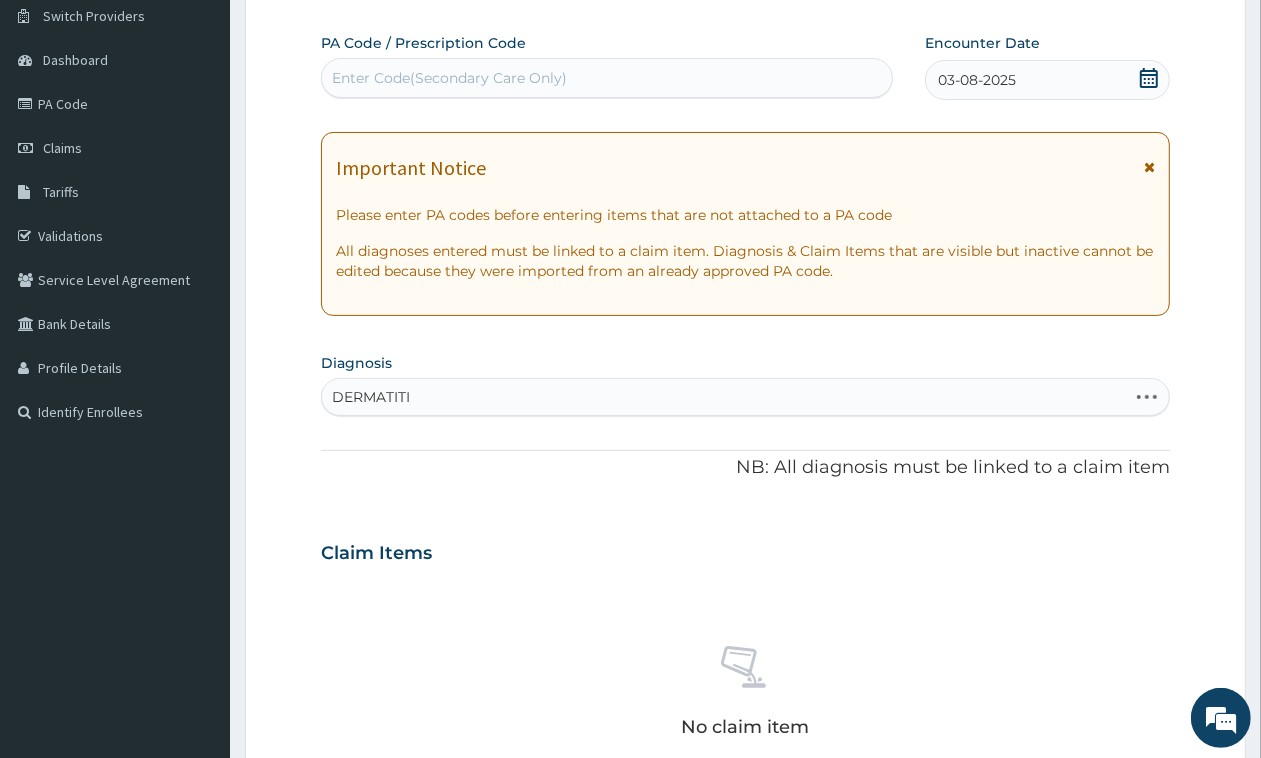 type on "DERMATITIS" 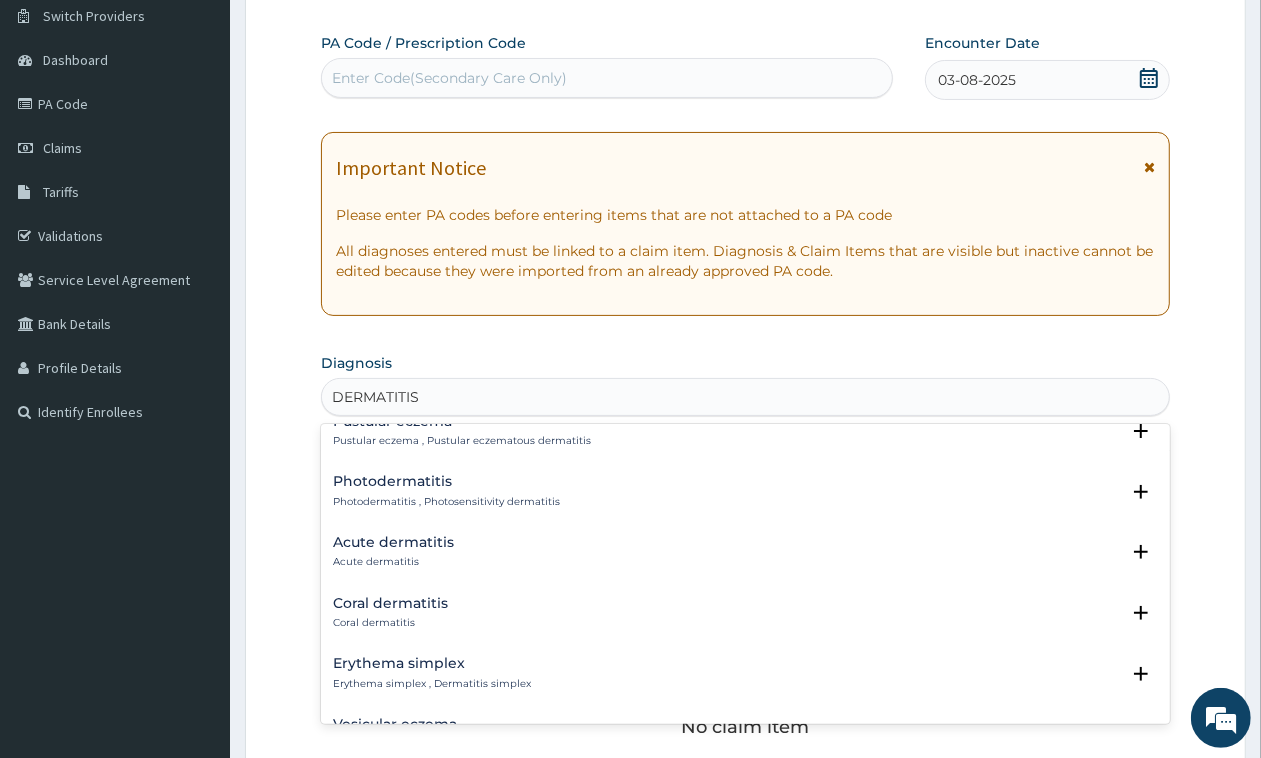 scroll, scrollTop: 875, scrollLeft: 0, axis: vertical 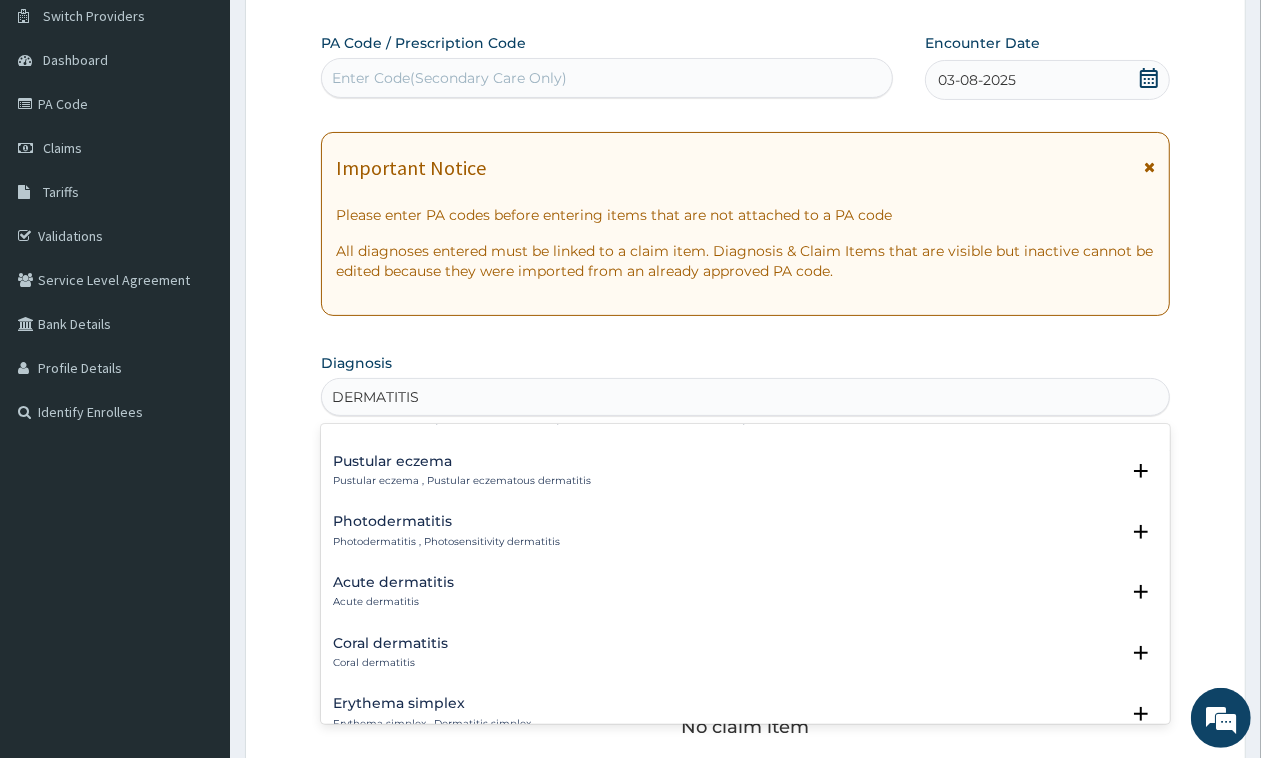 click on "Acute dermatitis" at bounding box center (393, 582) 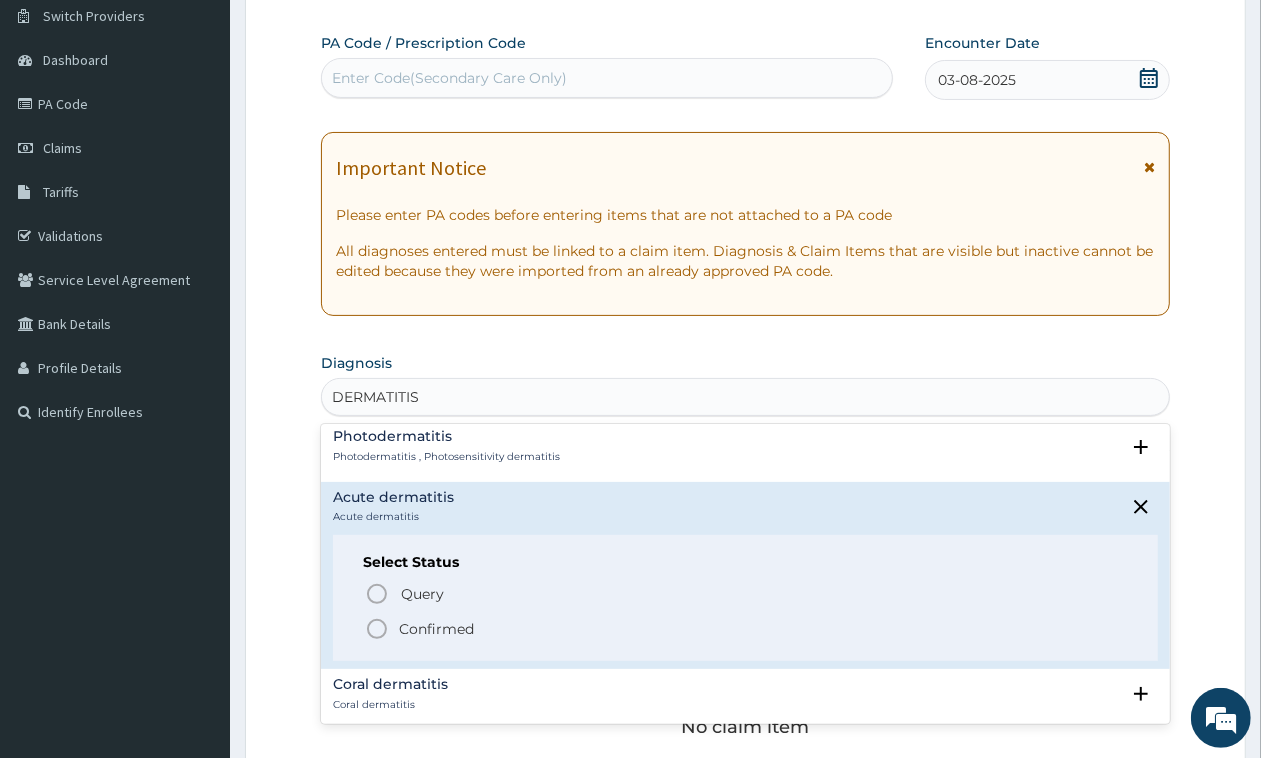 scroll, scrollTop: 1000, scrollLeft: 0, axis: vertical 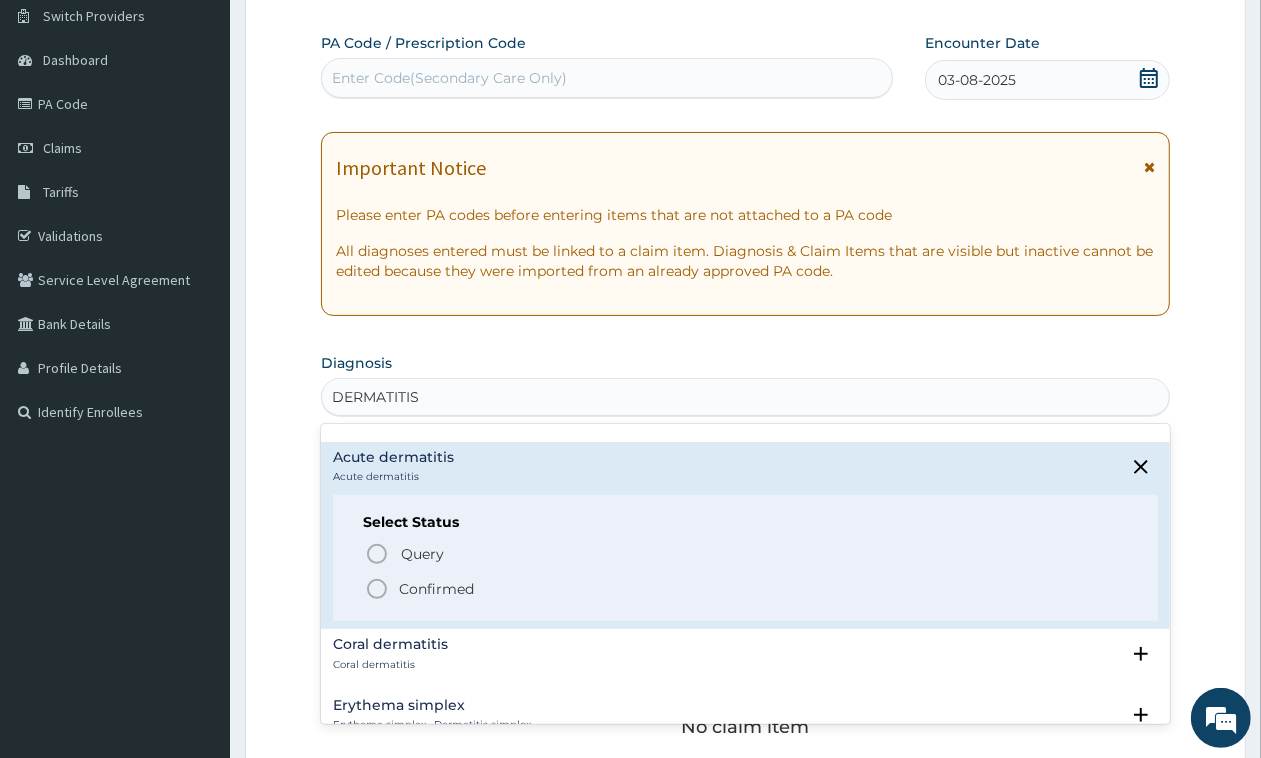 click on "Confirmed" at bounding box center [436, 589] 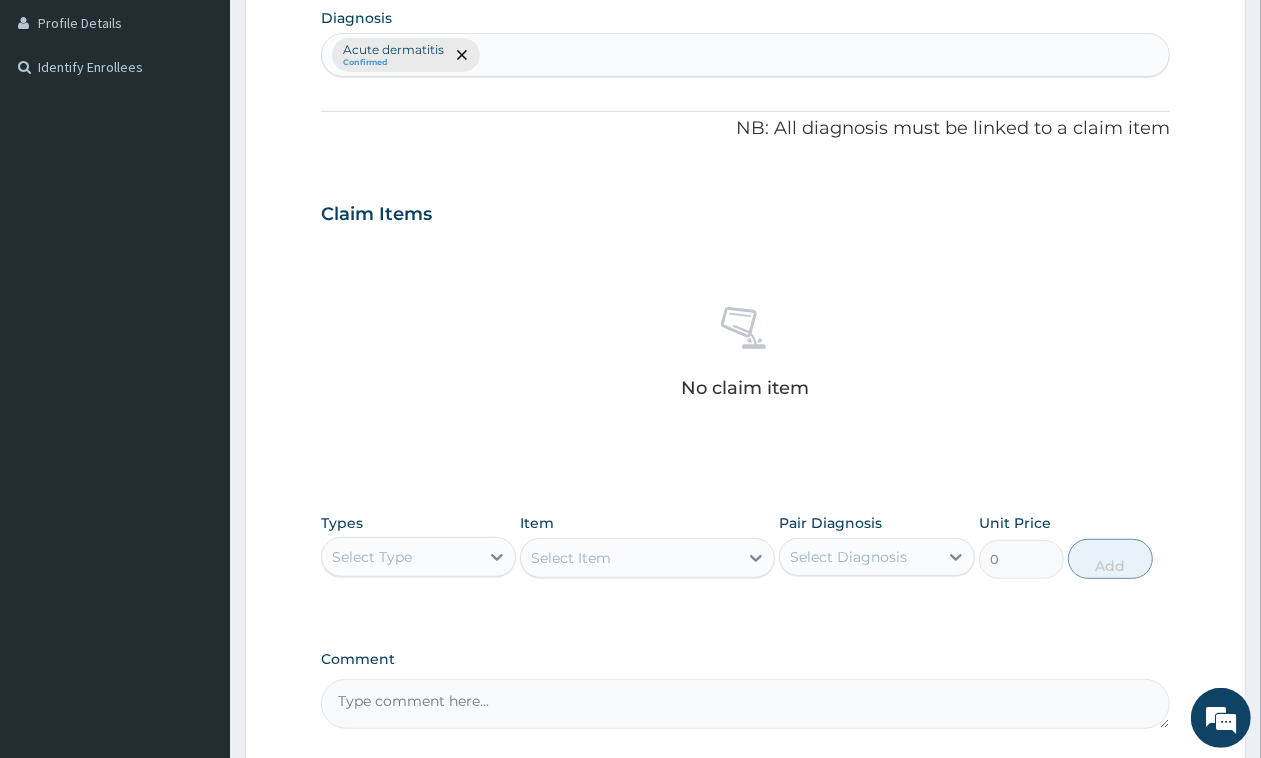 scroll, scrollTop: 533, scrollLeft: 0, axis: vertical 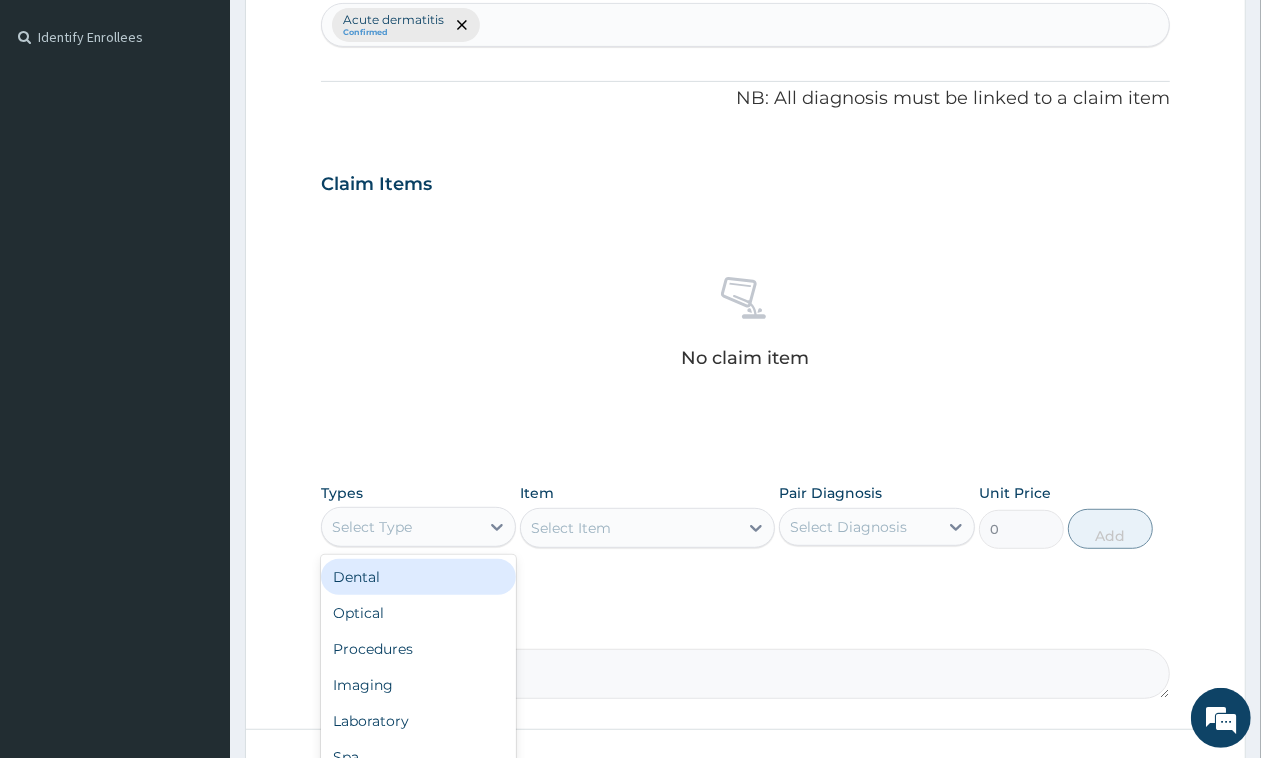 click on "Select Type" at bounding box center (400, 527) 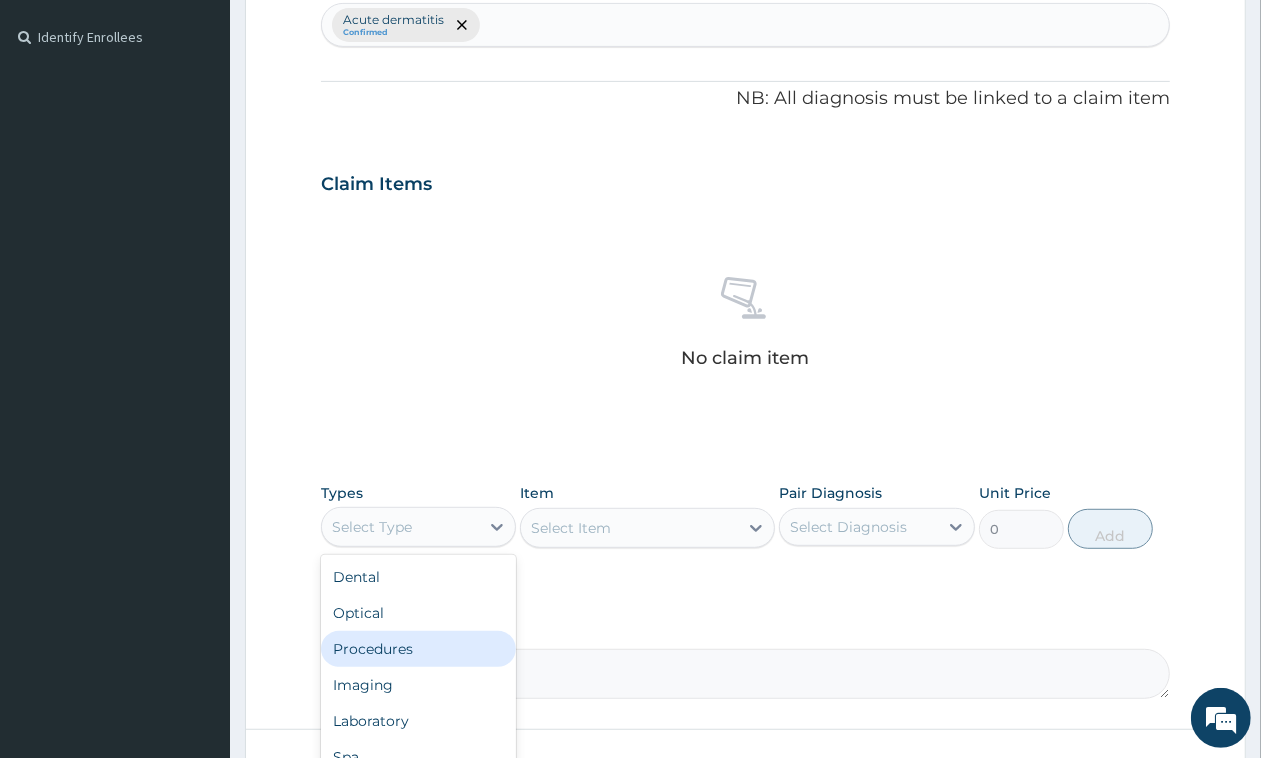 click on "Procedures" at bounding box center [418, 649] 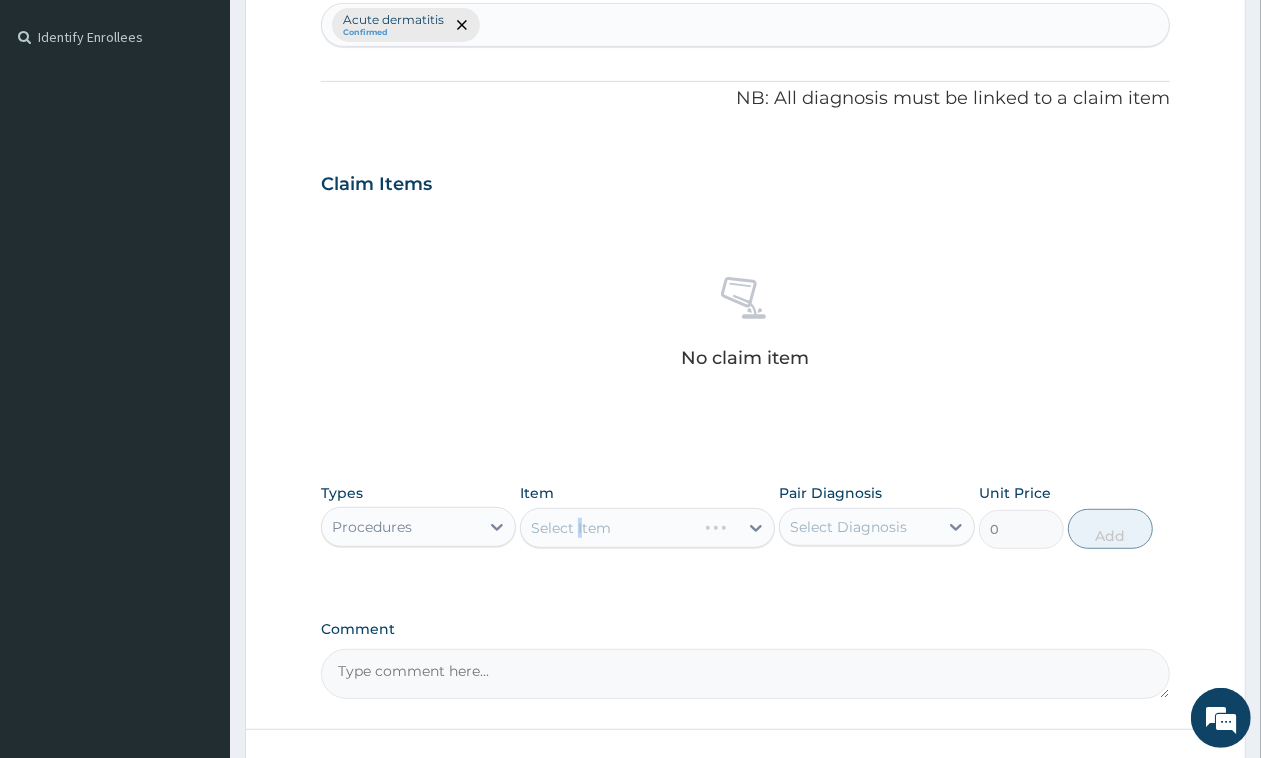 click on "Select Item" at bounding box center [647, 528] 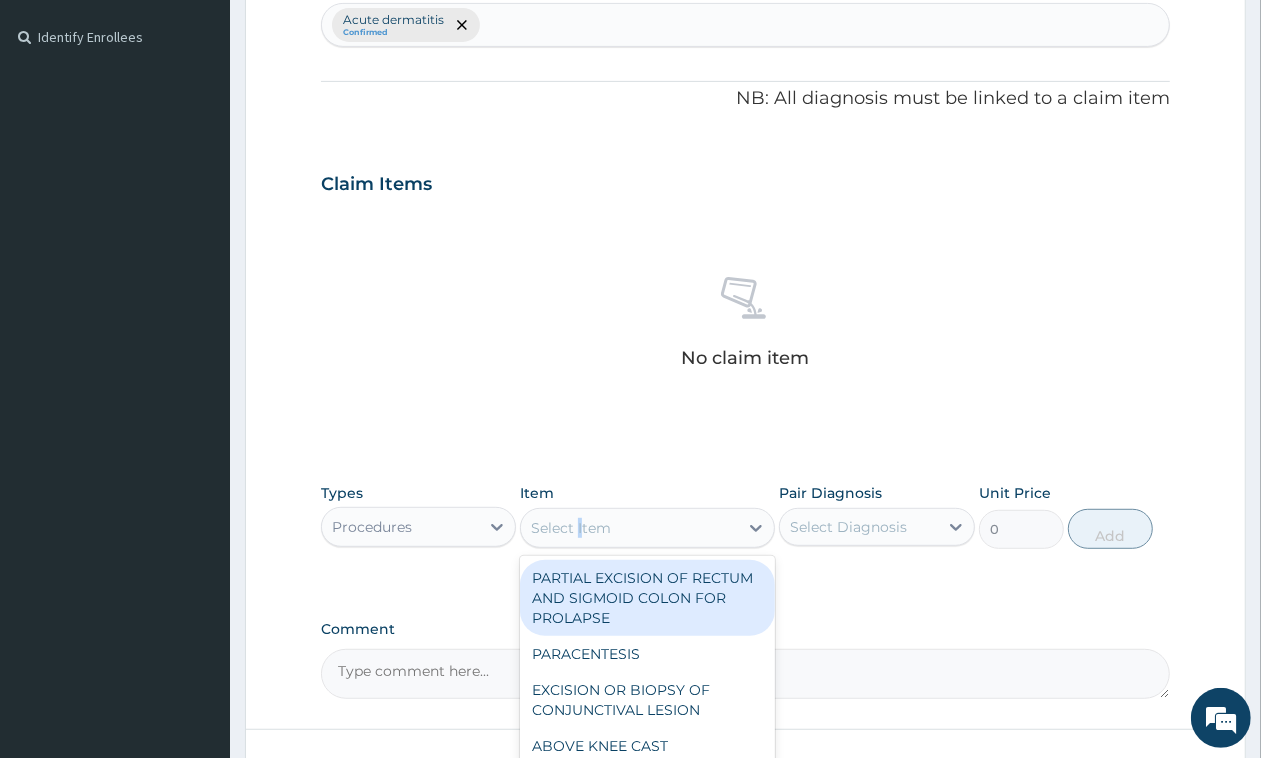 click on "Select Item" at bounding box center [629, 528] 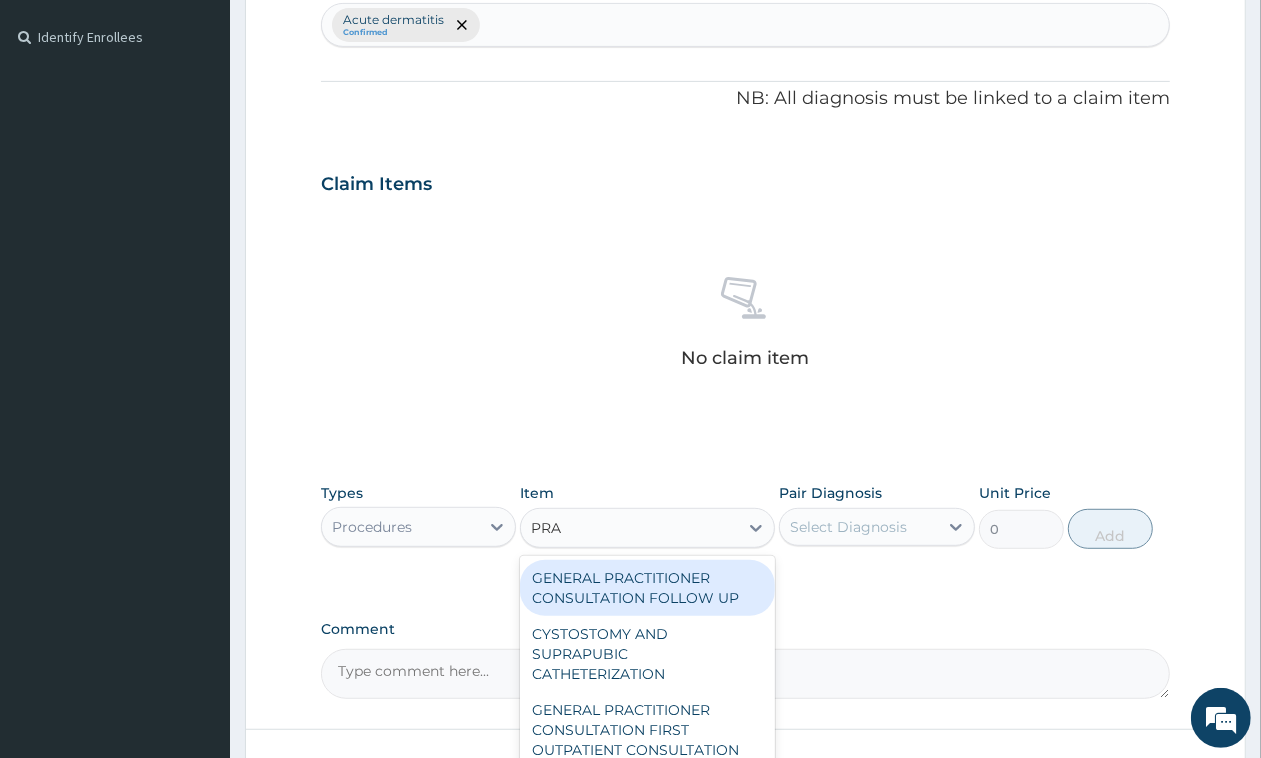 type on "PRAC" 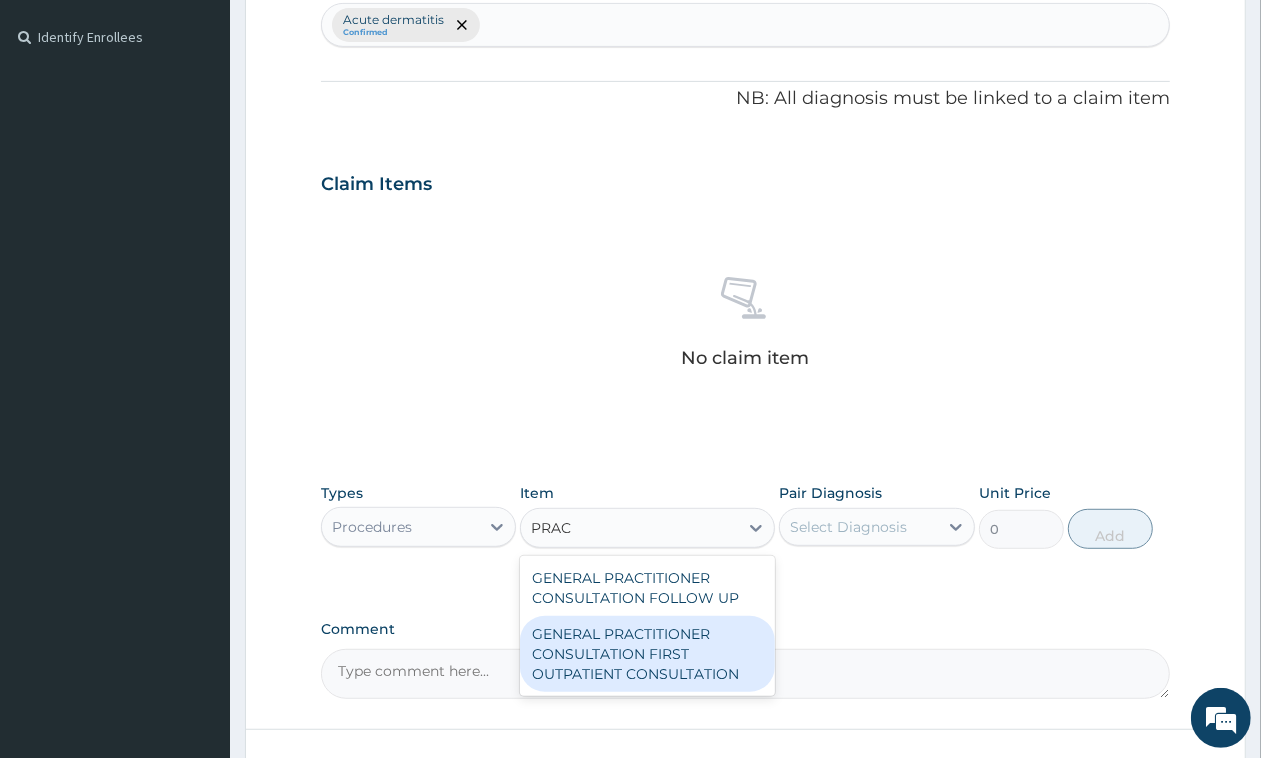 click on "GENERAL PRACTITIONER CONSULTATION FIRST OUTPATIENT CONSULTATION" at bounding box center (647, 654) 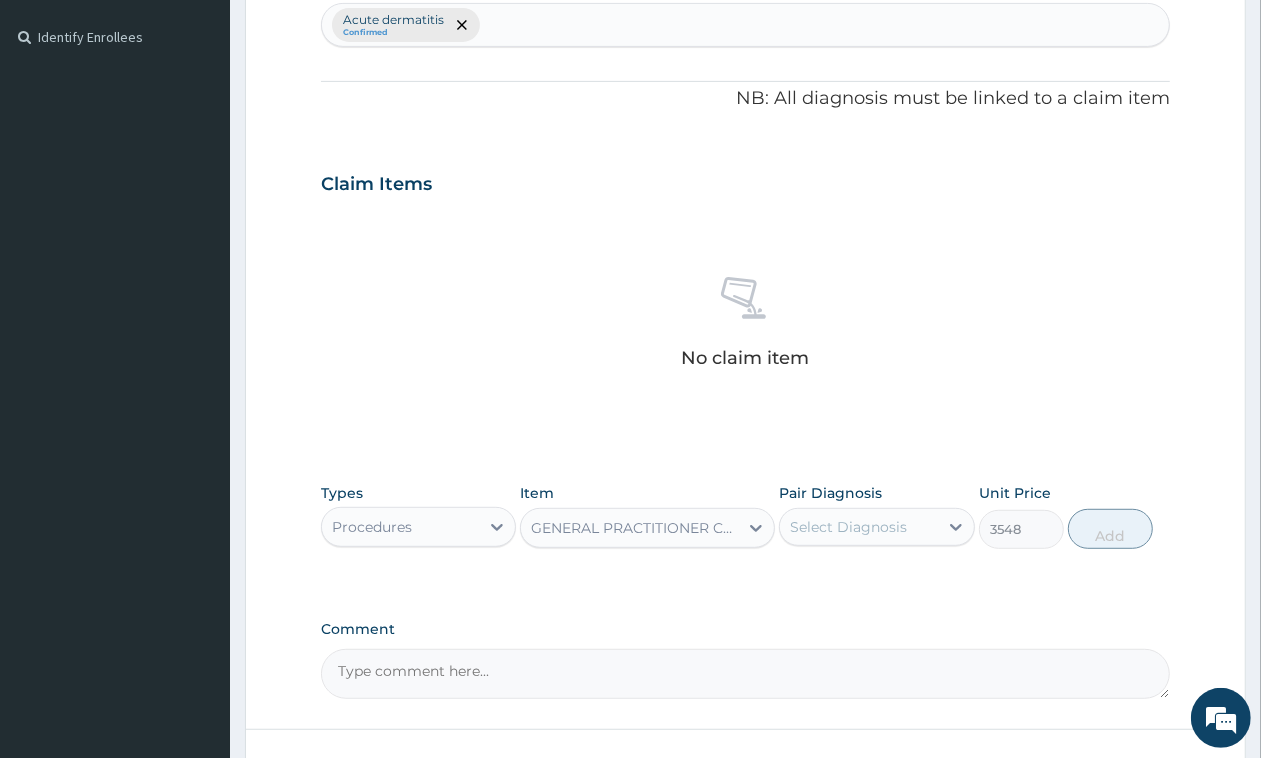 click on "Select Diagnosis" at bounding box center (876, 527) 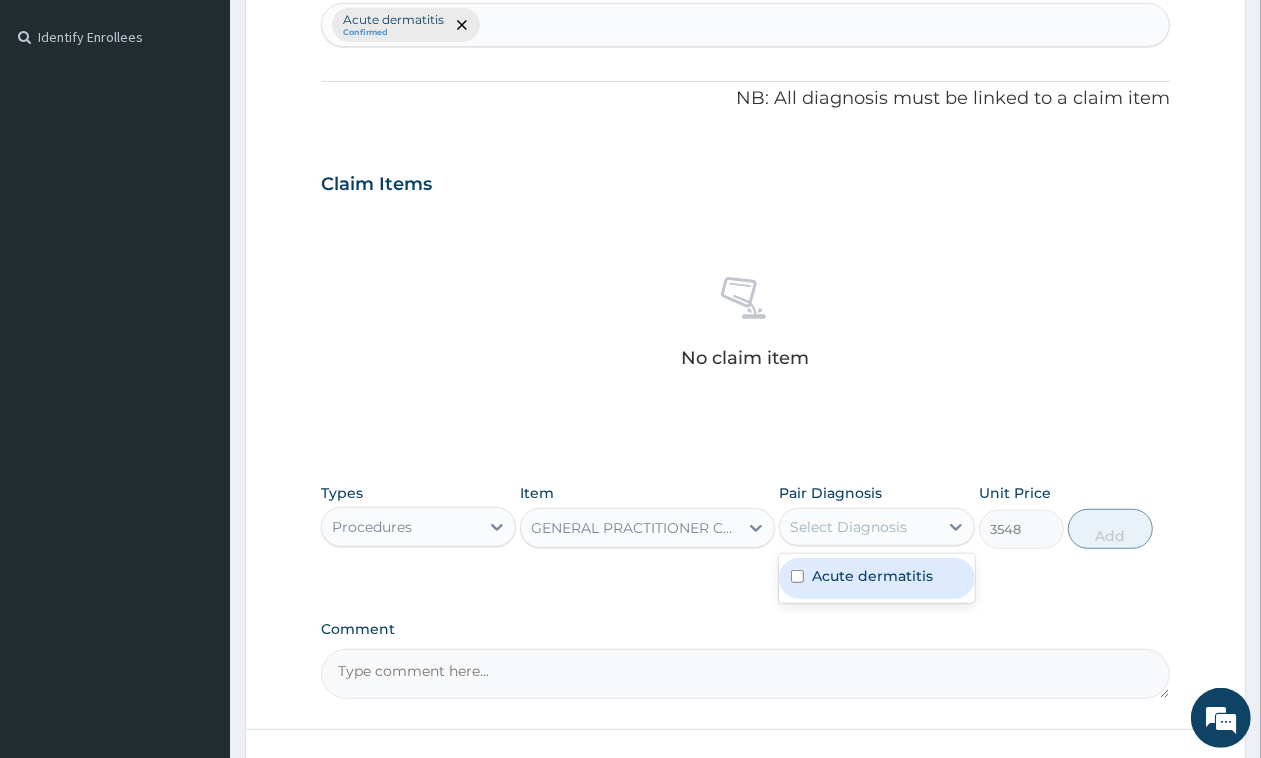 click on "Acute dermatitis" at bounding box center [872, 576] 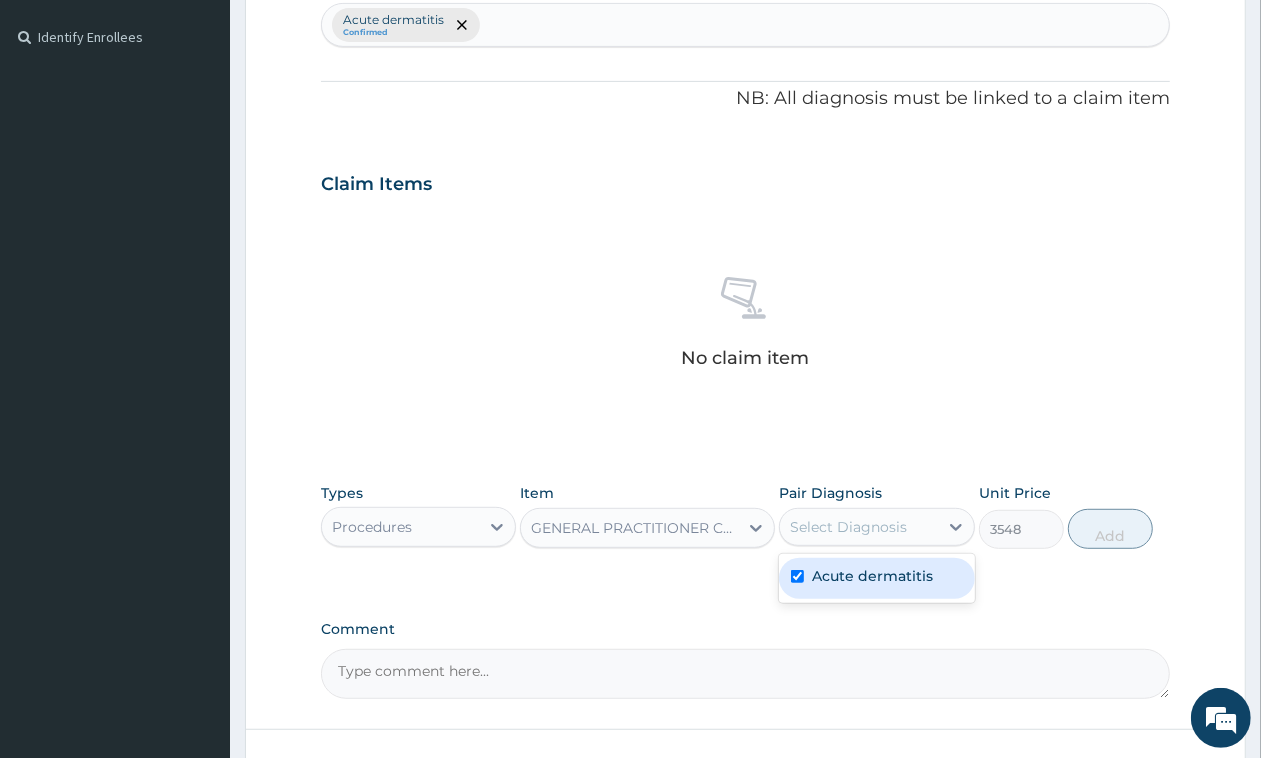 checkbox on "true" 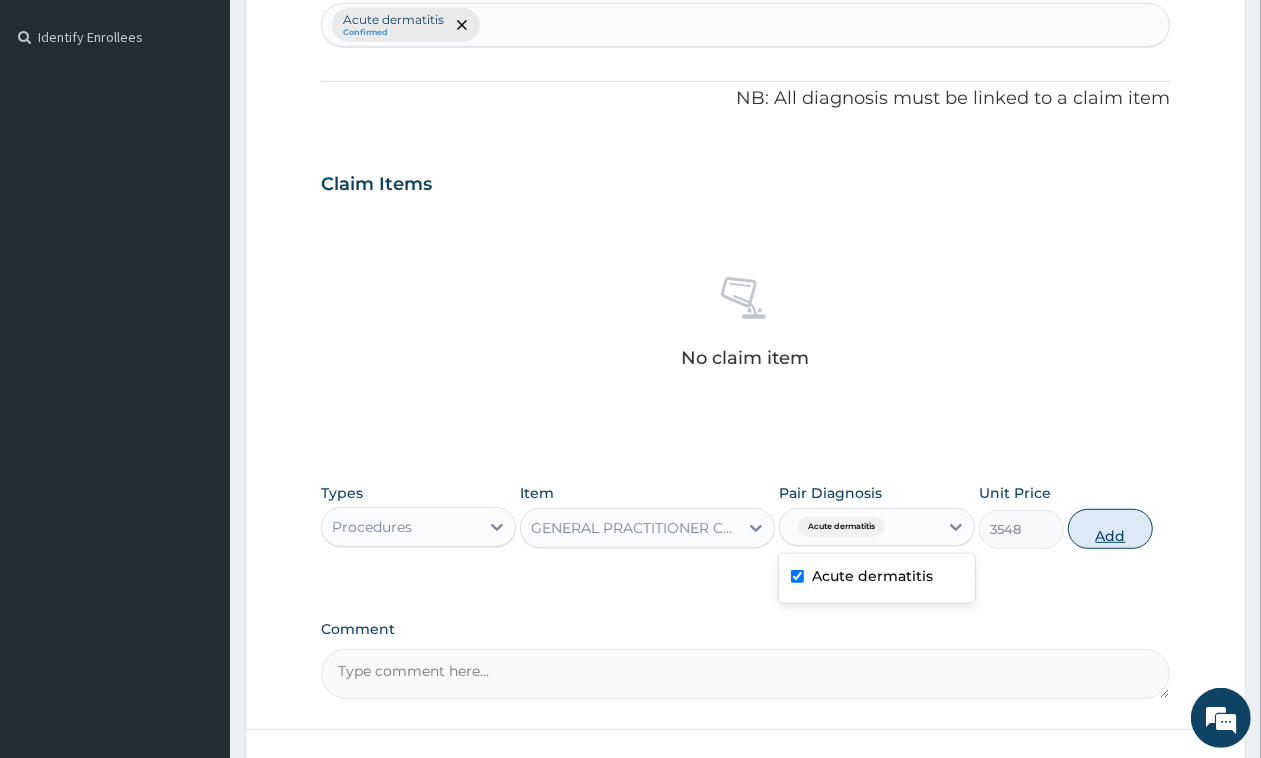 click on "Add" at bounding box center (1110, 529) 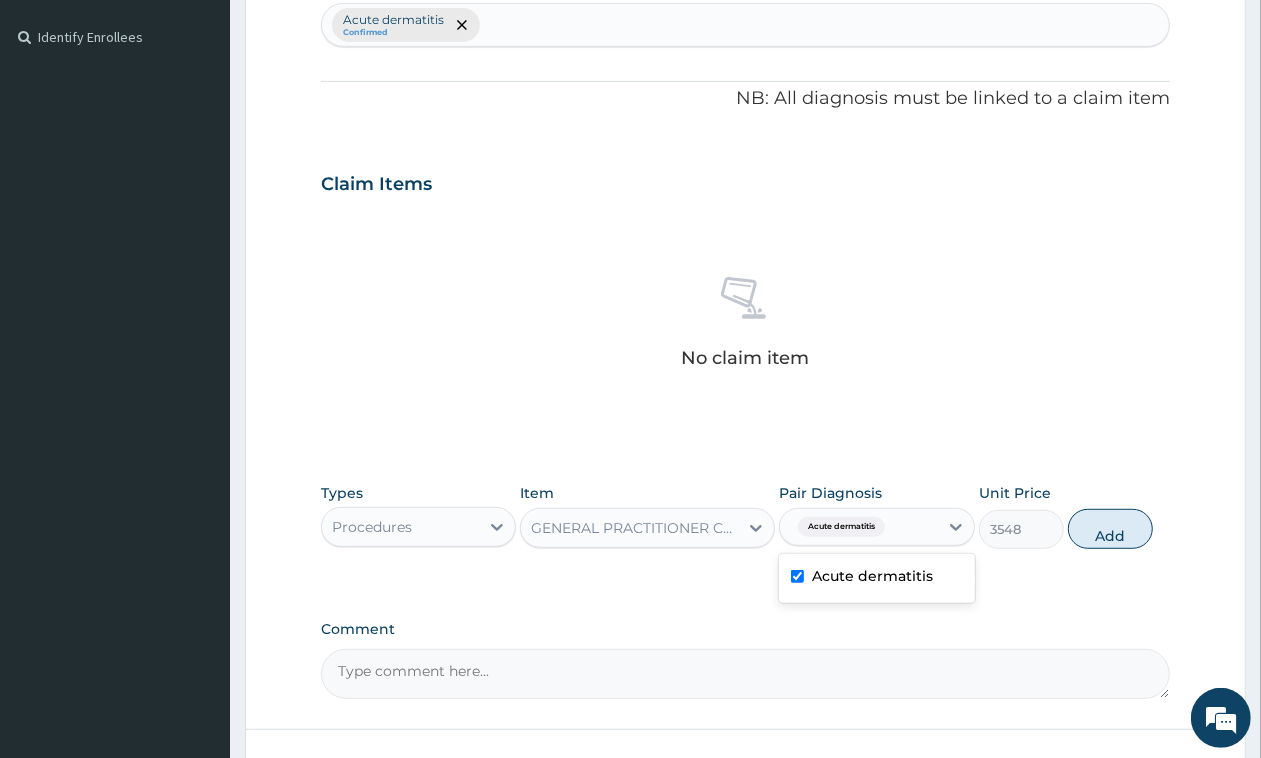 type on "0" 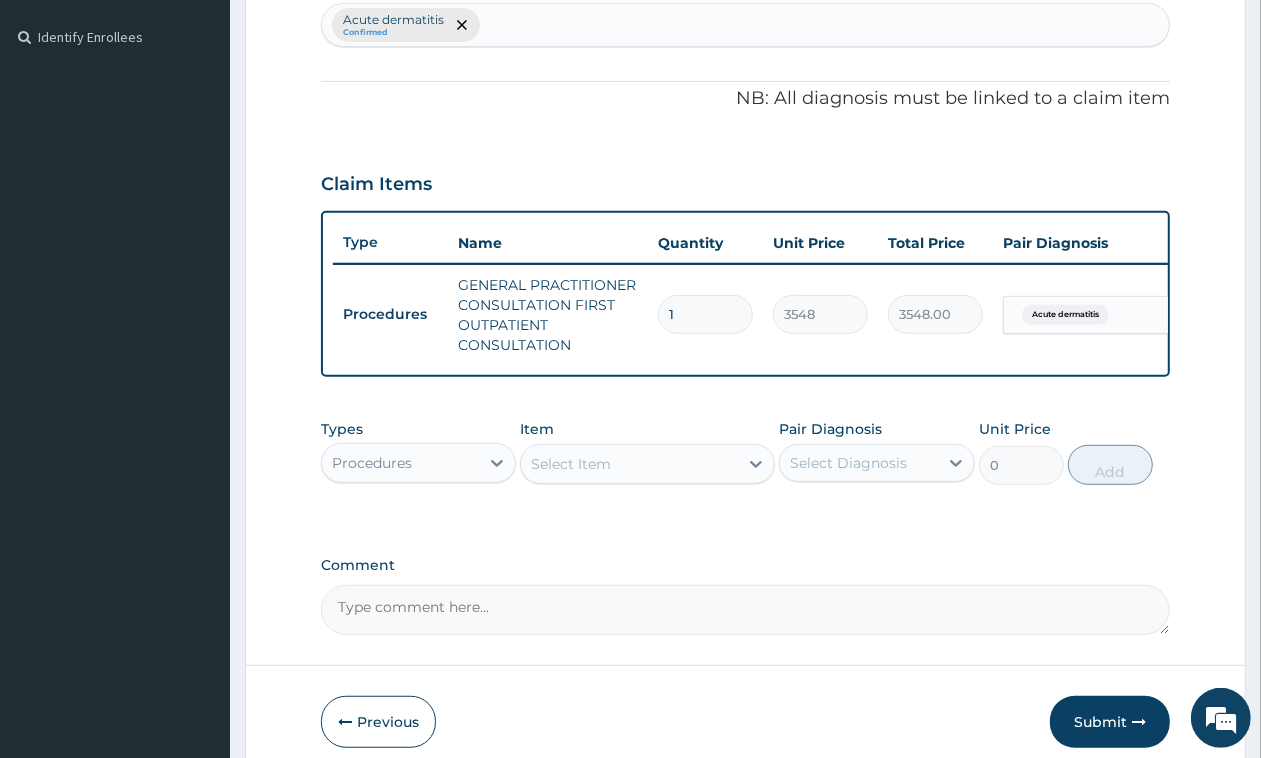 click on "Procedures" at bounding box center (400, 463) 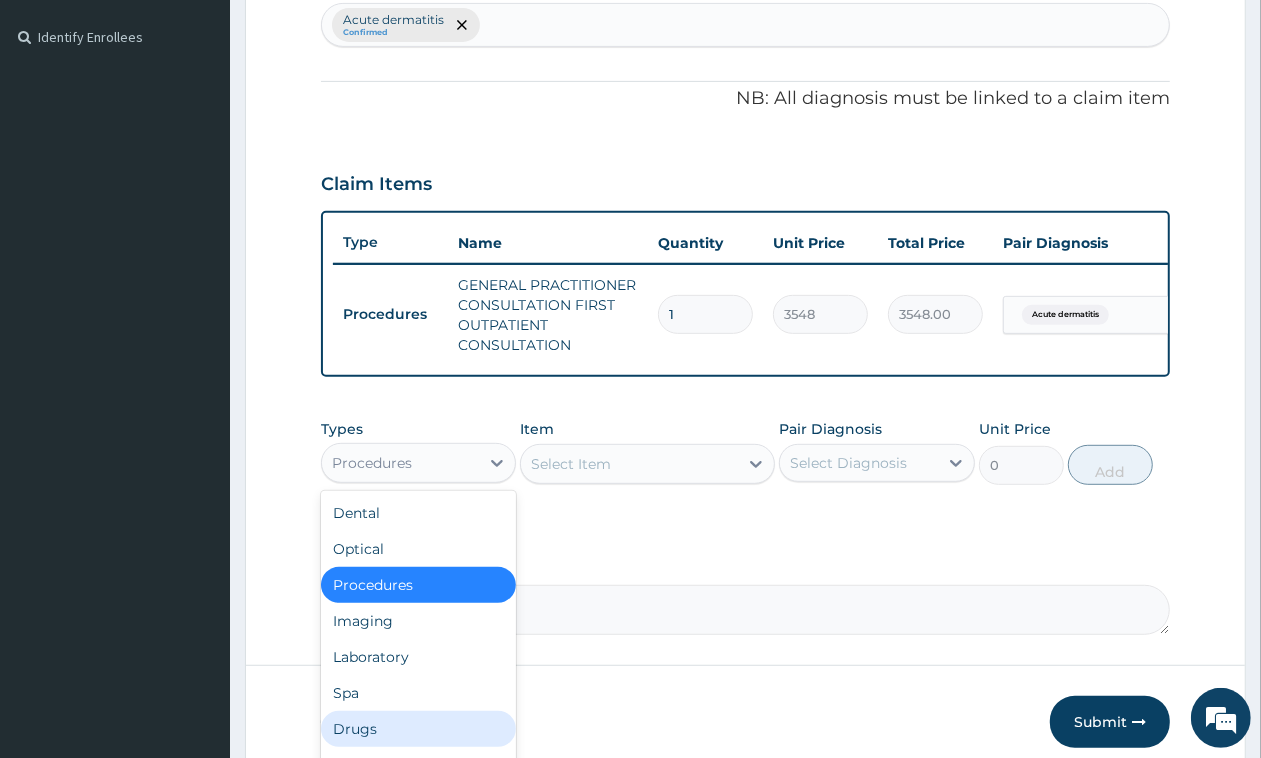 click on "Drugs" at bounding box center [418, 729] 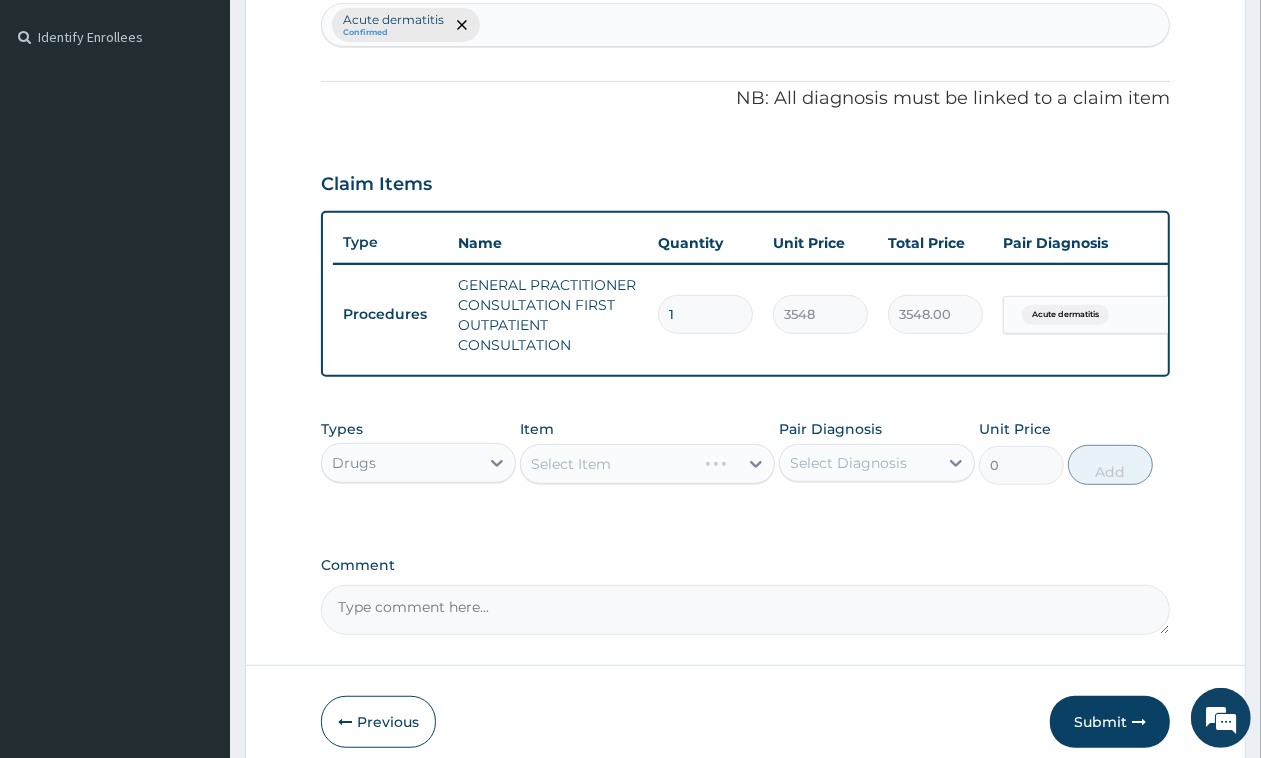 click on "Select Item" at bounding box center [647, 464] 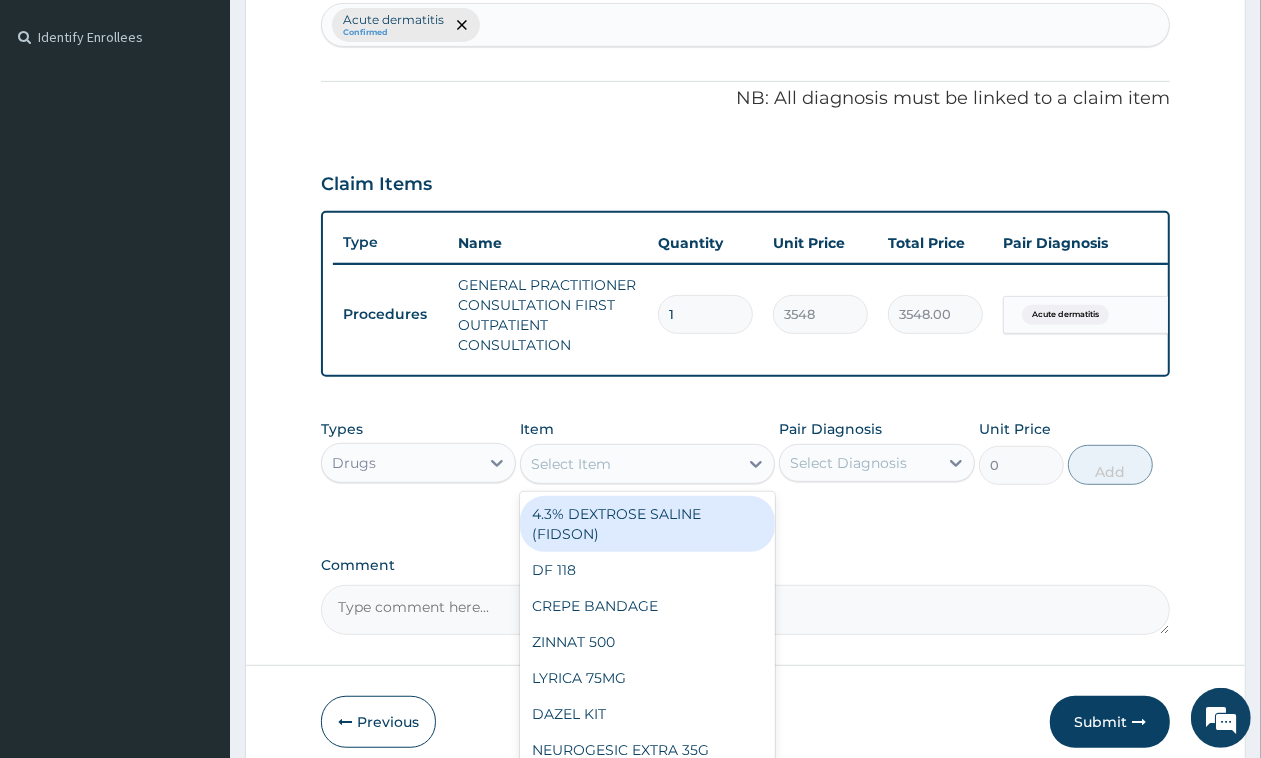 click on "Select Item" at bounding box center (629, 464) 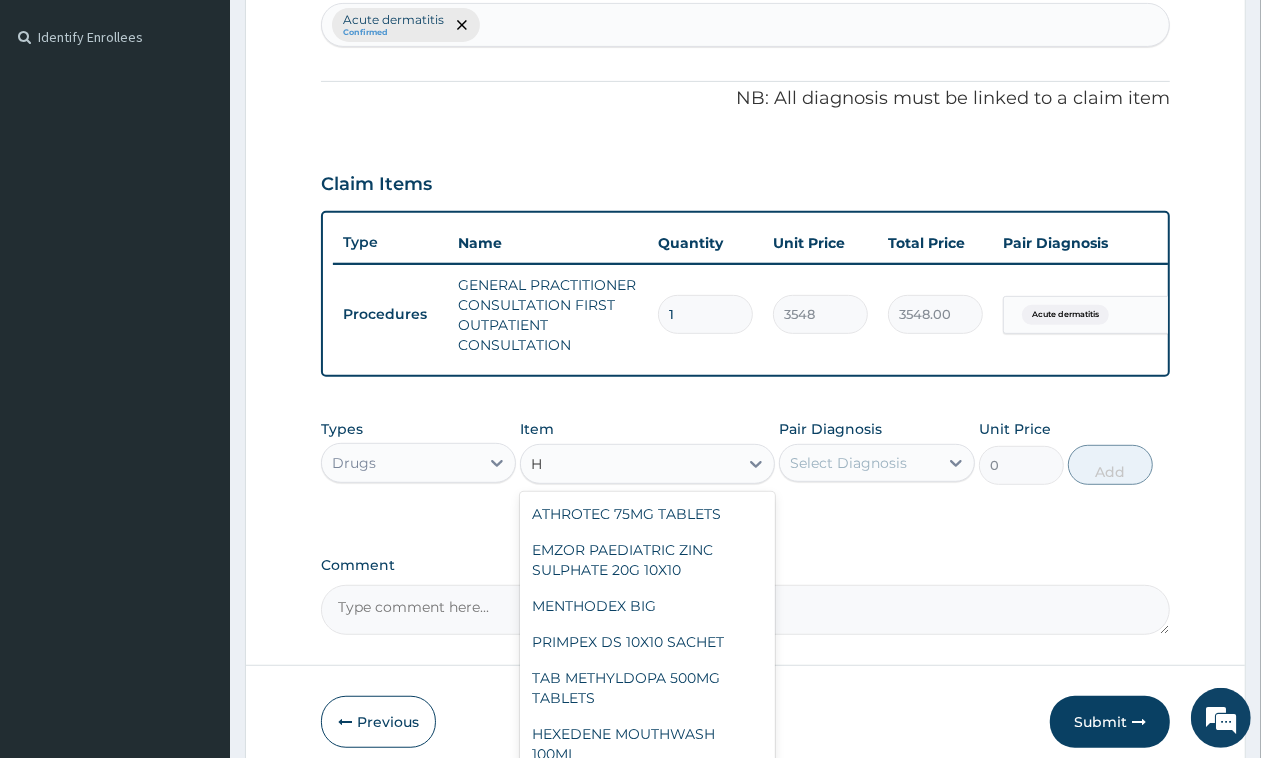 type on "HC" 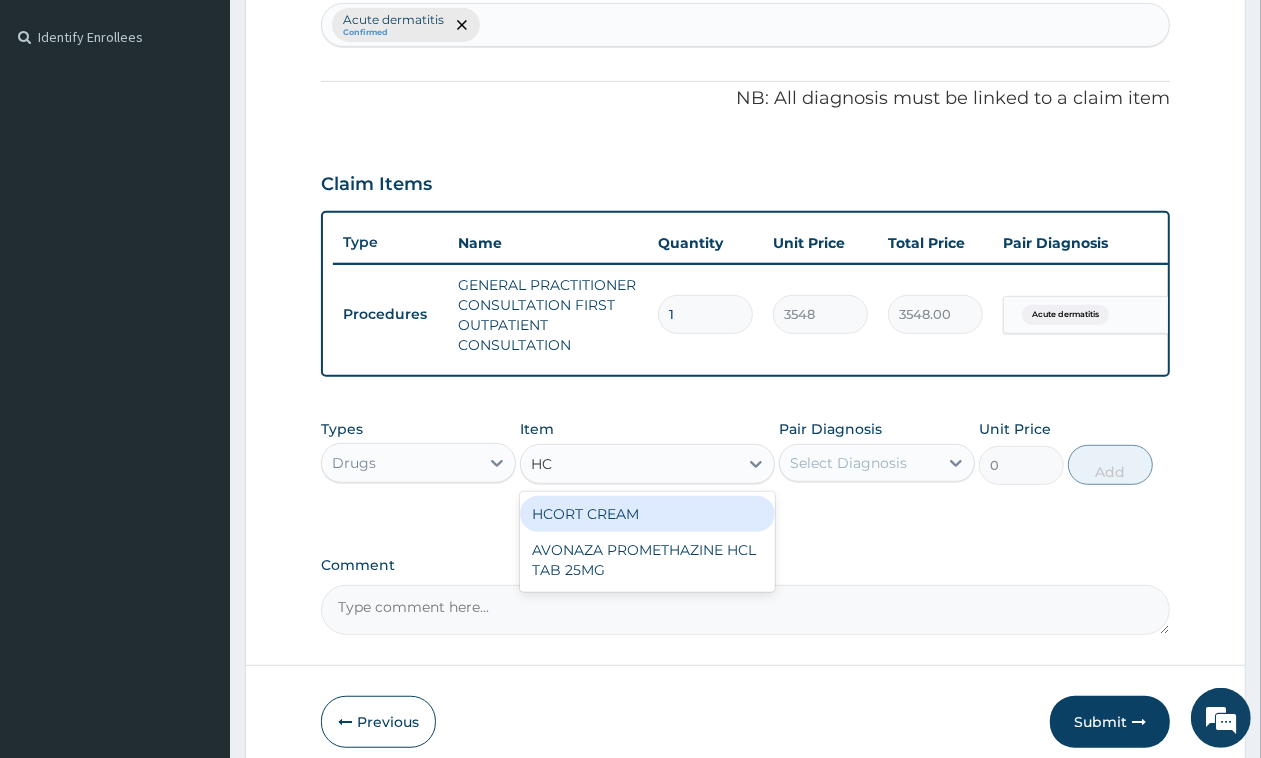 click on "HCORT CREAM" at bounding box center (647, 514) 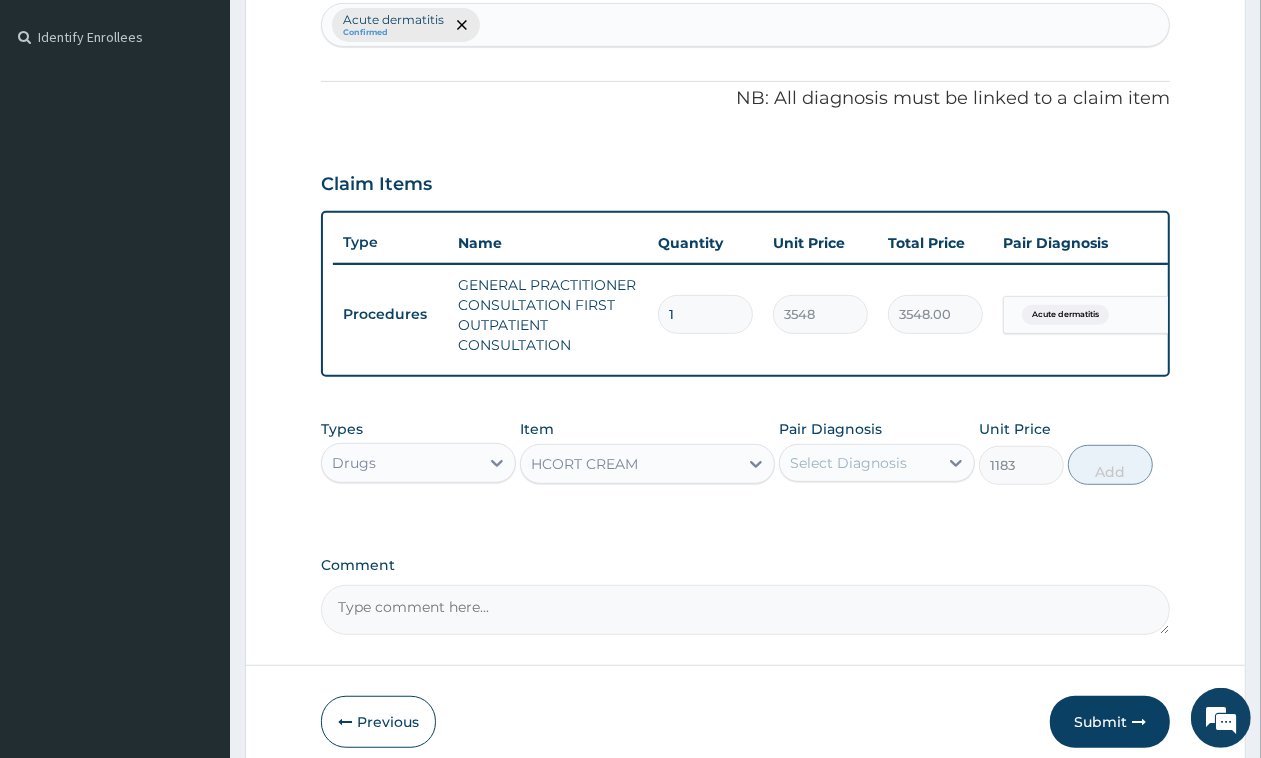 click on "Select Diagnosis" at bounding box center [848, 463] 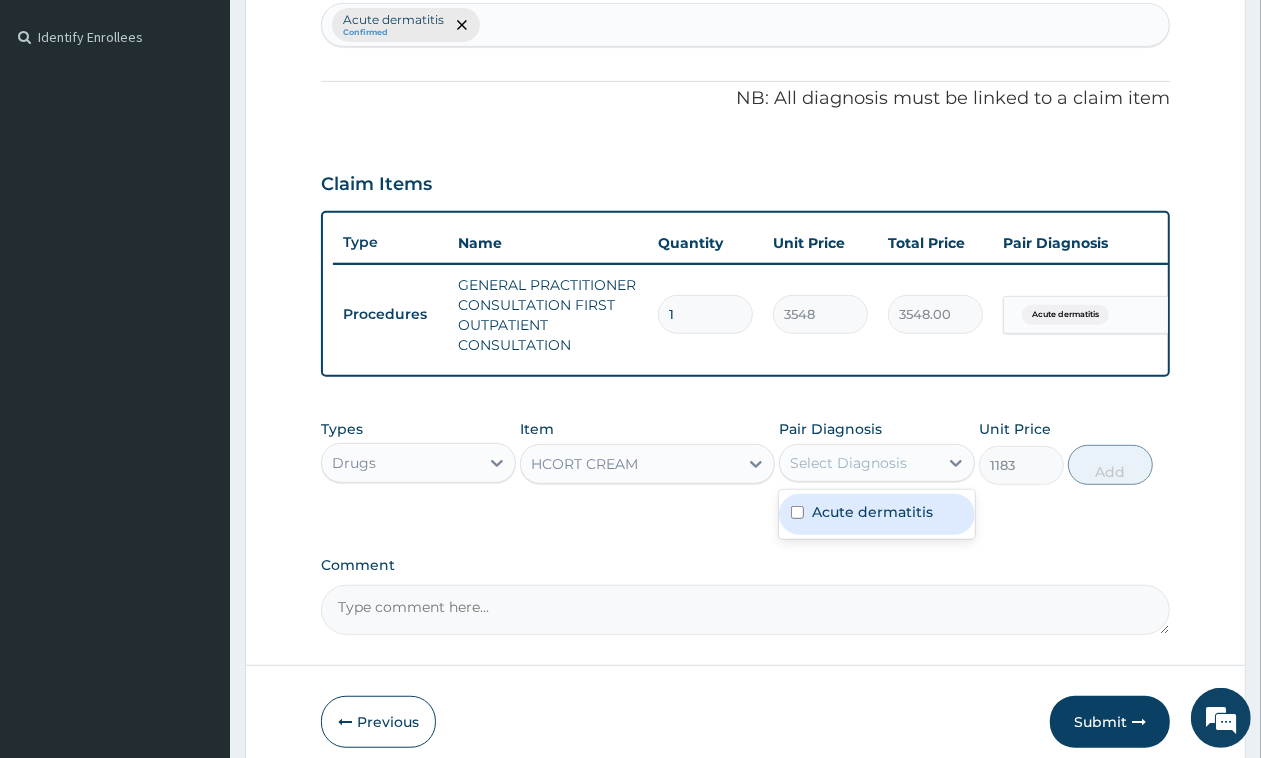 click on "Acute dermatitis" at bounding box center [872, 512] 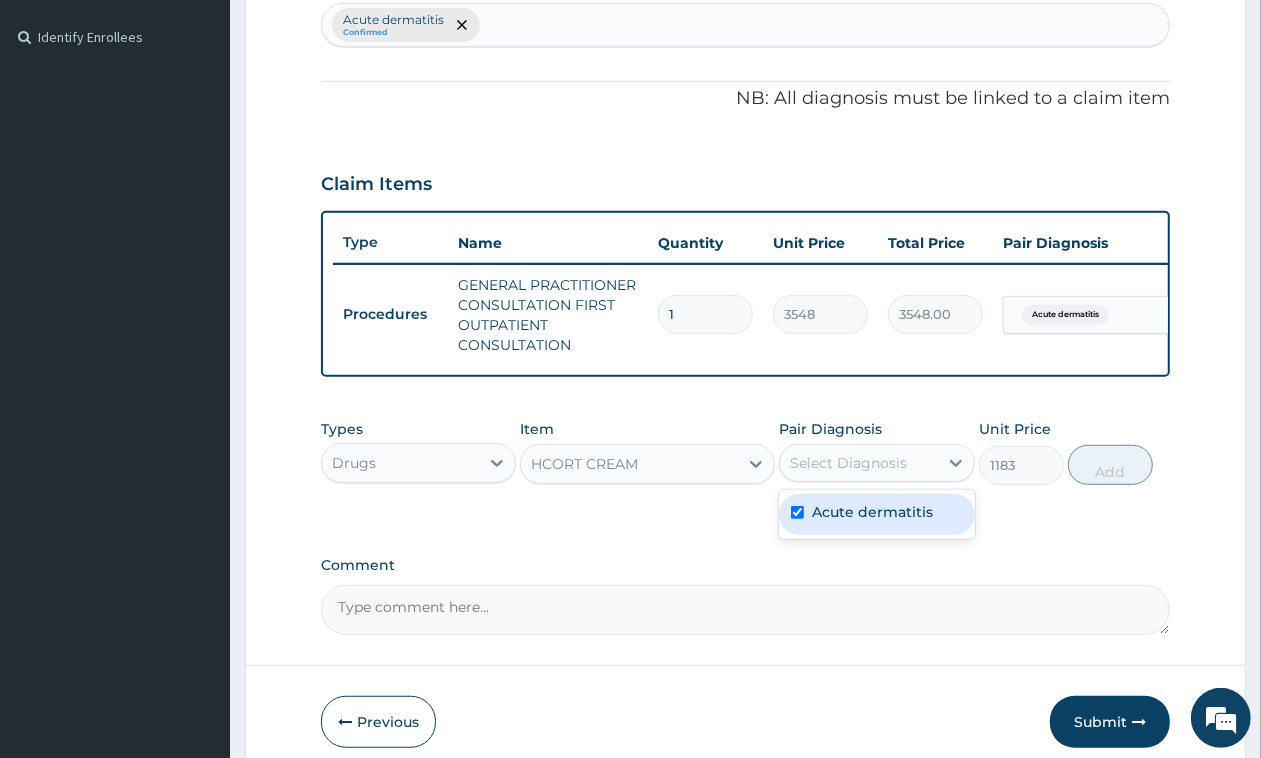 checkbox on "true" 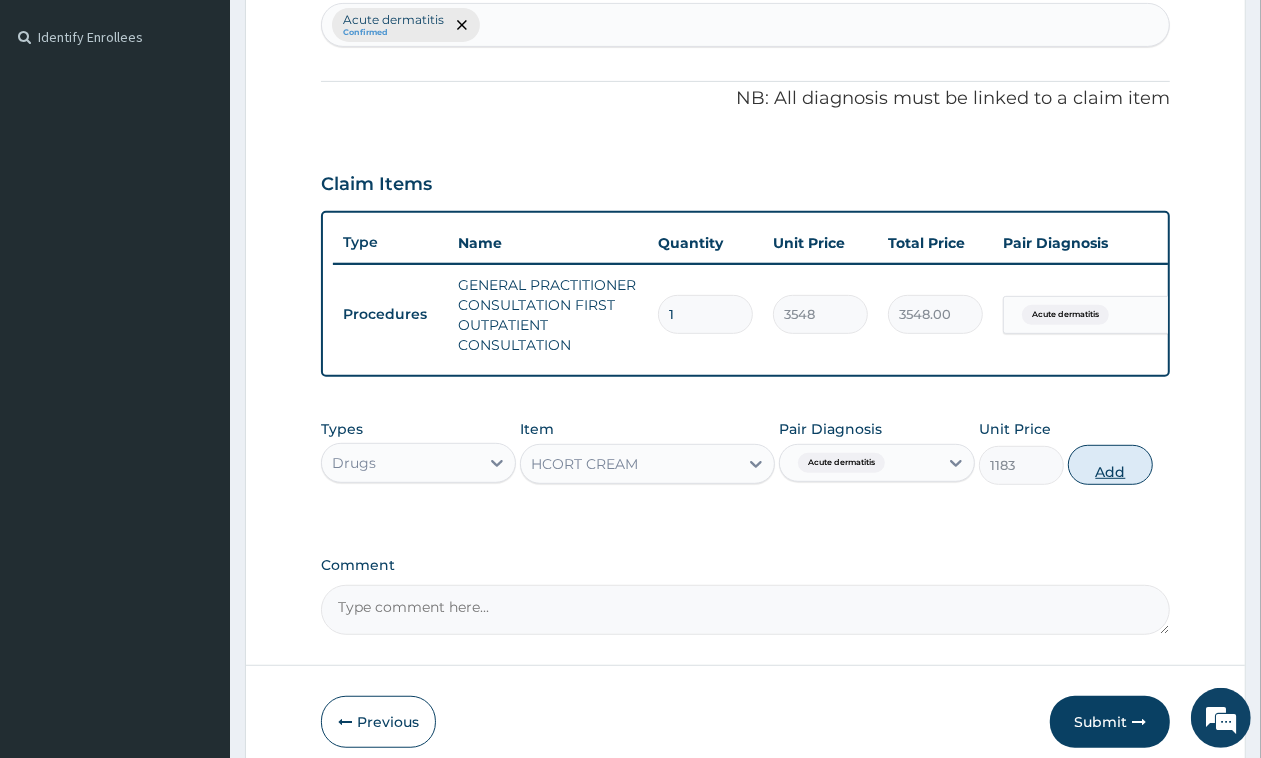 click on "Add" at bounding box center (1110, 465) 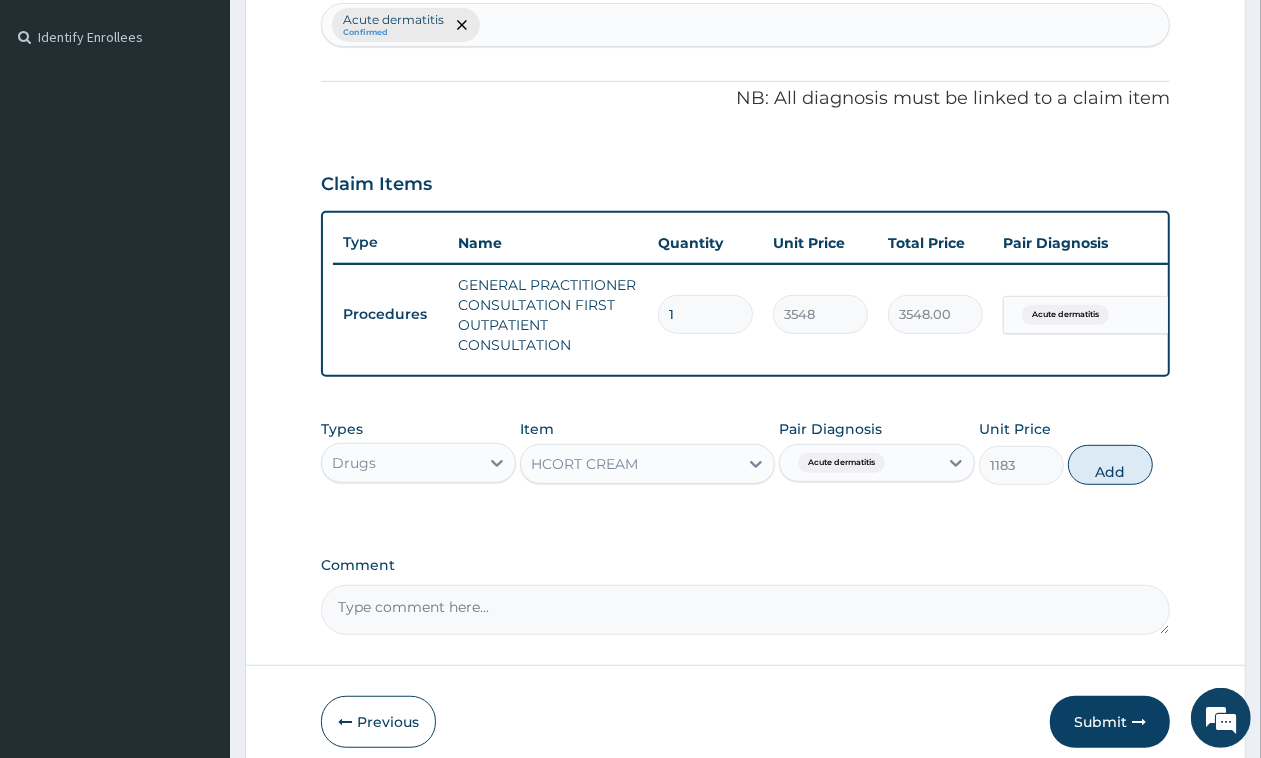 type on "0" 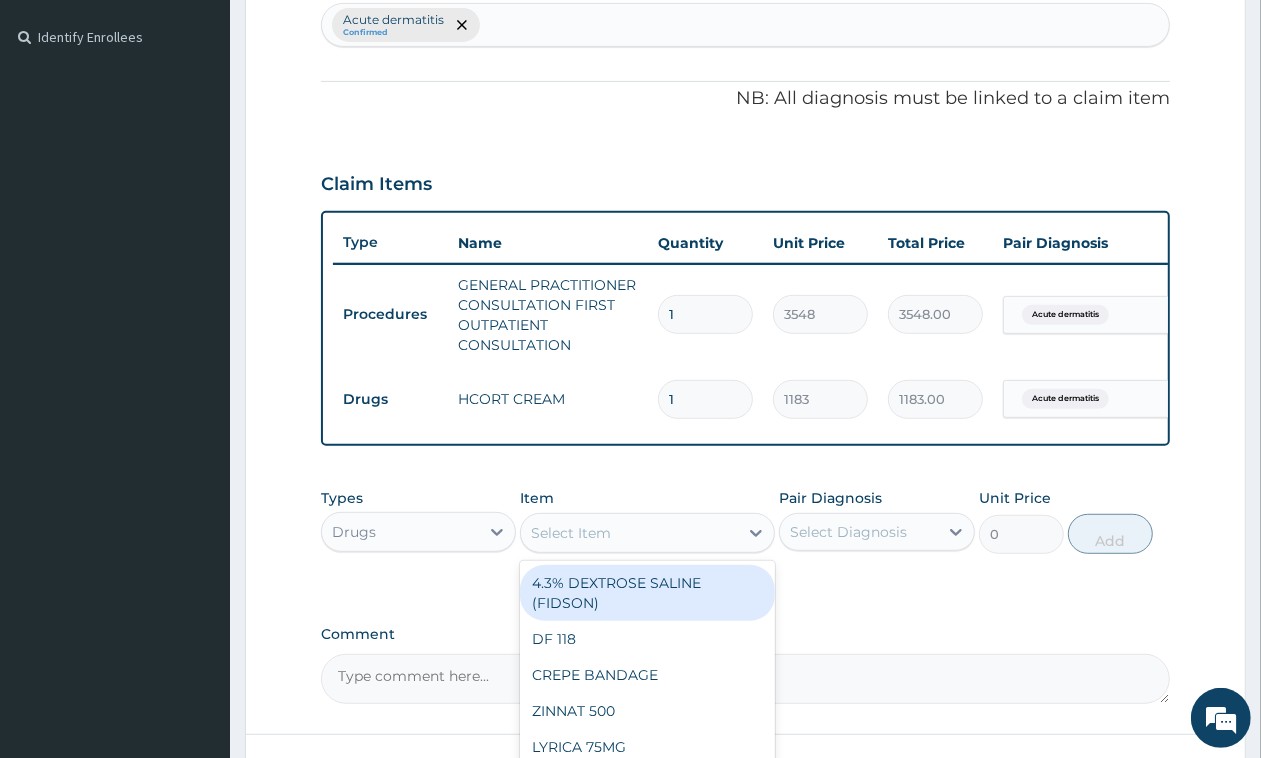 click on "Select Item" at bounding box center [629, 533] 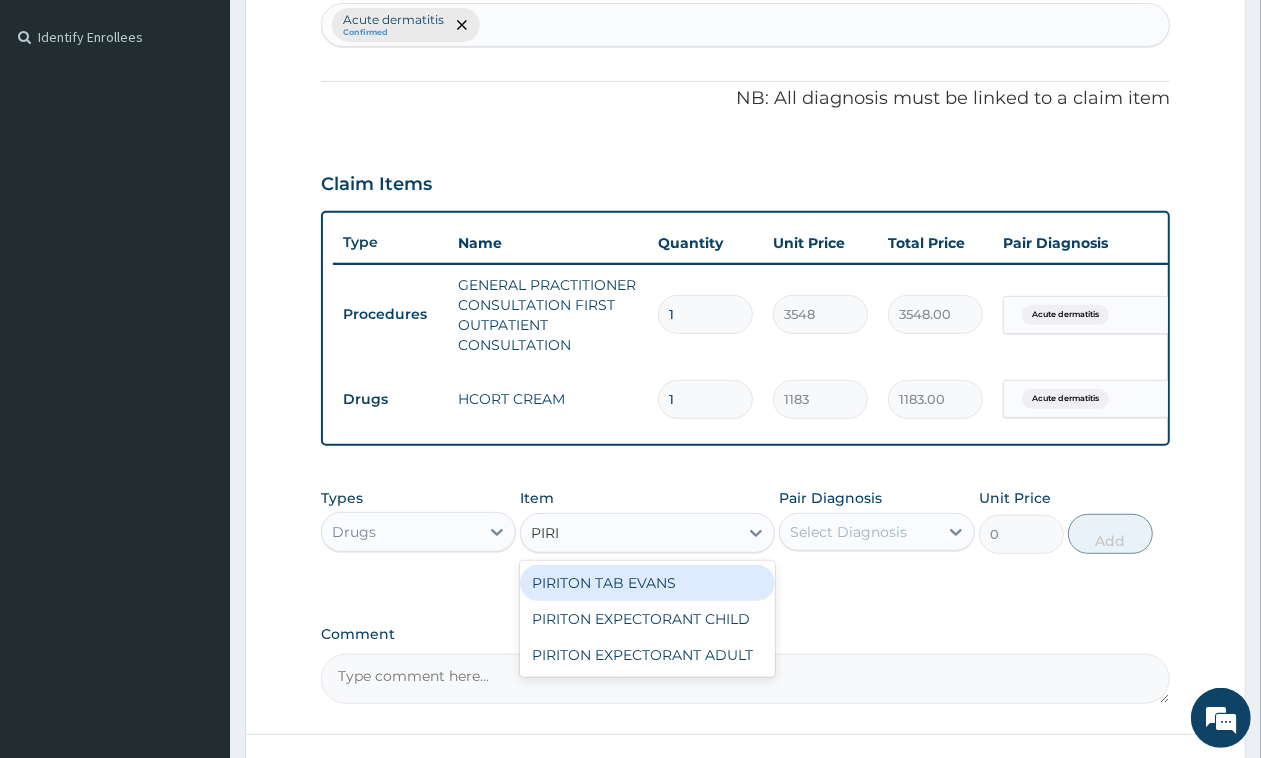 type on "PIRIT" 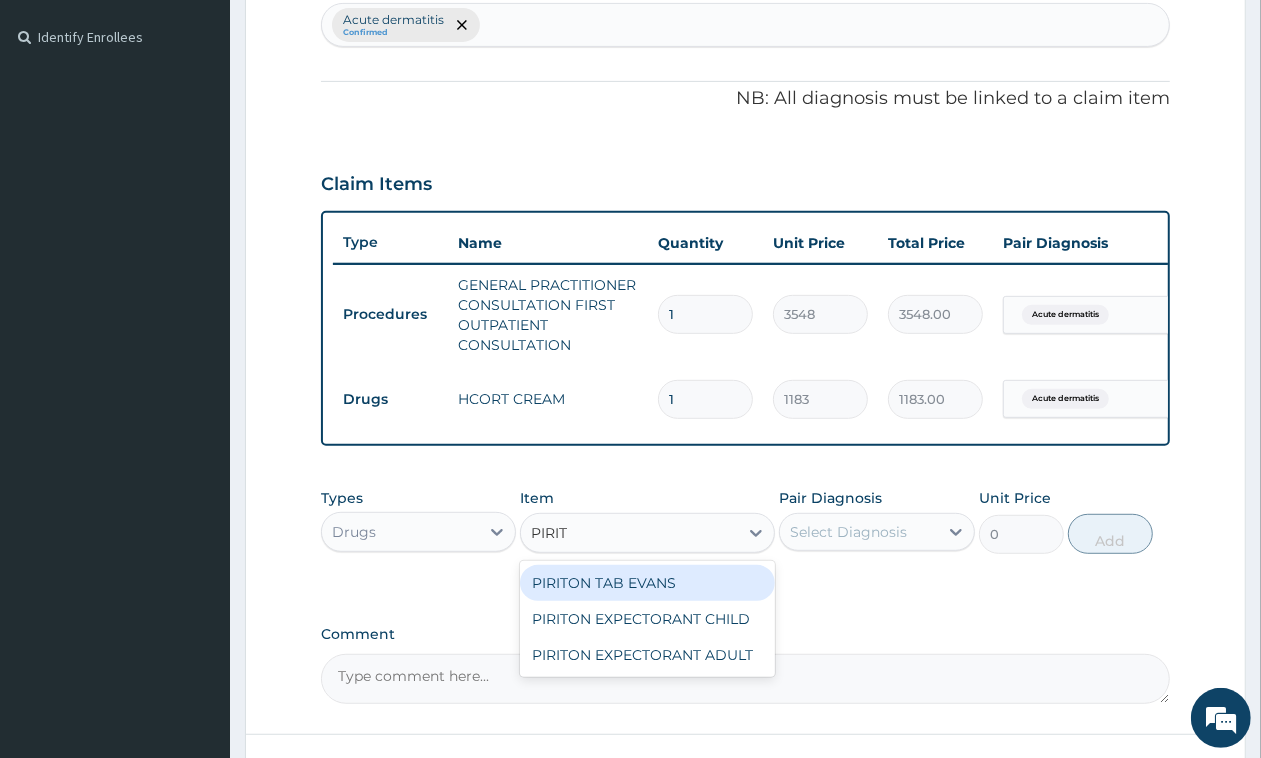 click on "PIRITON TAB EVANS" at bounding box center (647, 583) 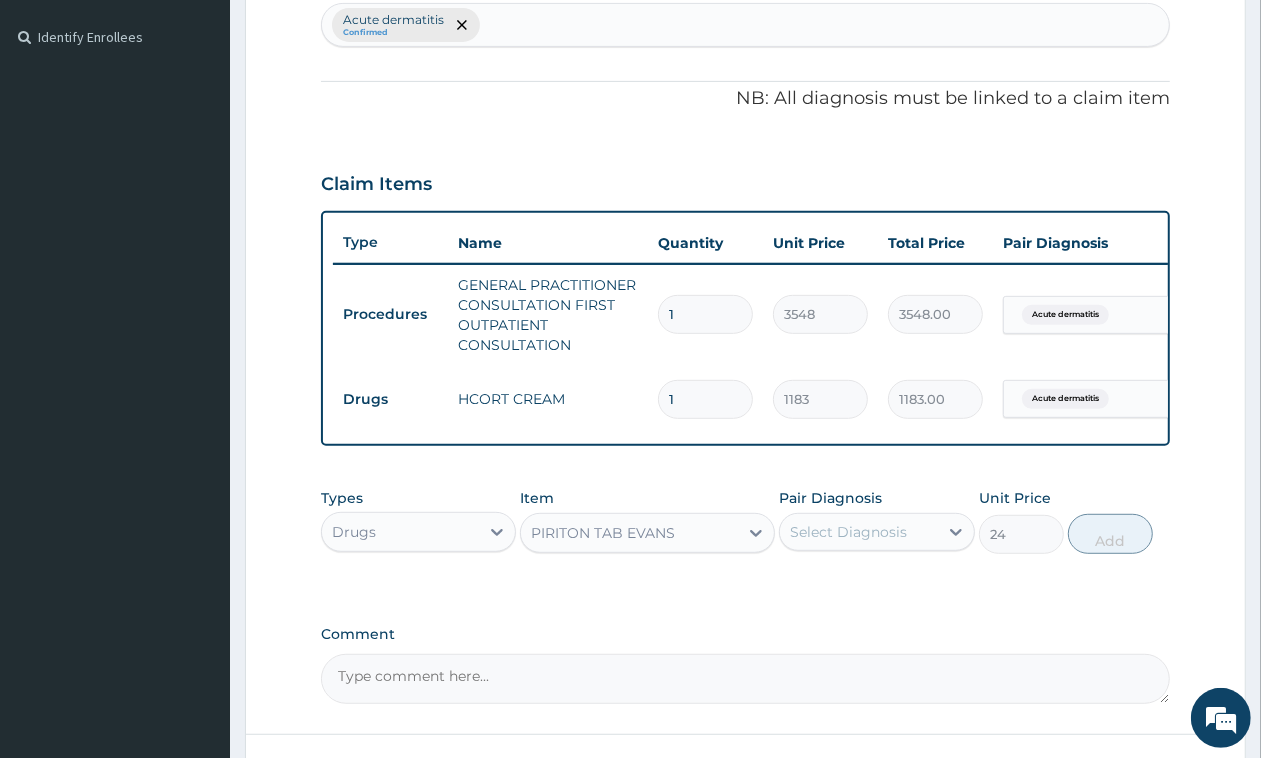 click on "Select Diagnosis" at bounding box center (876, 532) 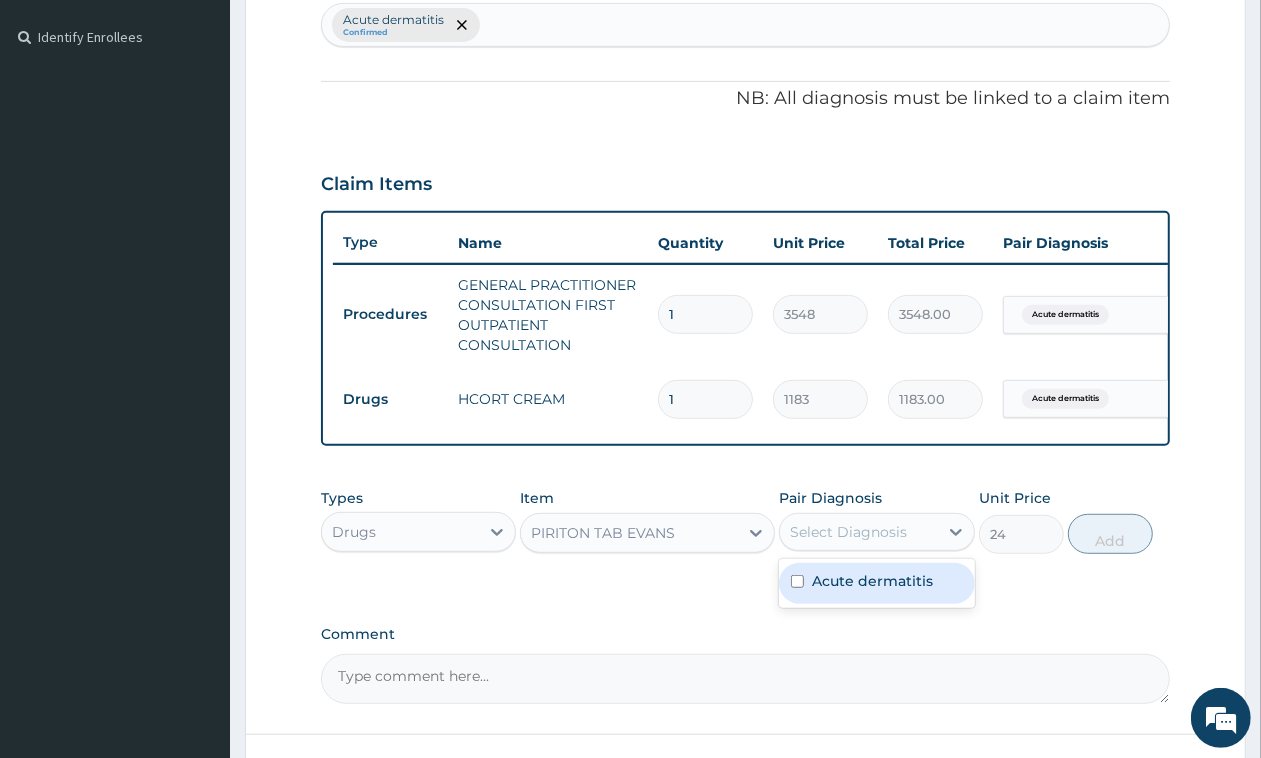 click on "Acute dermatitis" at bounding box center [872, 581] 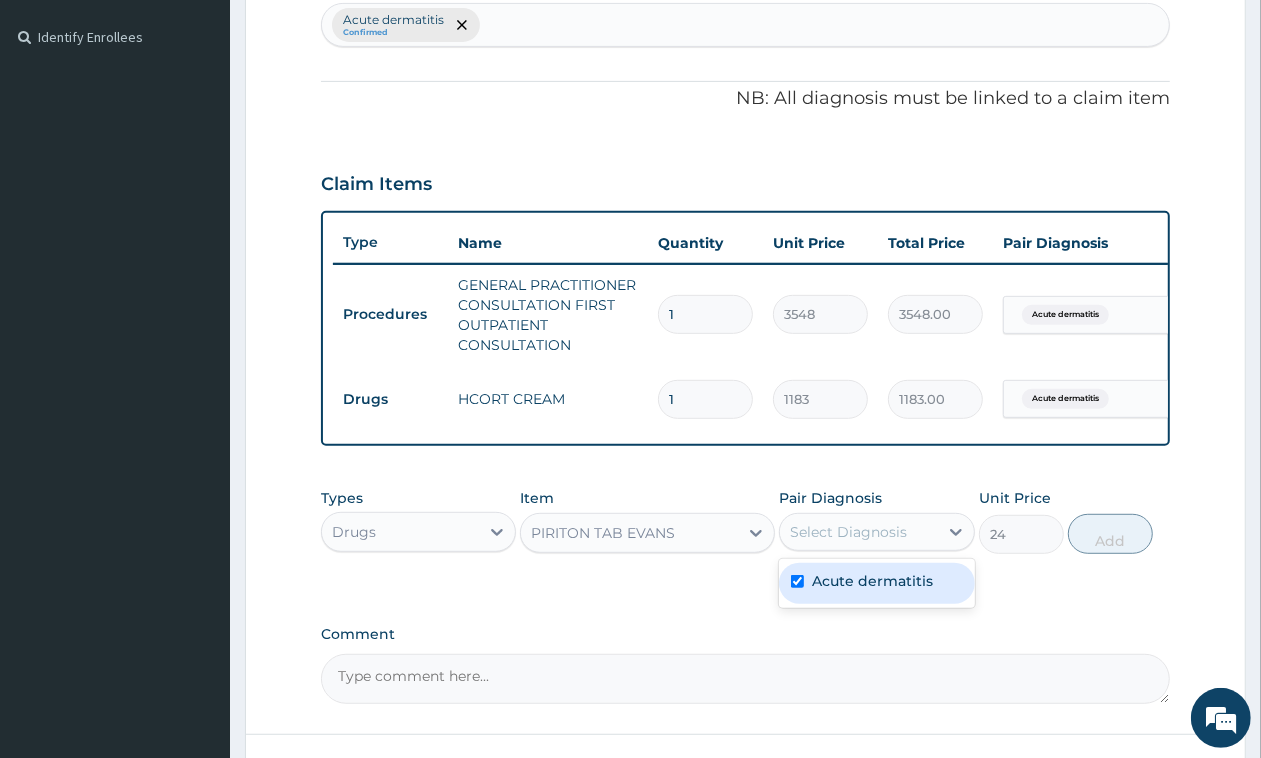 checkbox on "true" 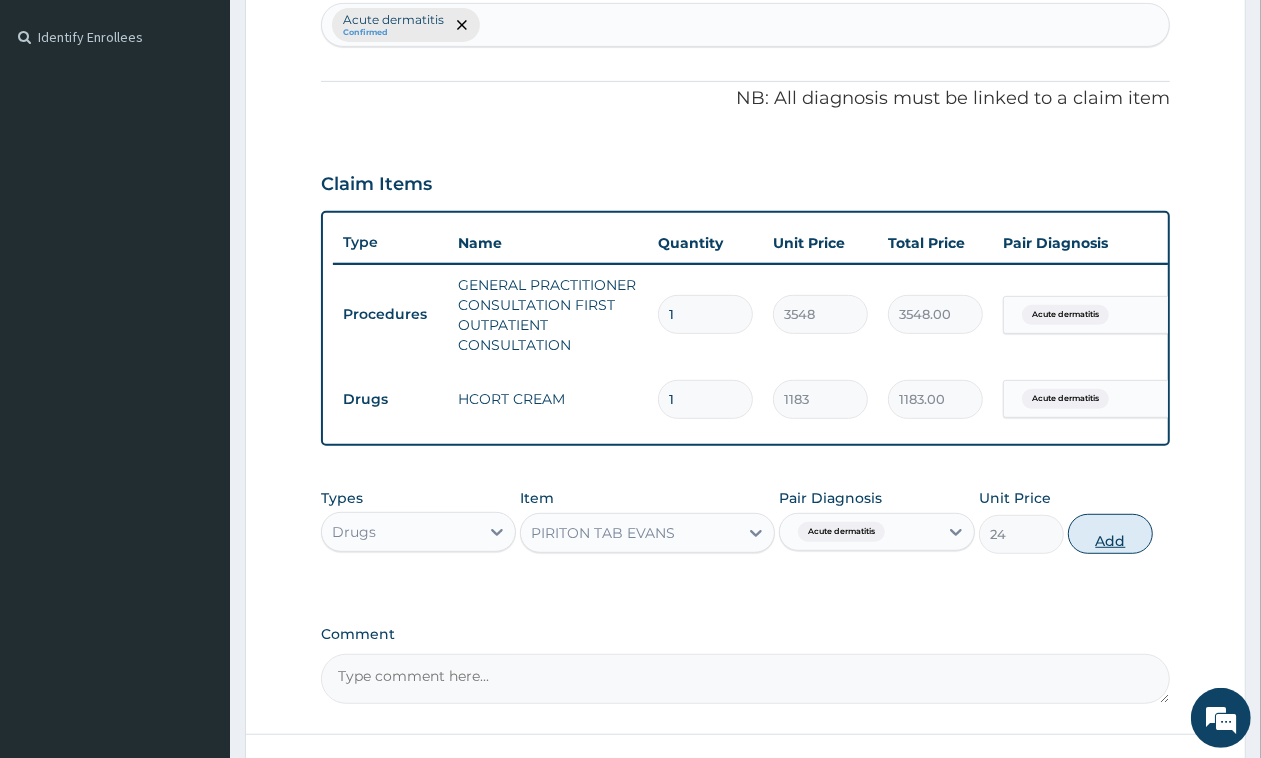 click on "Add" at bounding box center [1110, 534] 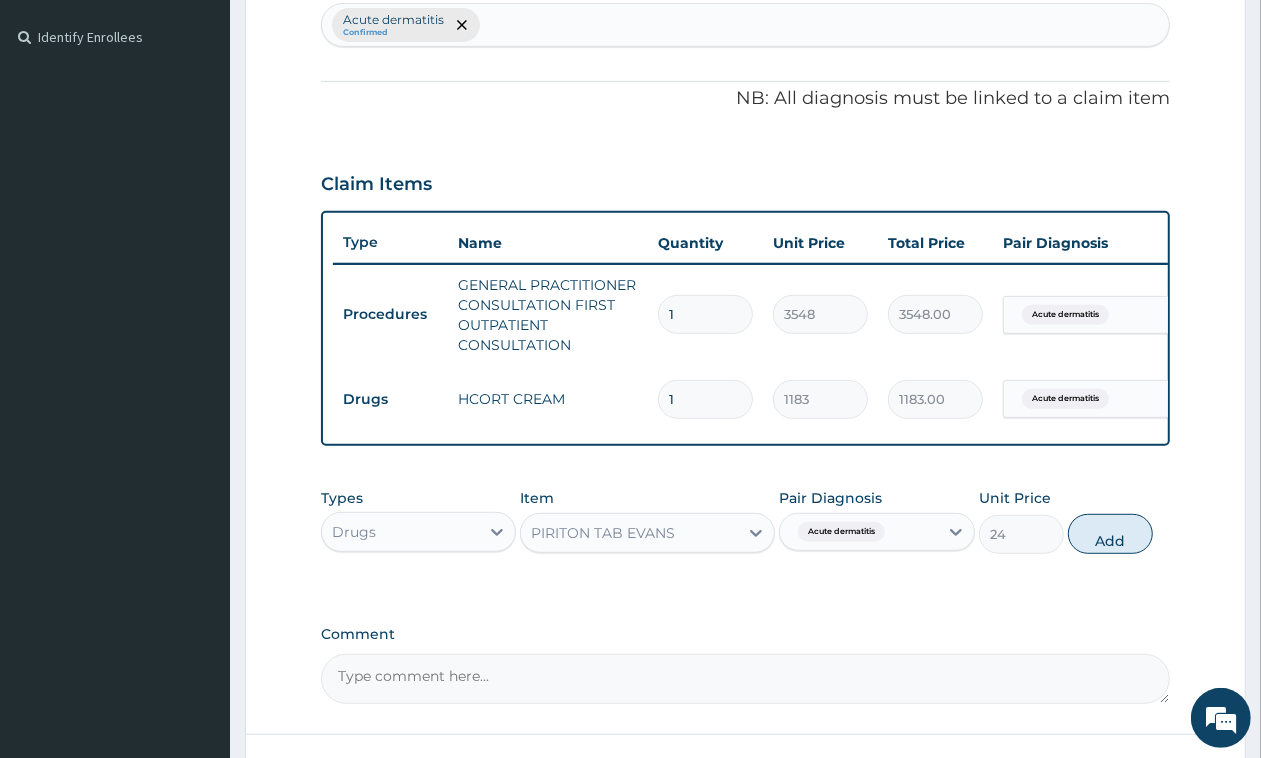 type on "0" 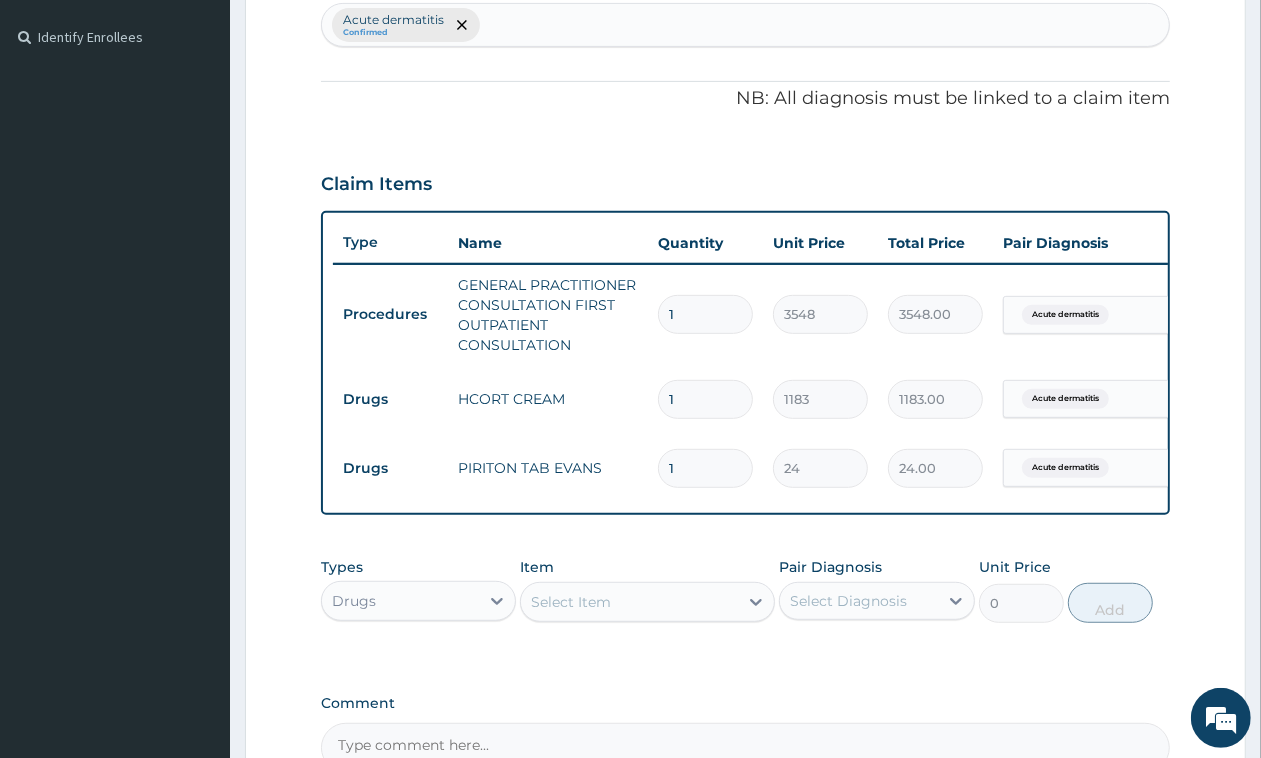 type 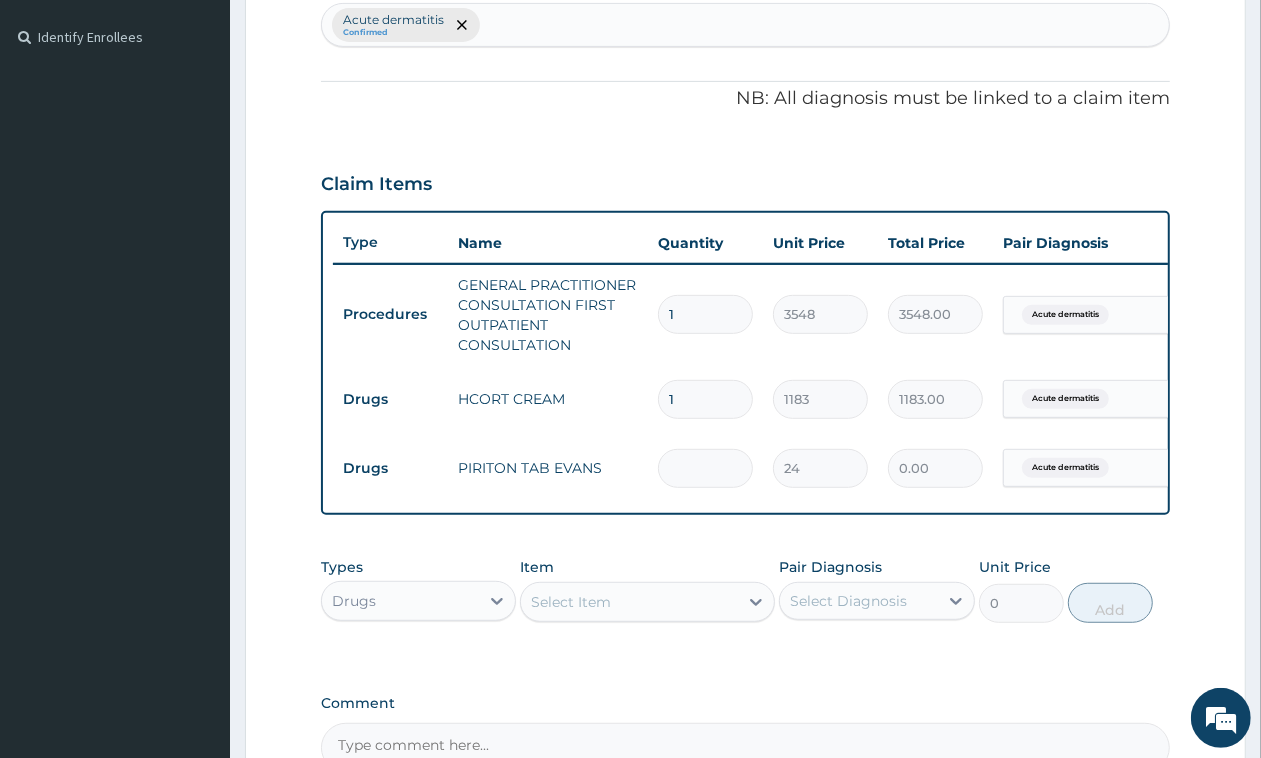 type on "3" 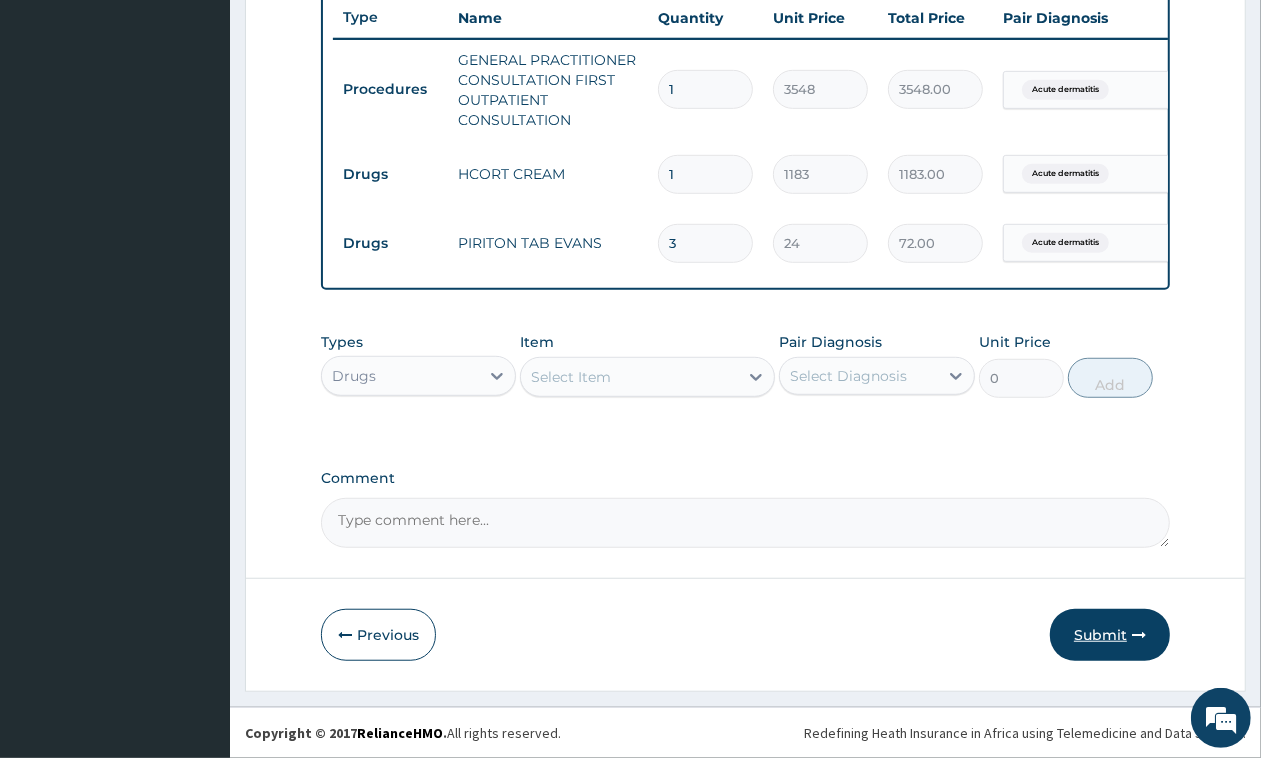 type on "3" 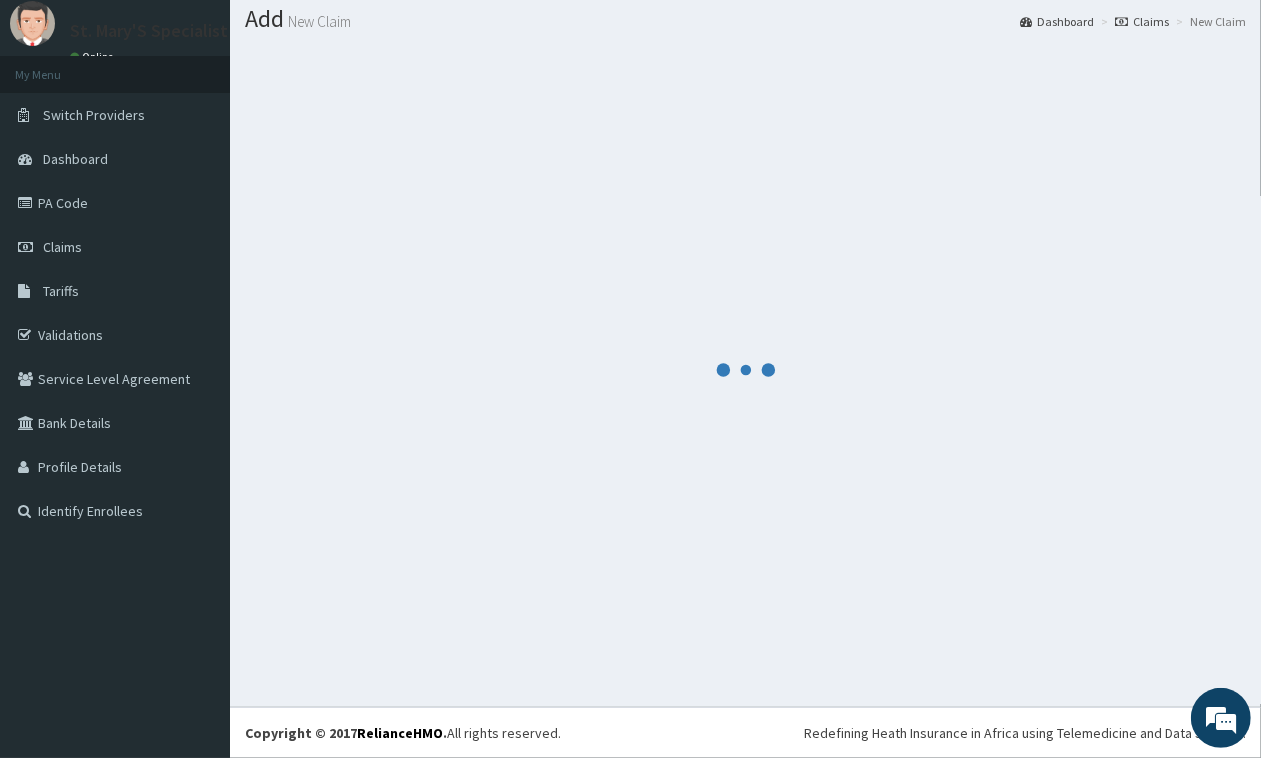 scroll, scrollTop: 58, scrollLeft: 0, axis: vertical 